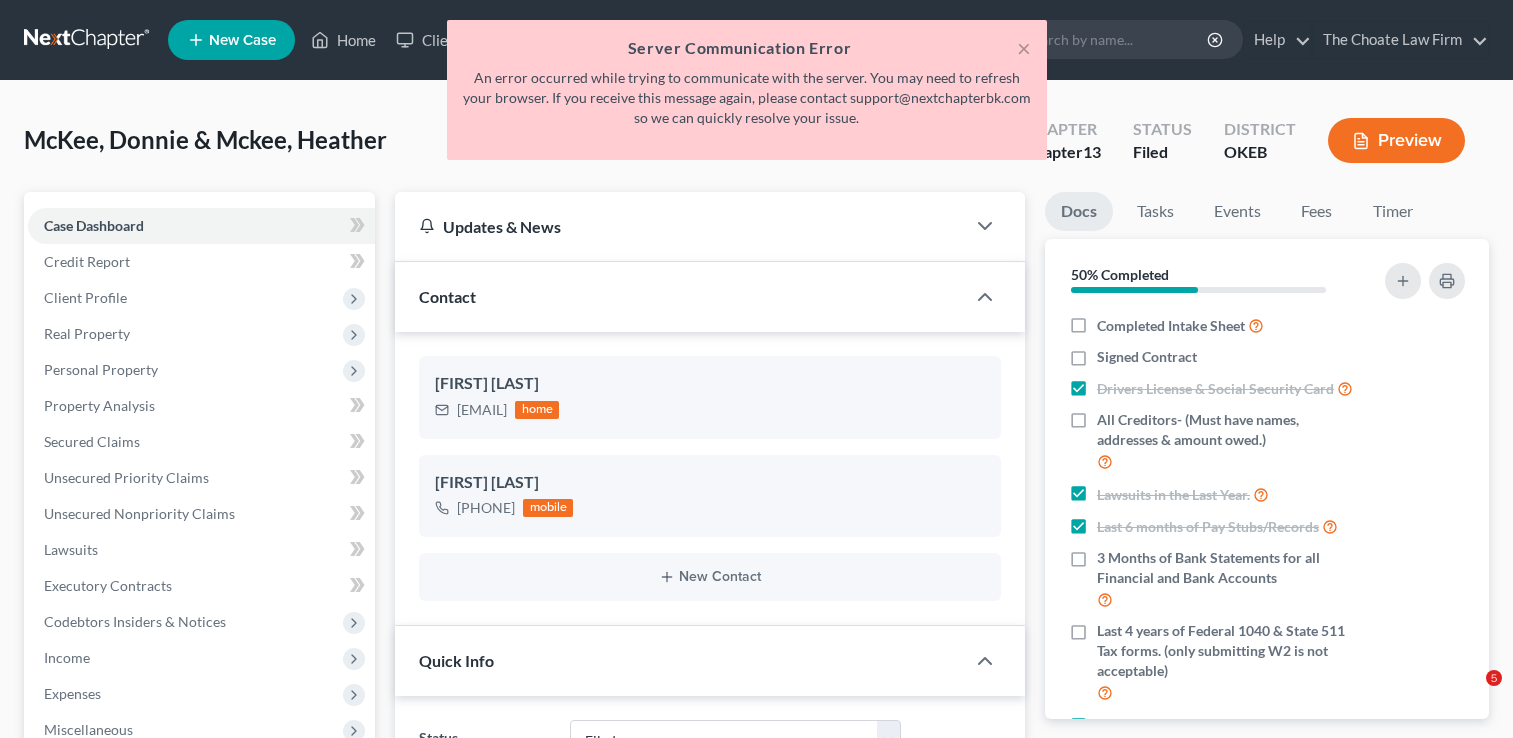 select on "2" 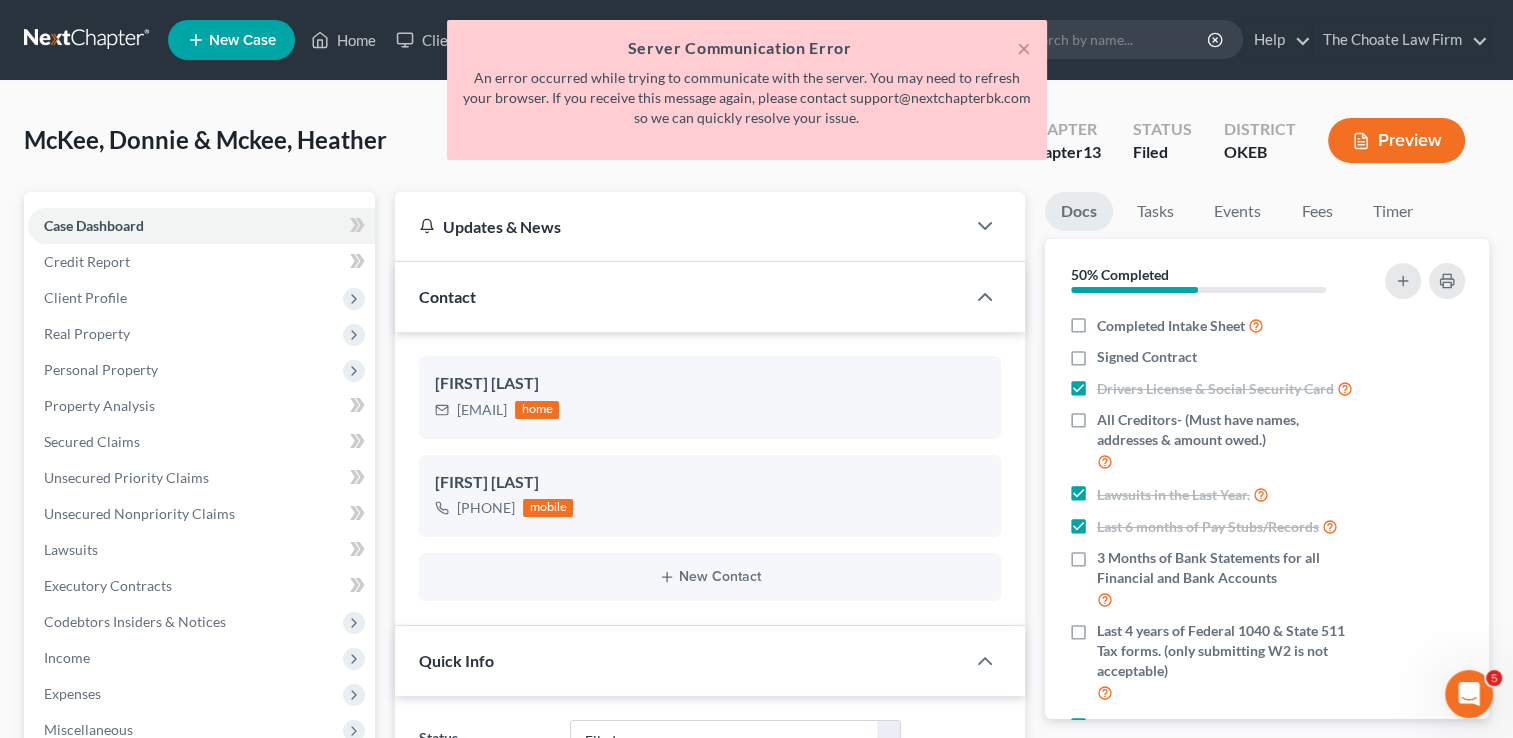scroll, scrollTop: 0, scrollLeft: 0, axis: both 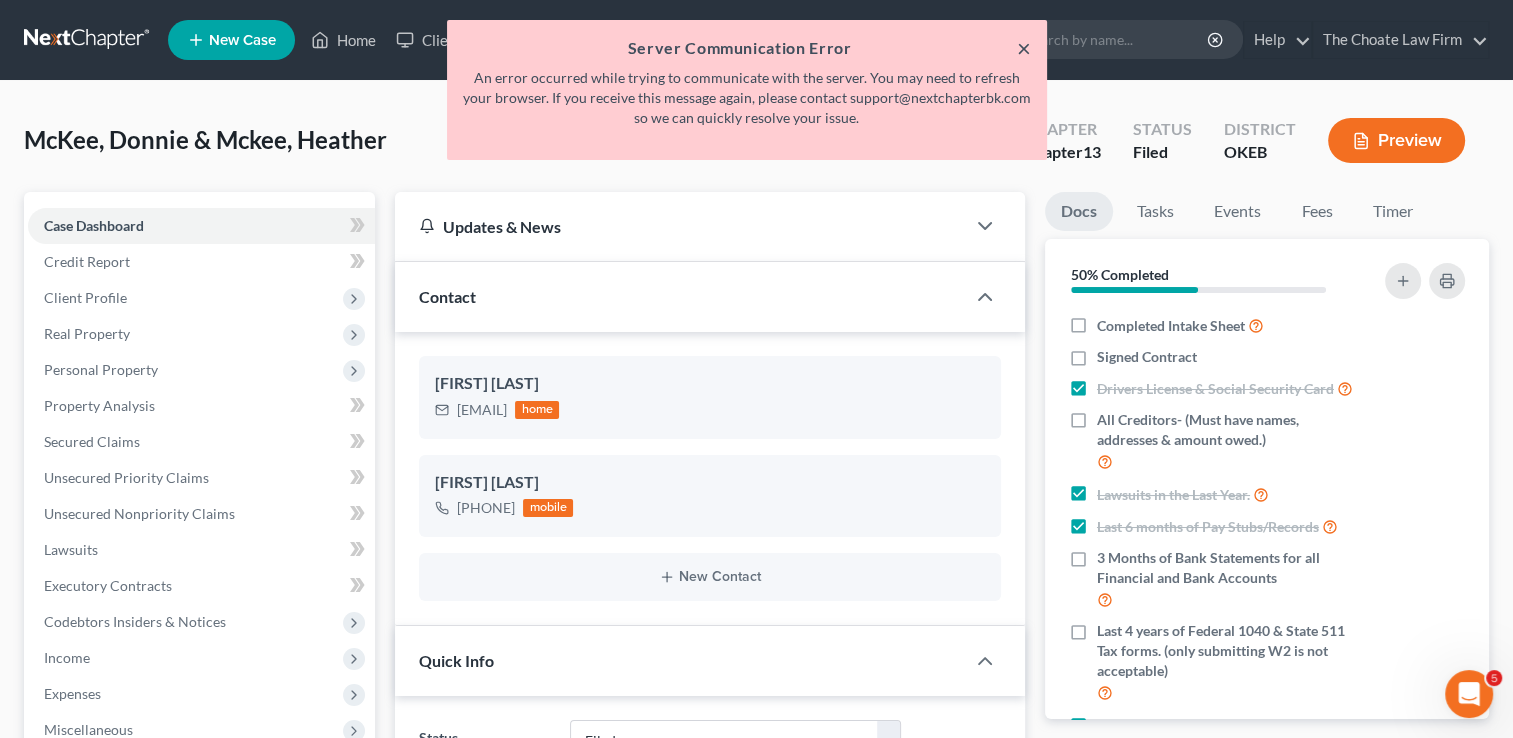 click on "×" at bounding box center (1024, 48) 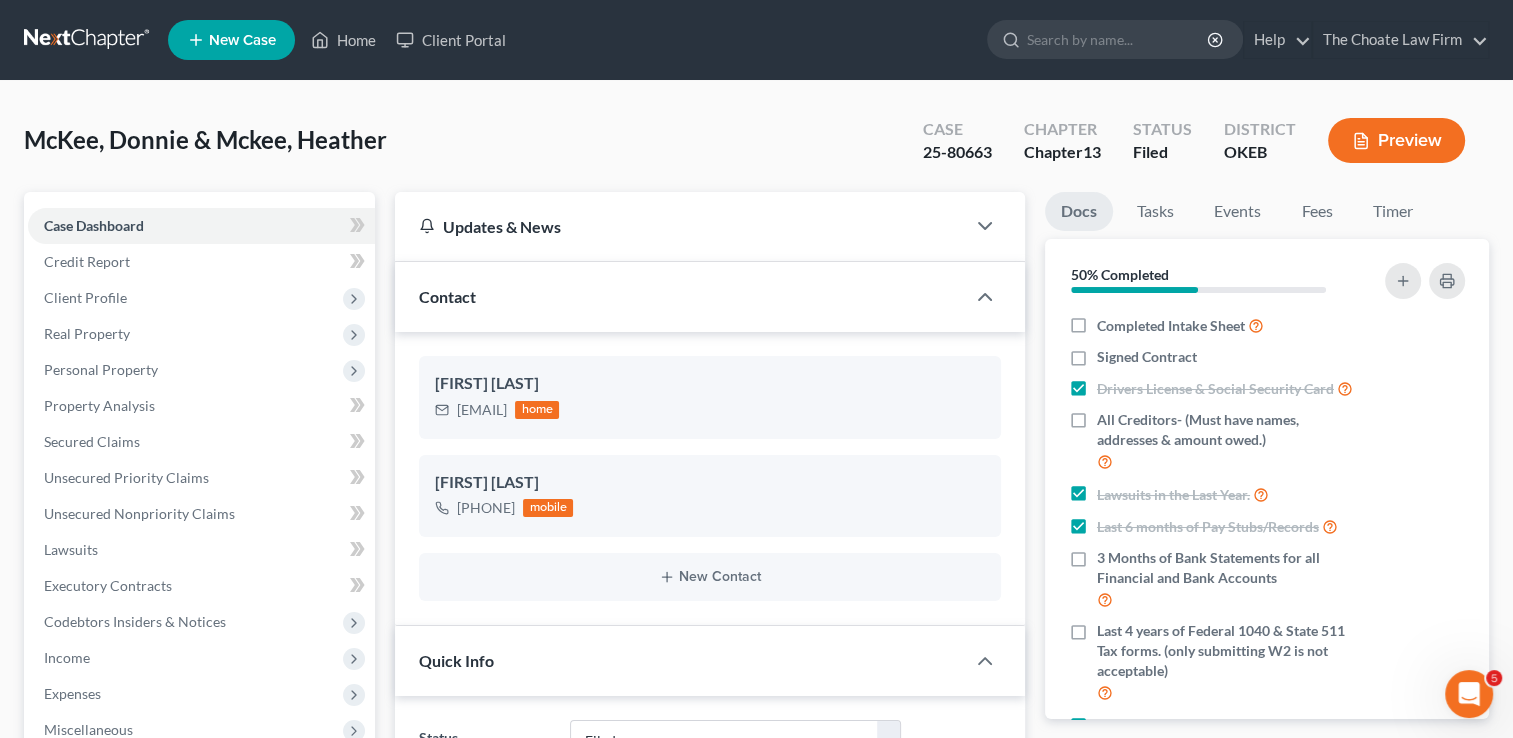 click at bounding box center [88, 40] 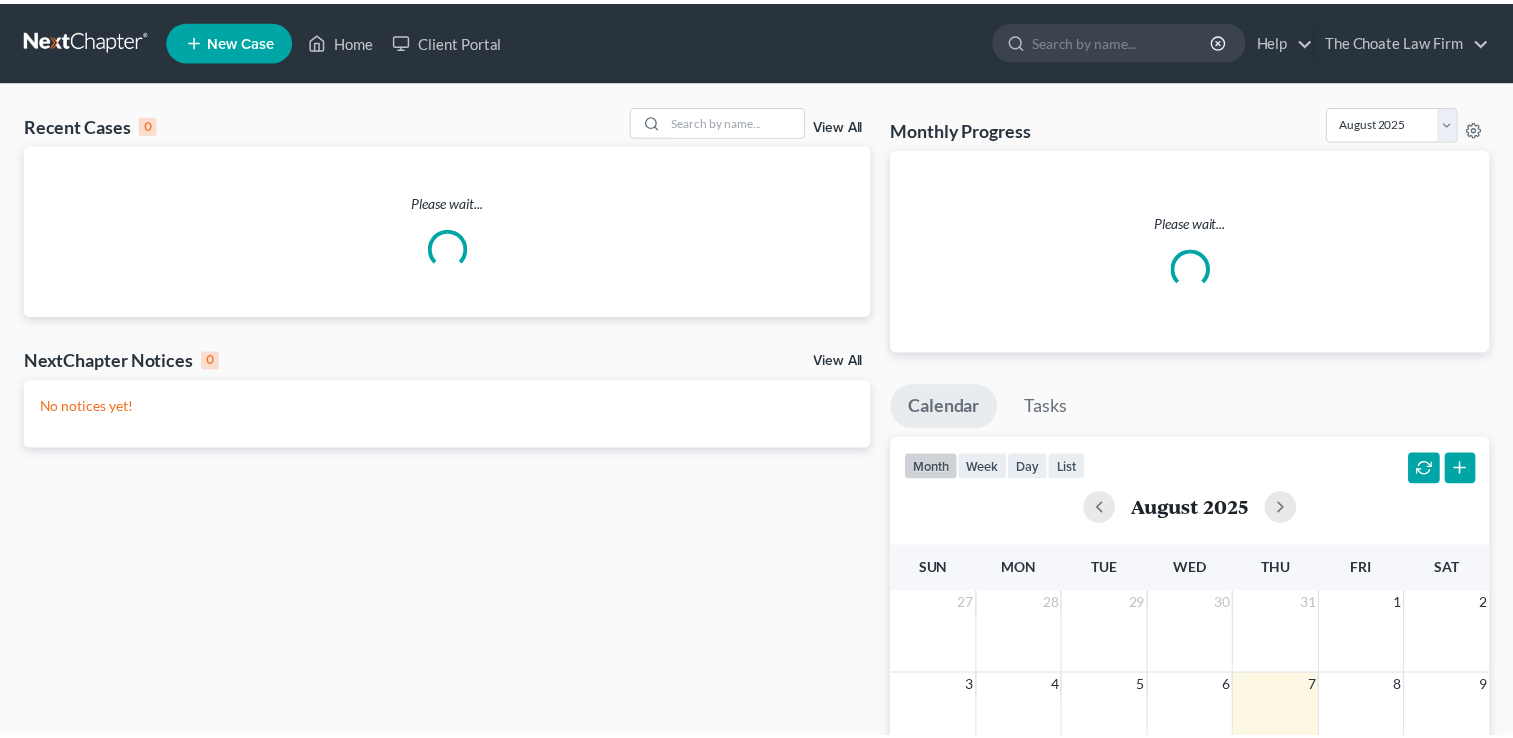 scroll, scrollTop: 0, scrollLeft: 0, axis: both 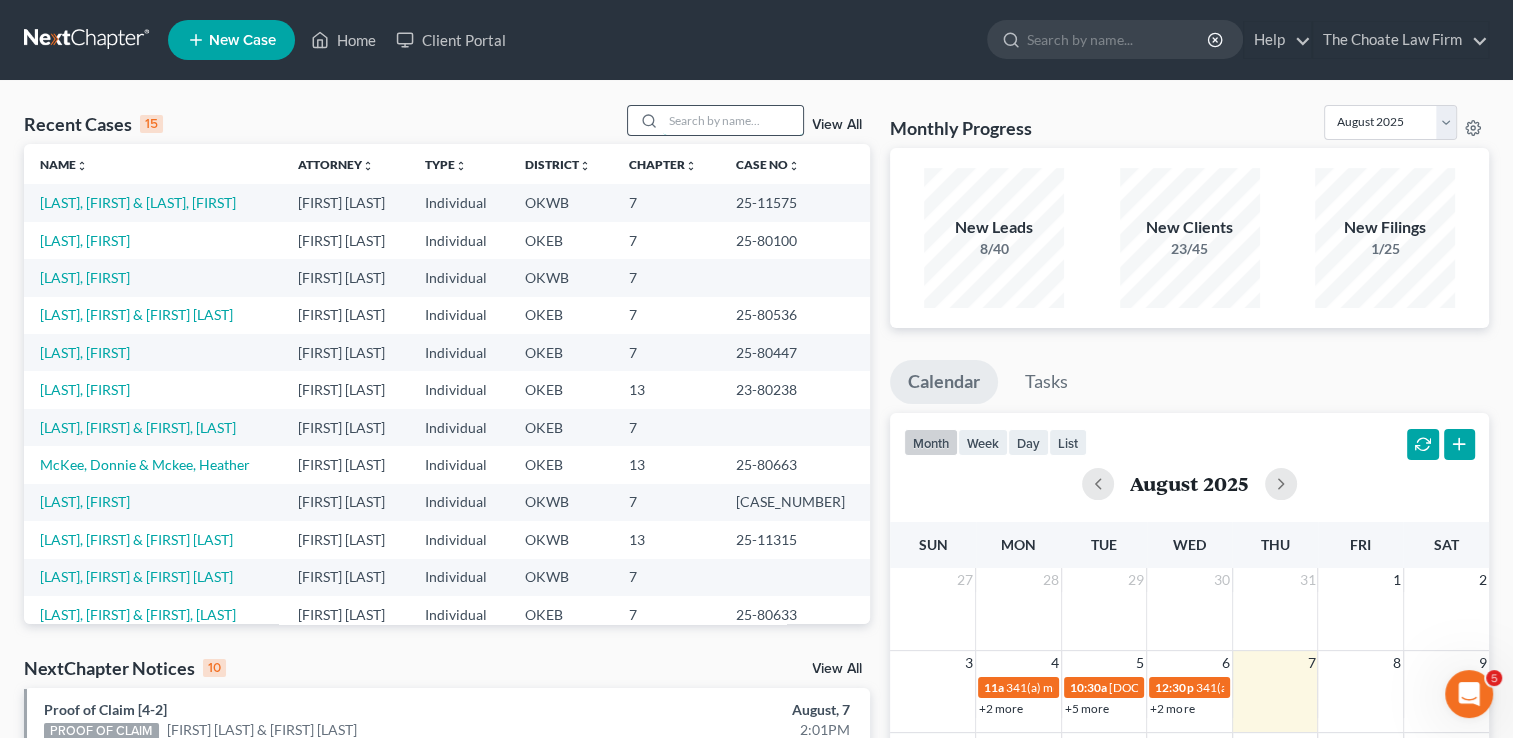 click at bounding box center [733, 120] 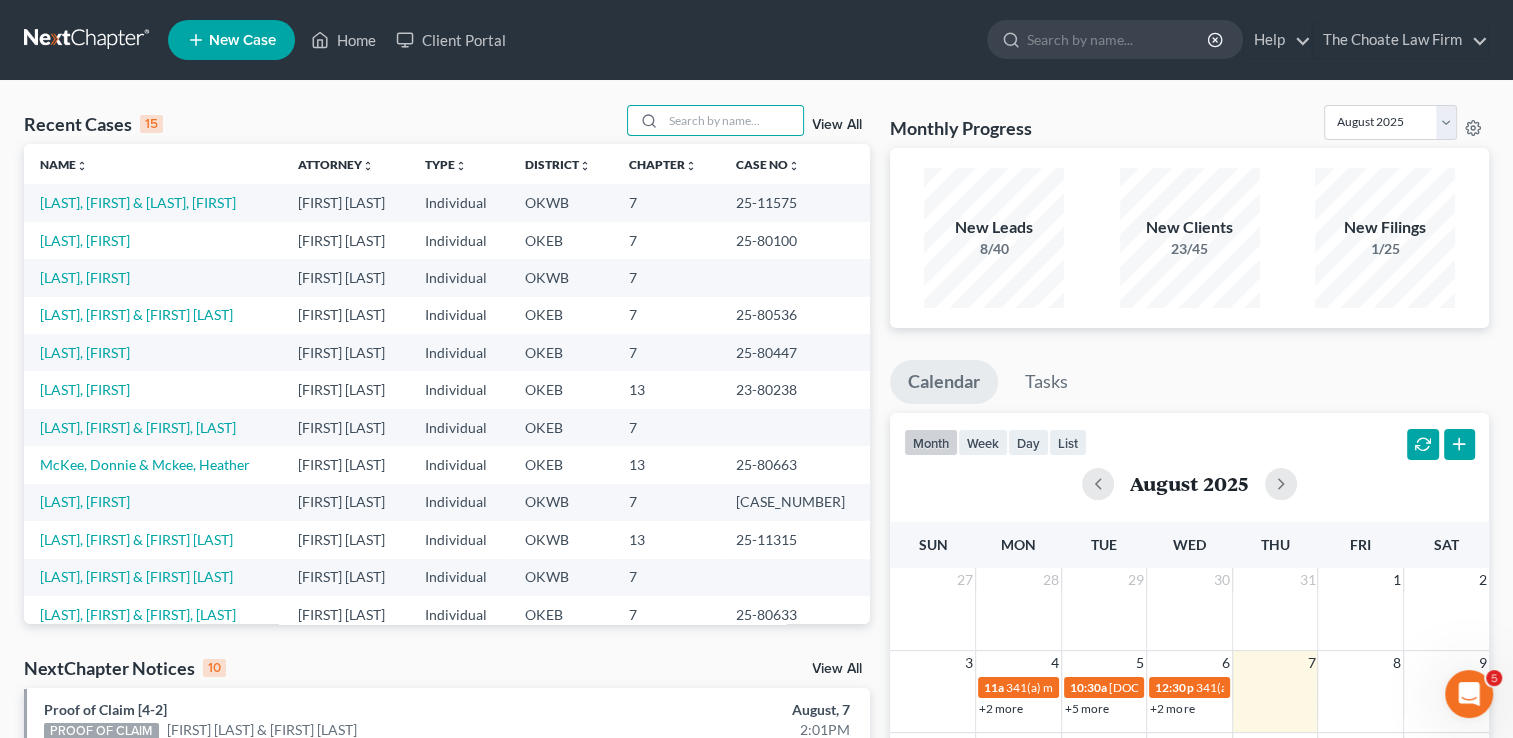 click on "View All" at bounding box center [837, 669] 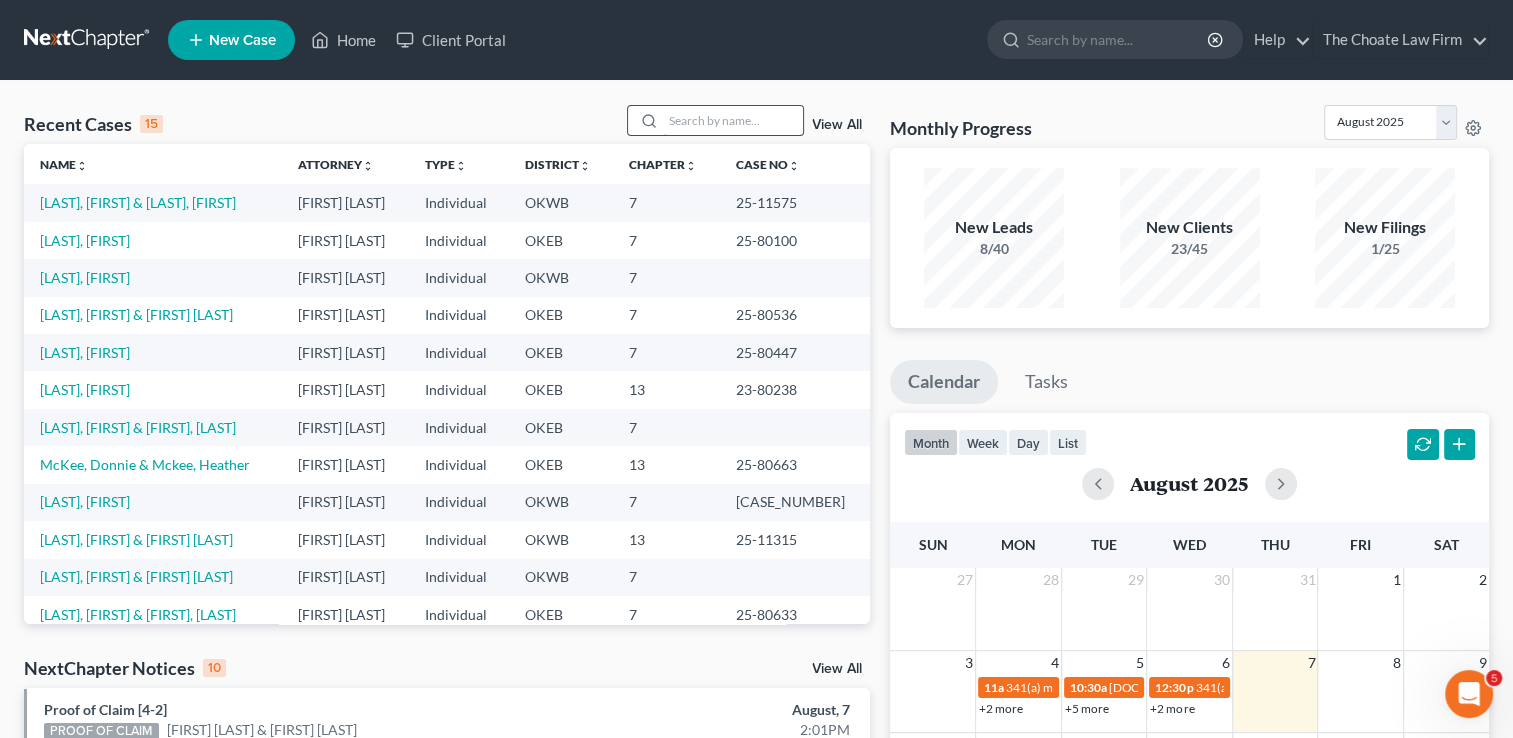 click at bounding box center (733, 120) 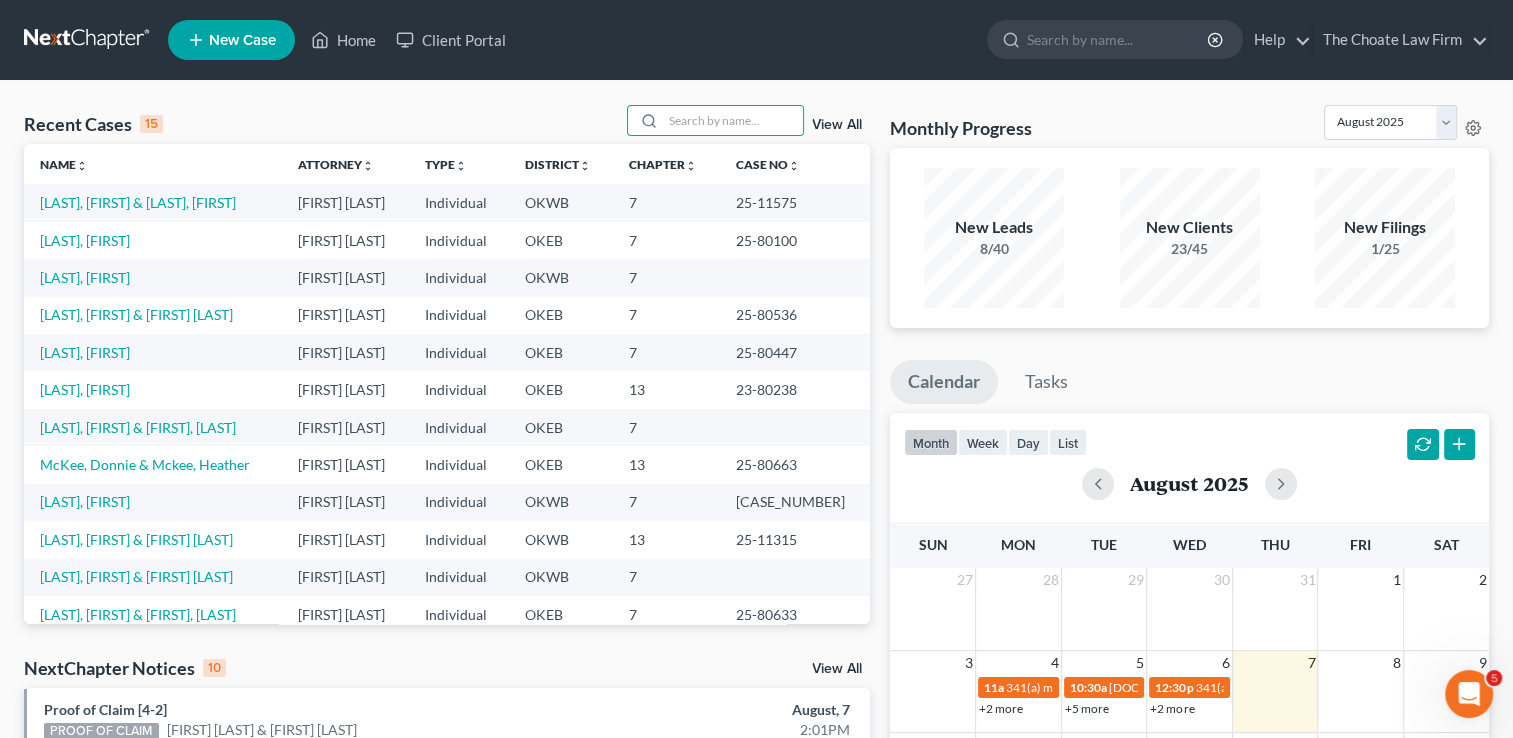 click on "View All" at bounding box center [837, 125] 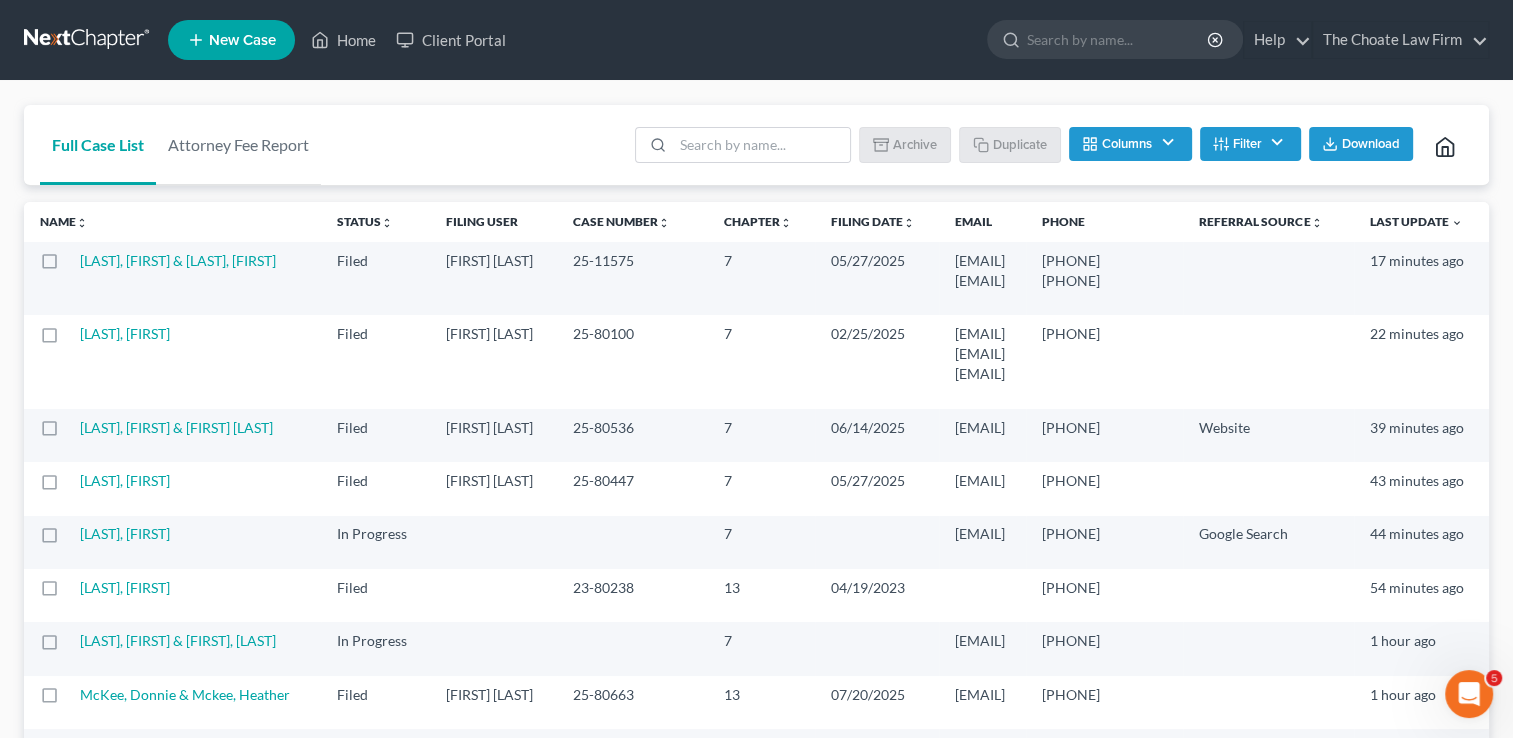 click on "Filter" at bounding box center (1250, 144) 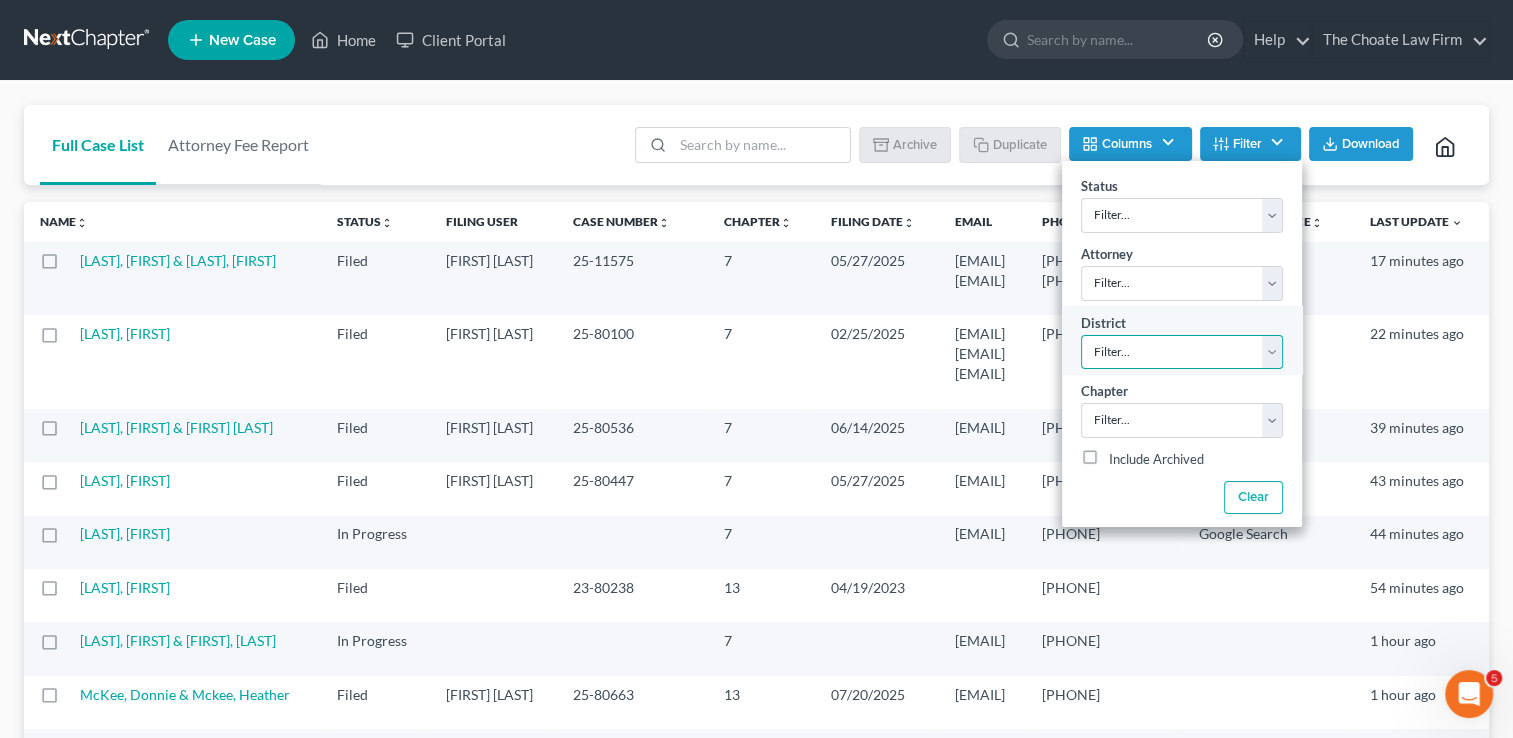 click on "Filter... Filter... Alabama - Middle Alabama - Northern Alabama - Southern Alaska Arizona Arkansas - Eastern Arkansas - Western California - Central California - Eastern California - Northern California - Southern Colorado Connecticut Delaware District of Columbia Florida - Middle Florida - Northern Florida - Southern Georgia - Middle Georgia - Northern Georgia - Southern Guam Hawaii Idaho Illinois - Central Illinois - Northern Illinois - Southern Indiana - Northern Indiana - Southern Iowa - Northern Iowa - Southern Kansas Kentucky - Eastern Kentucky - Western Louisiana - Eastern Louisiana - Middle Louisiana - Western Maine Maryland Massachusetts Michigan - Eastern Michigan - Western Minnesota Mississippi - Northern Mississippi - Southern Missouri - Eastern Missouri - Western Montana Nebraska Nevada New Hampshire New Jersey New Mexico New York - Eastern New York - Northern New York - Southern New York - Western North Carolina - Eastern North Carolina - Middle North Carolina - Western North Dakota Oregon Utah" at bounding box center [1182, 352] 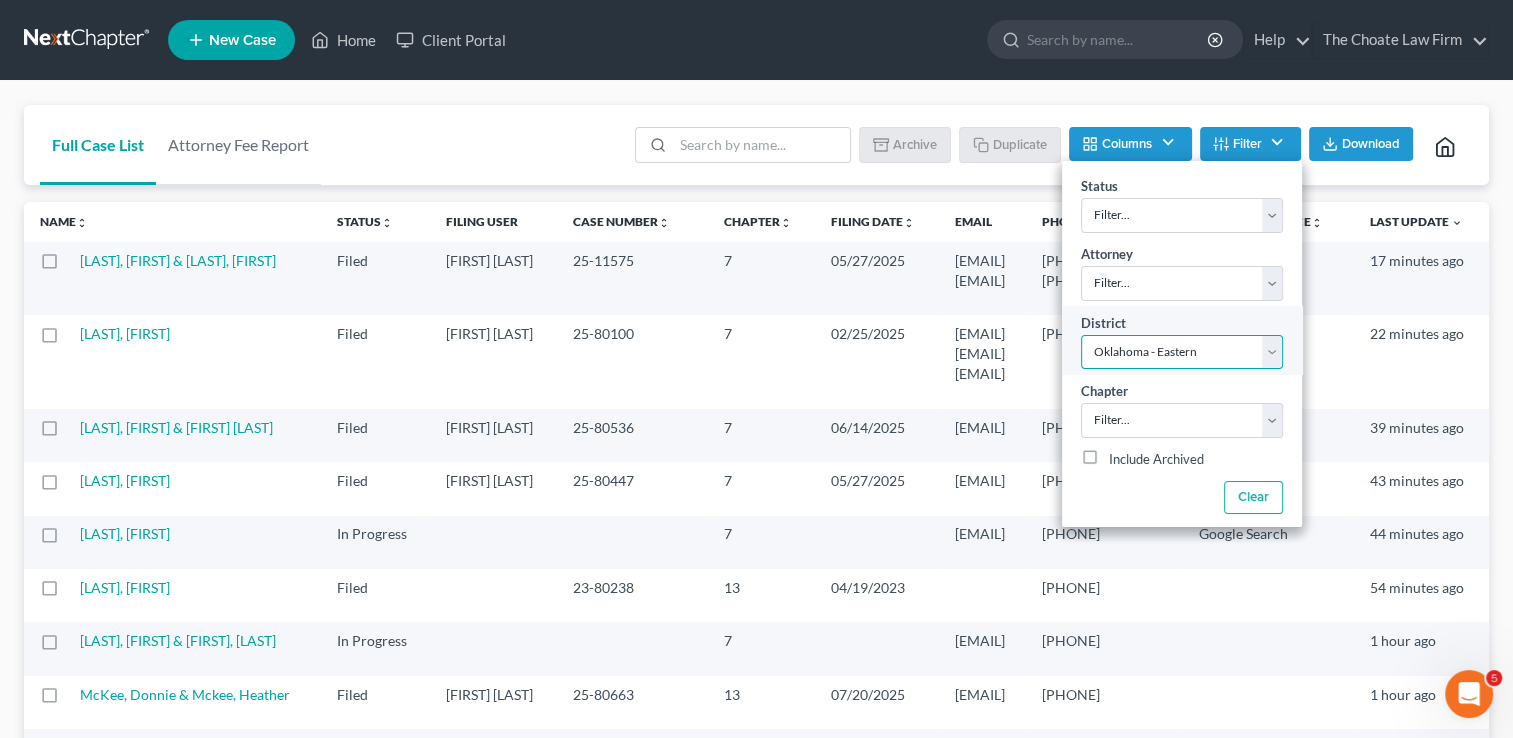 click on "Filter... Filter... Alabama - Middle Alabama - Northern Alabama - Southern Alaska Arizona Arkansas - Eastern Arkansas - Western California - Central California - Eastern California - Northern California - Southern Colorado Connecticut Delaware District of Columbia Florida - Middle Florida - Northern Florida - Southern Georgia - Middle Georgia - Northern Georgia - Southern Guam Hawaii Idaho Illinois - Central Illinois - Northern Illinois - Southern Indiana - Northern Indiana - Southern Iowa - Northern Iowa - Southern Kansas Kentucky - Eastern Kentucky - Western Louisiana - Eastern Louisiana - Middle Louisiana - Western Maine Maryland Massachusetts Michigan - Eastern Michigan - Western Minnesota Mississippi - Northern Mississippi - Southern Missouri - Eastern Missouri - Western Montana Nebraska Nevada New Hampshire New Jersey New Mexico New York - Eastern New York - Northern New York - Southern New York - Western North Carolina - Eastern North Carolina - Middle North Carolina - Western North Dakota Oregon Utah" at bounding box center [1182, 352] 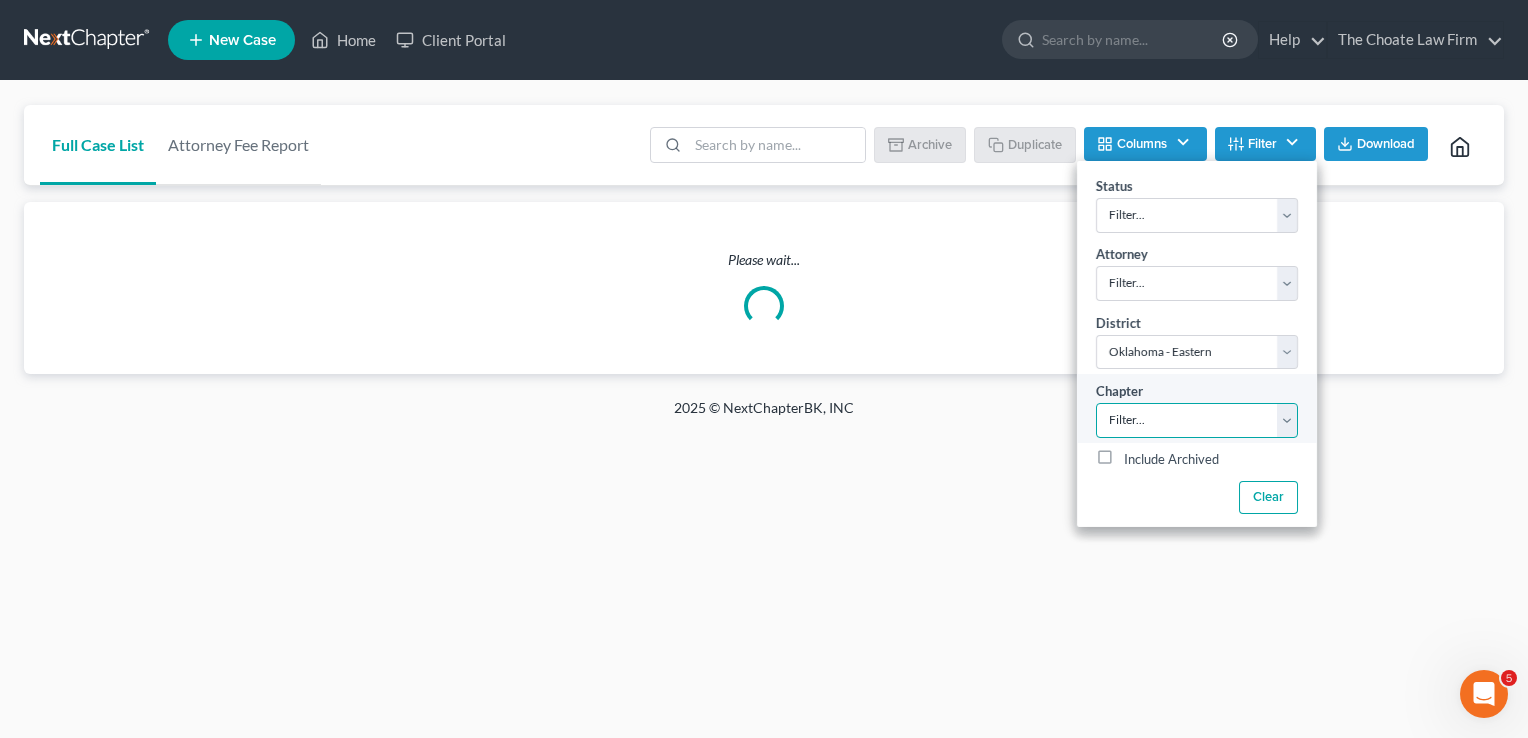 click on "Filter... 7 11 13" at bounding box center (1197, 420) 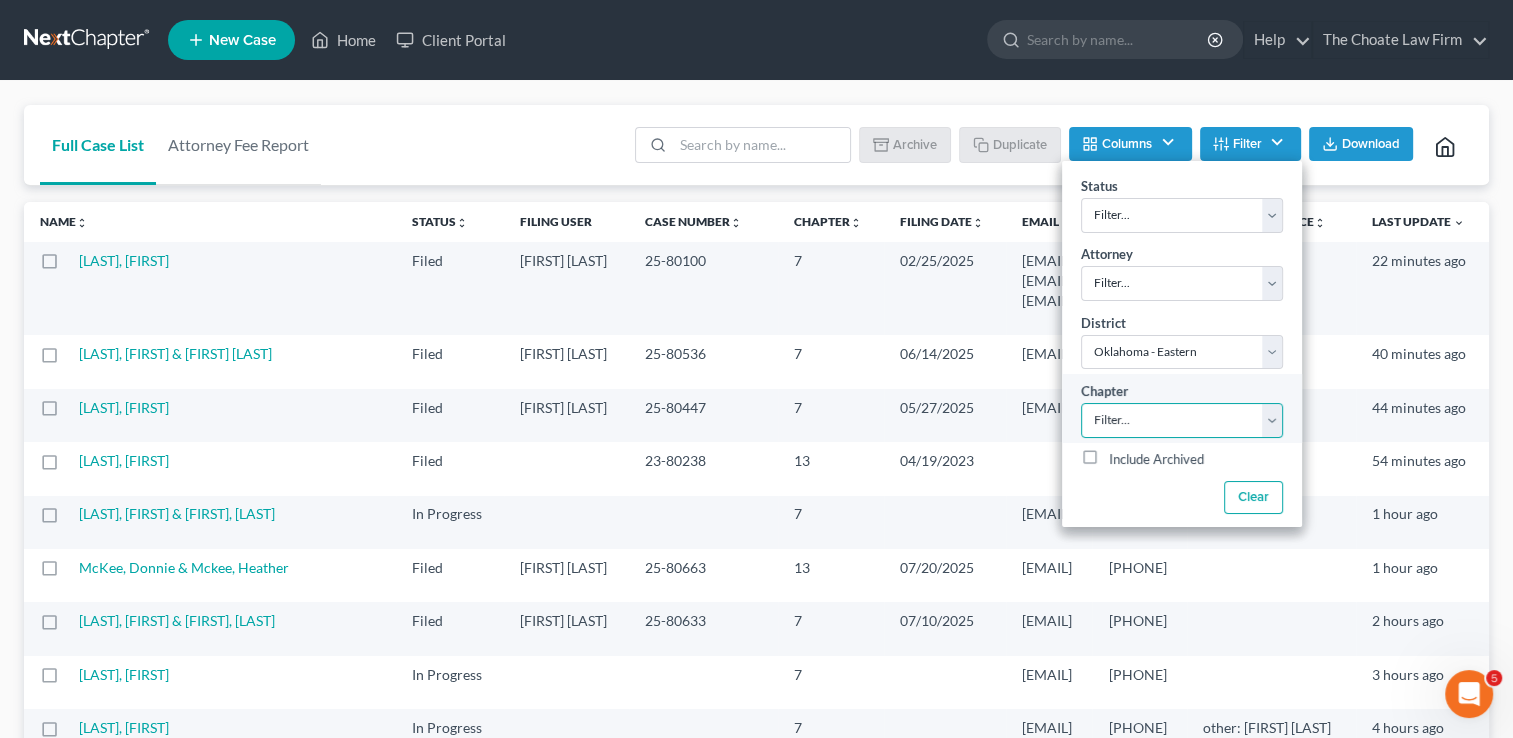 select on "2" 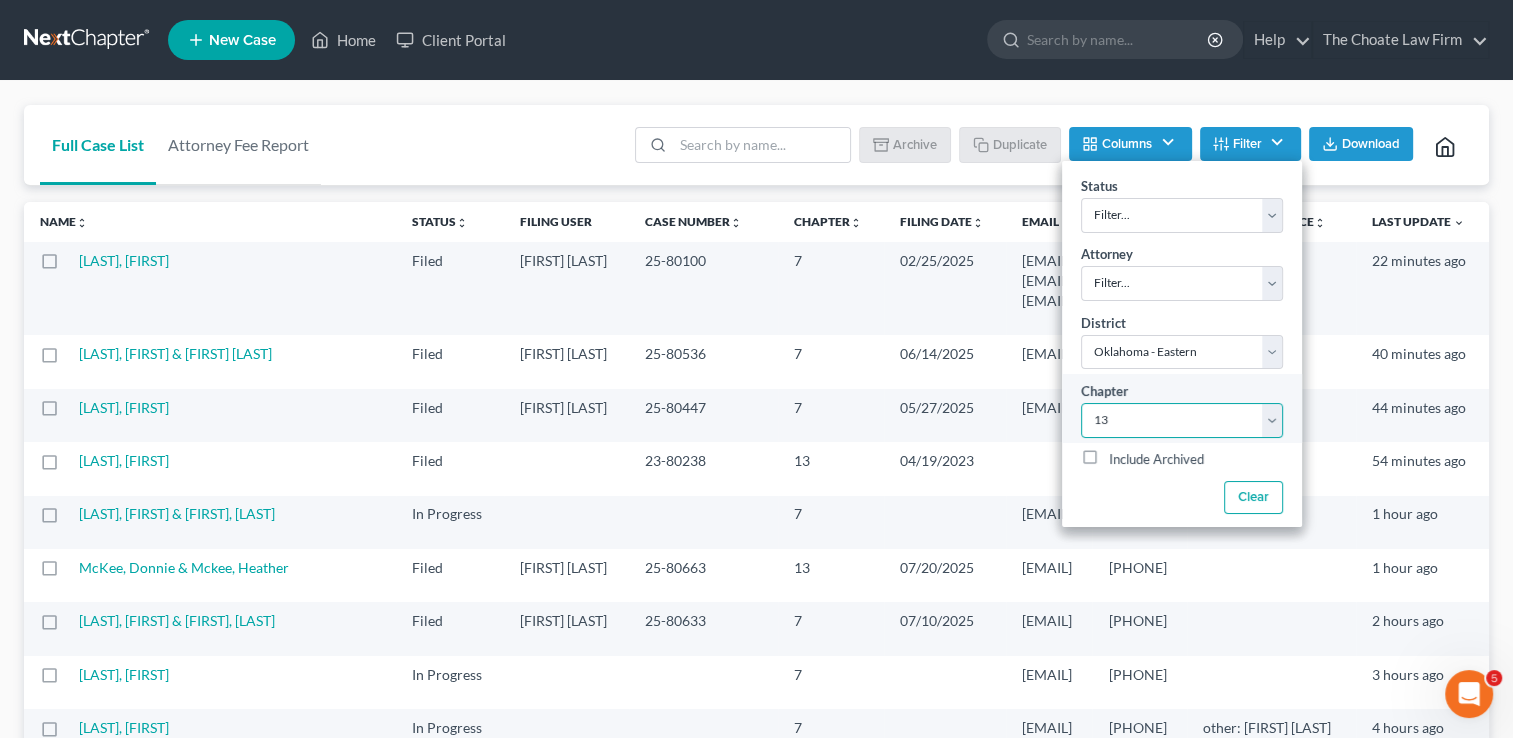 click on "Filter... 7 11 13" at bounding box center [1182, 420] 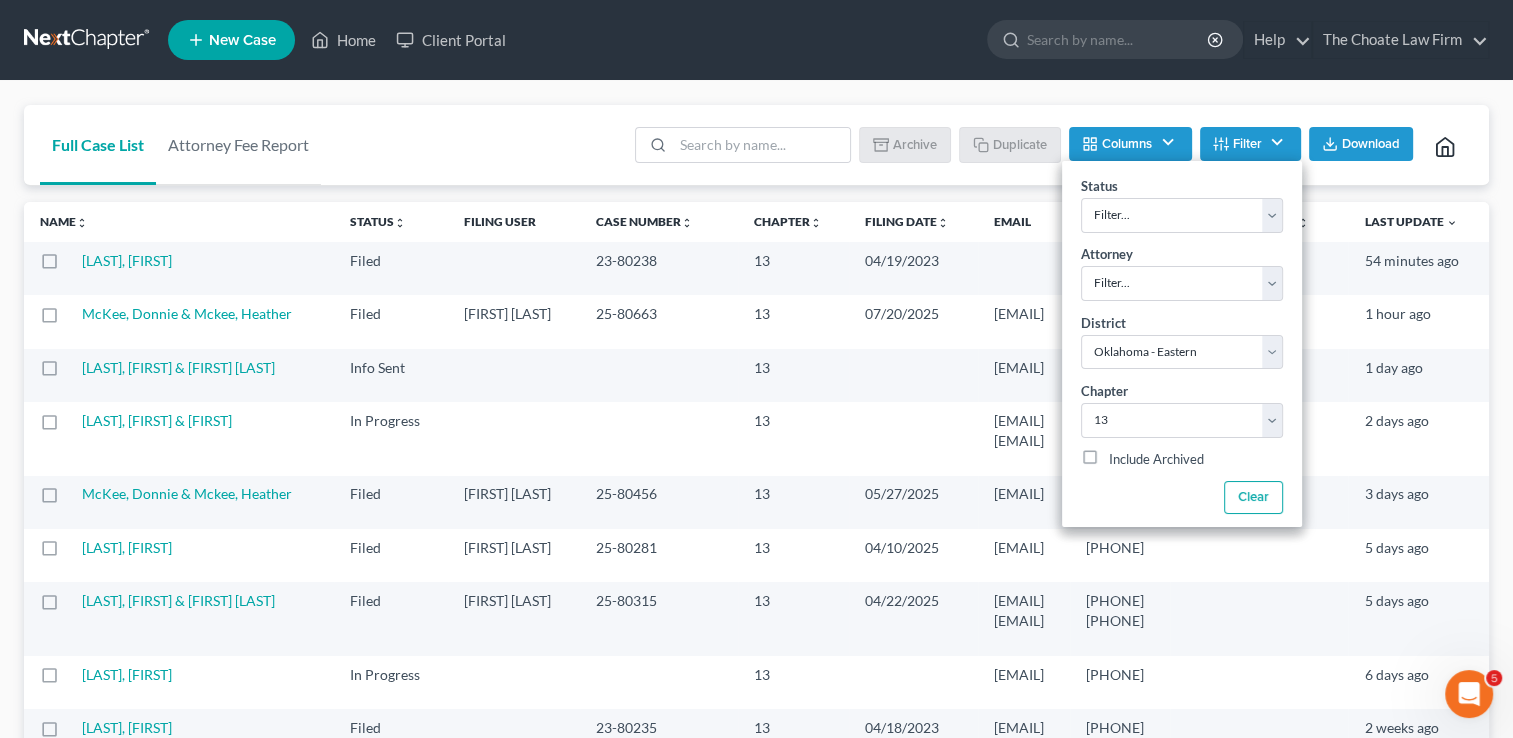 click on "Full Case List Attorney Fee Report Batch Download Archive Un-archive Duplicate Columns Attorney Case Number Area Of Law Chapter Client Address Email IC Date Signing Date Confirmation Date Filing Date Filing User Judge Phone Referral Source Claims & Services Spouse Address Status Trustee Last Update Filter Status Filter... Discharged Dismissed Filed Info Sent In Progress Lead Lost Lead Ready to File Retained To Review Attorney Filter... [FIRST] [LAST] [FIRST] [LAST] District Filter... Filter... Alabama - Middle Alabama - Northern Alabama - Southern Alaska Arizona Arkansas - Eastern Arkansas - Western California - Central California - Eastern California - Northern California - Southern Colorado Connecticut Delaware District of Columbia Florida - Middle Florida - Northern Florida - Southern Georgia - Middle Georgia - Northern Georgia - Southern Guam Hawaii Idaho Illinois - Central Illinois - Northern Illinois - Southern Indiana - Northern Indiana - Southern Iowa - Northern Iowa - Southern Kansas 7" at bounding box center (756, 145) 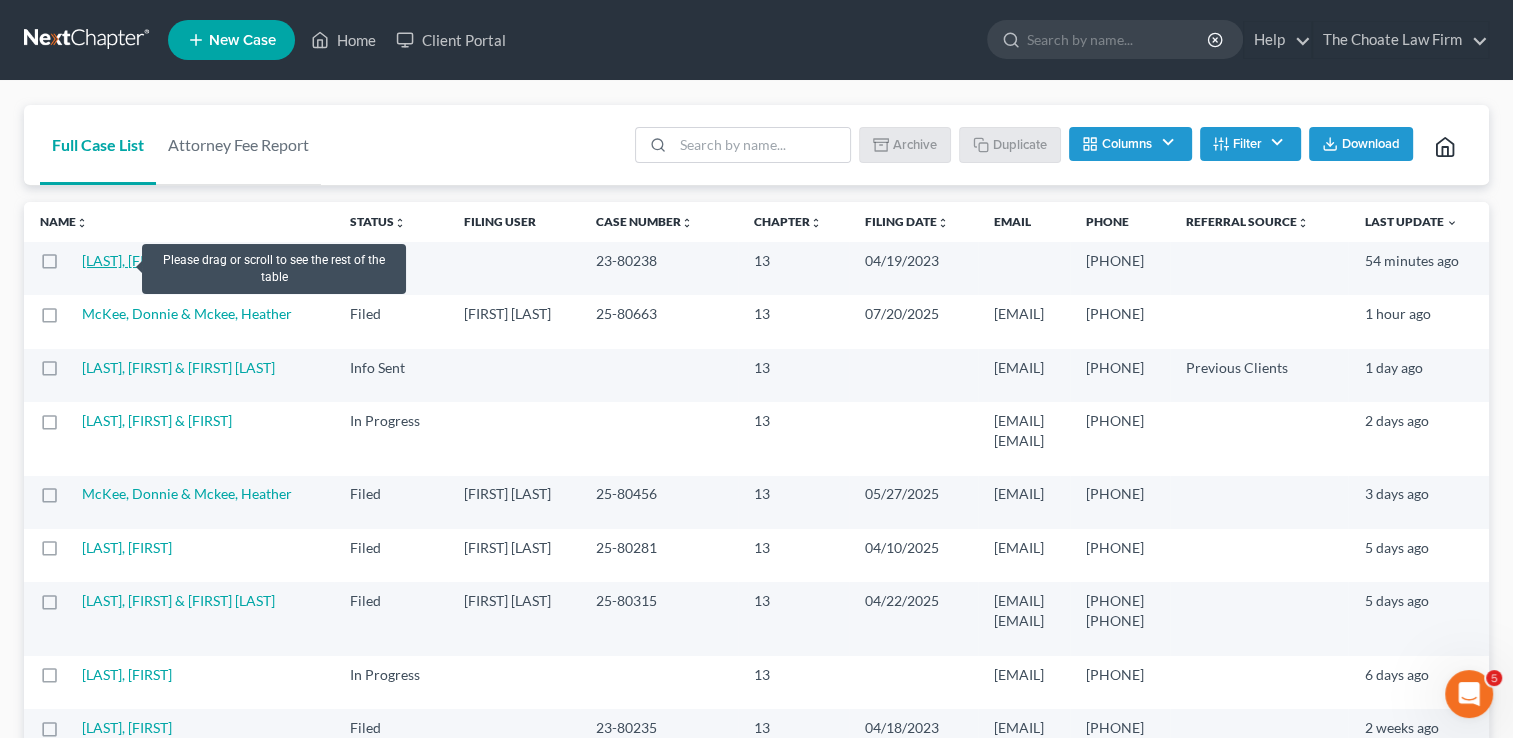 click on "[LAST], [FIRST]" at bounding box center (127, 260) 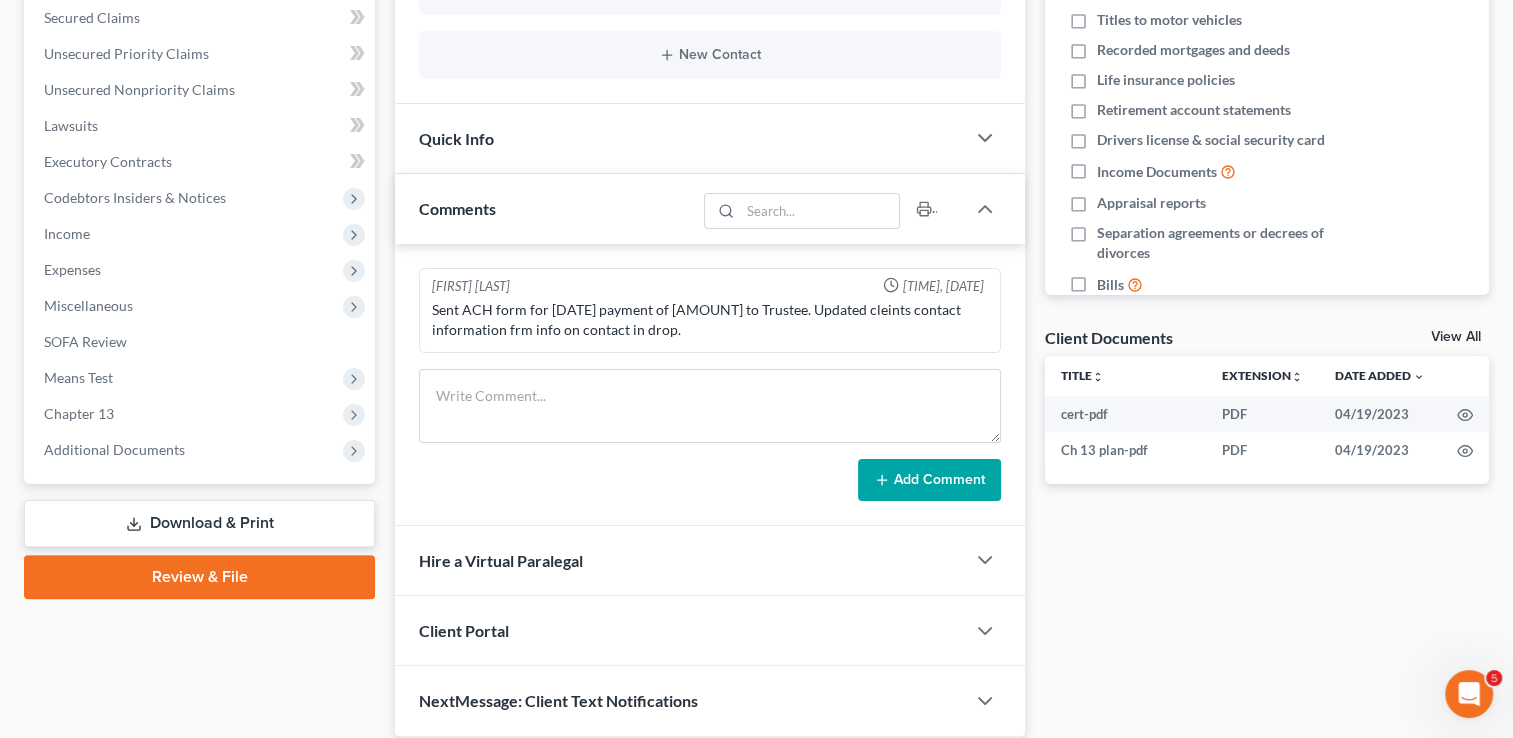 scroll, scrollTop: 494, scrollLeft: 0, axis: vertical 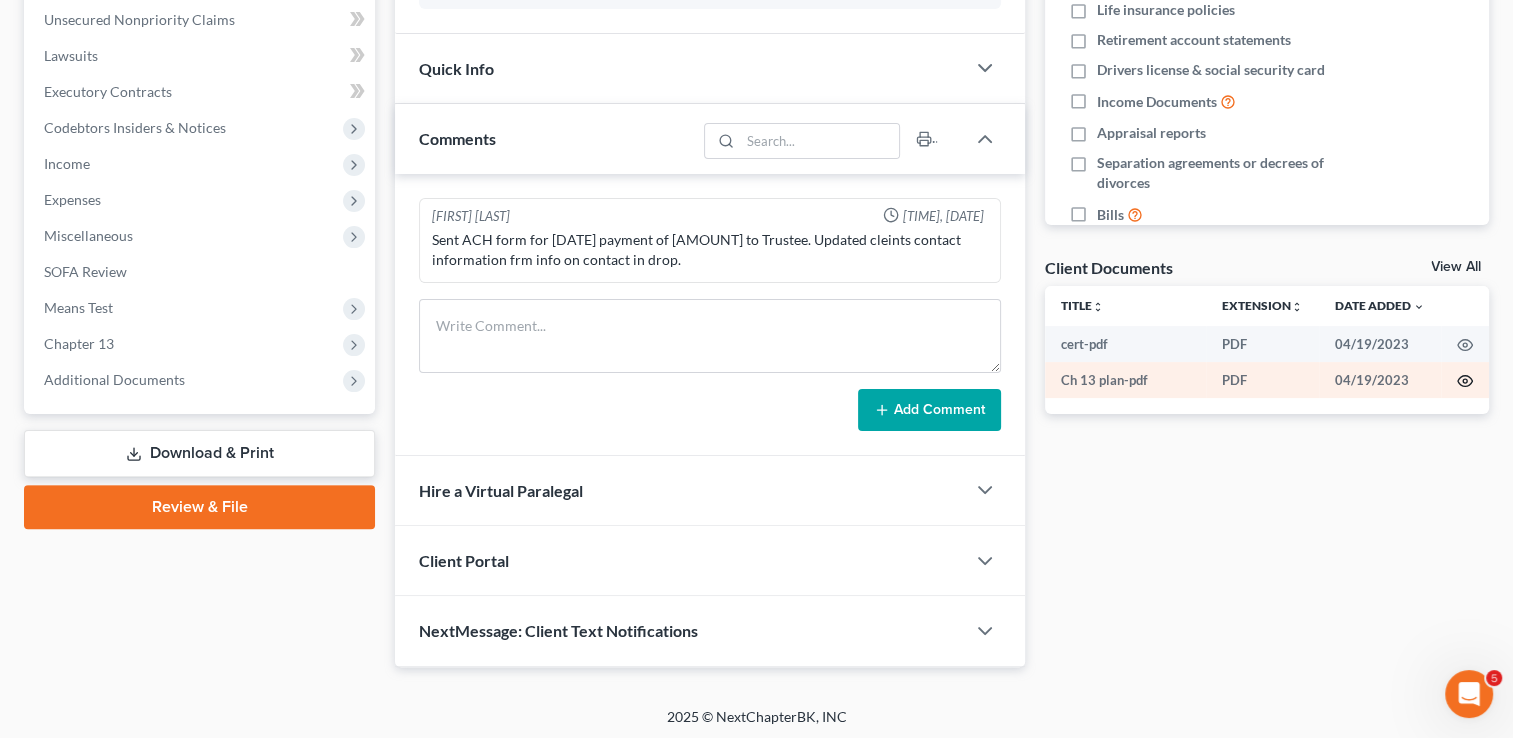 click 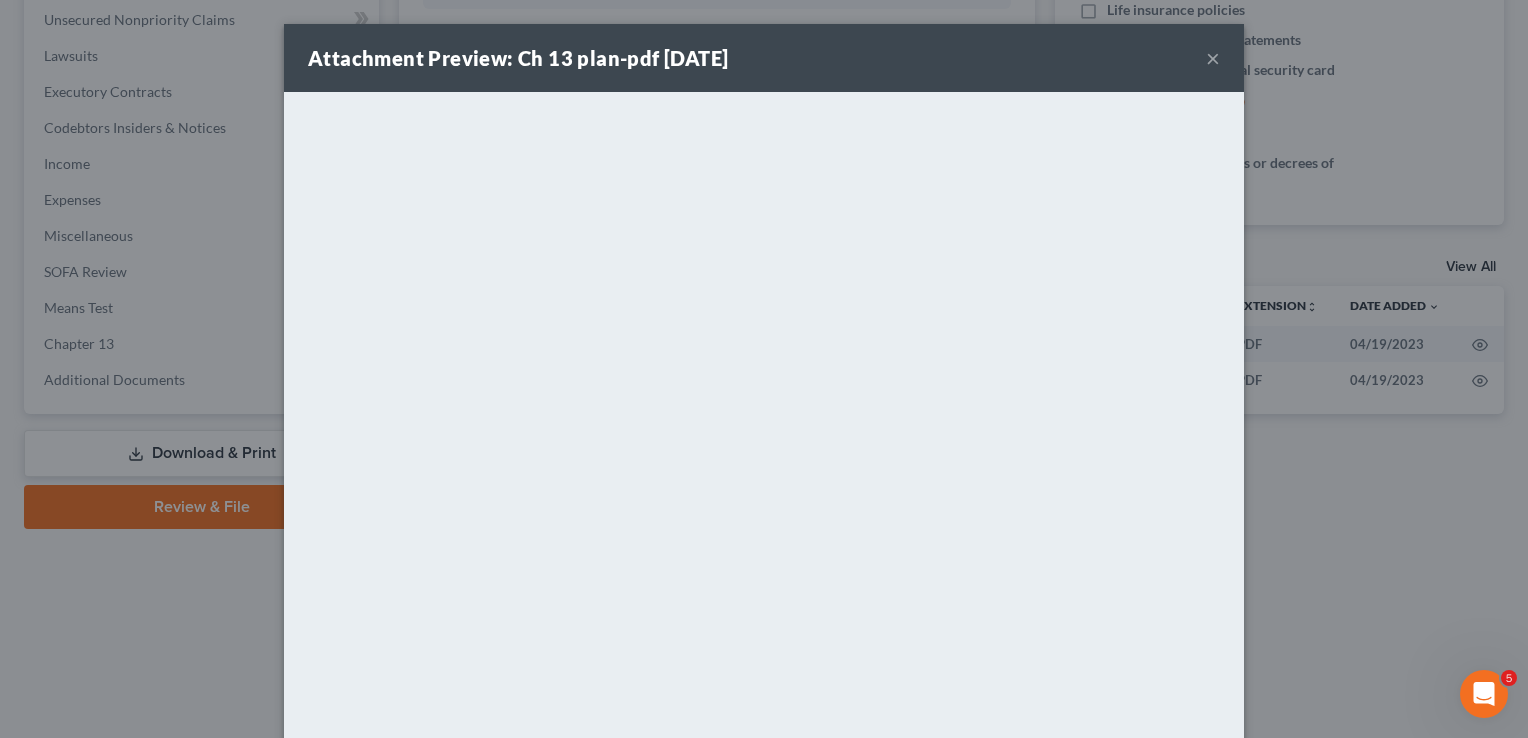 click on "×" at bounding box center (1213, 58) 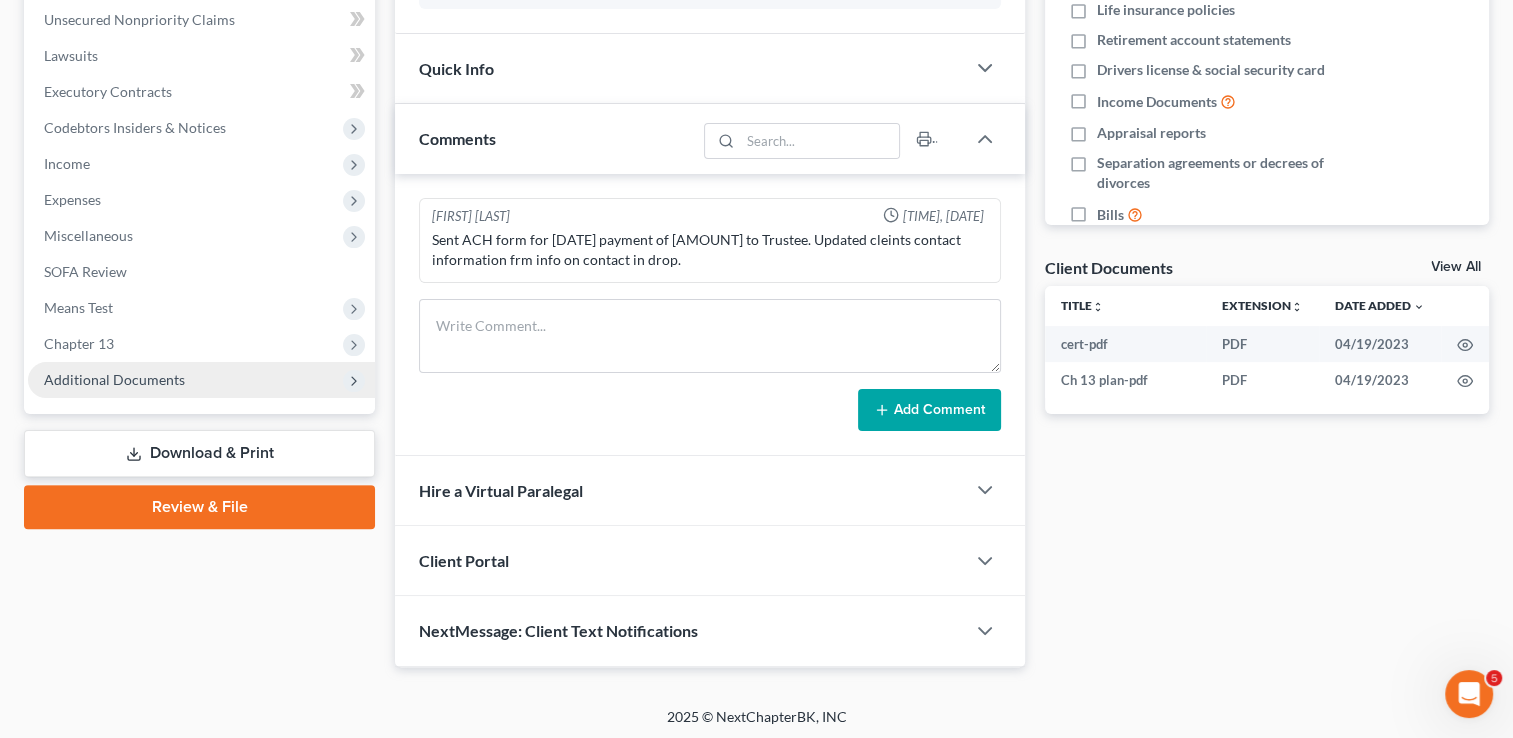 click on "Additional Documents" at bounding box center (114, 379) 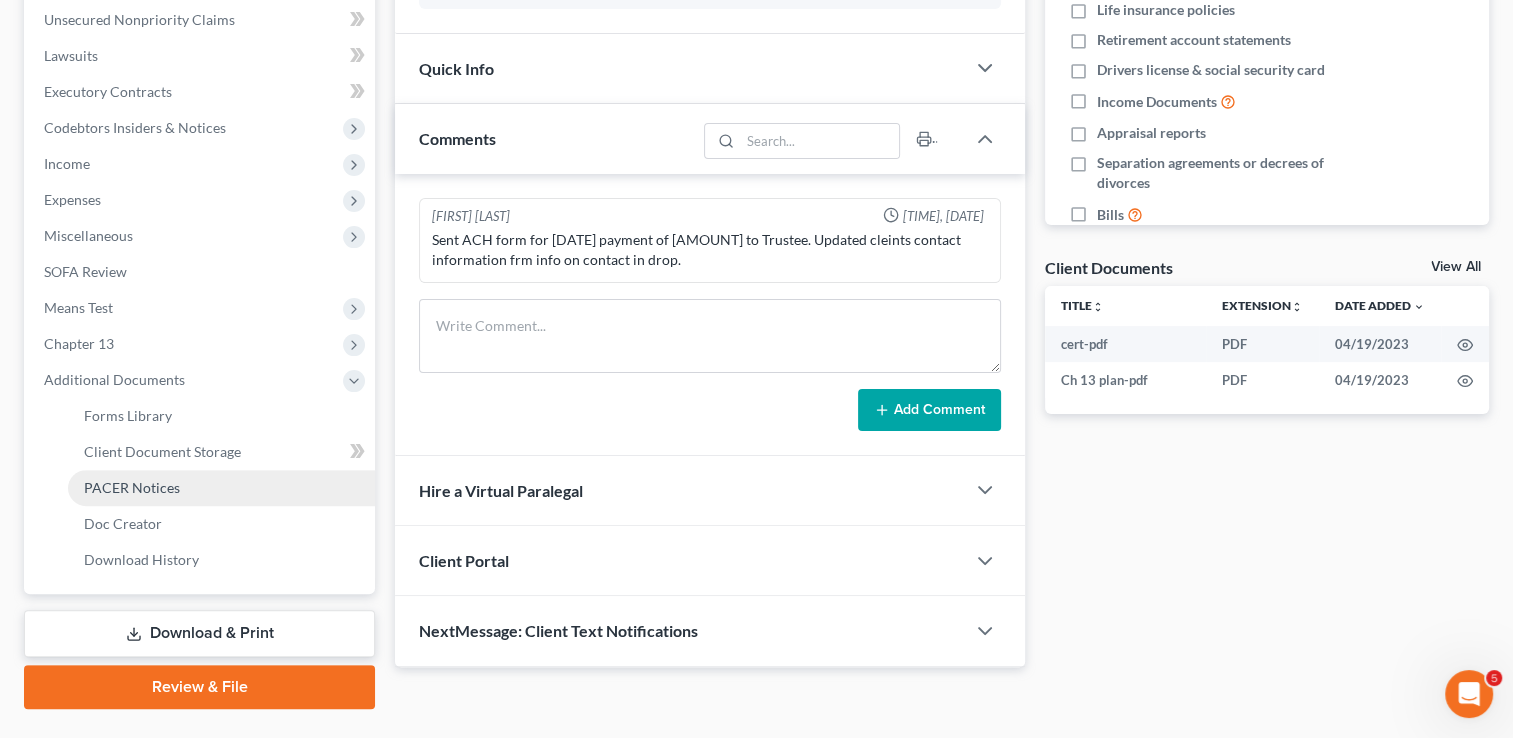 click on "PACER Notices" at bounding box center [132, 487] 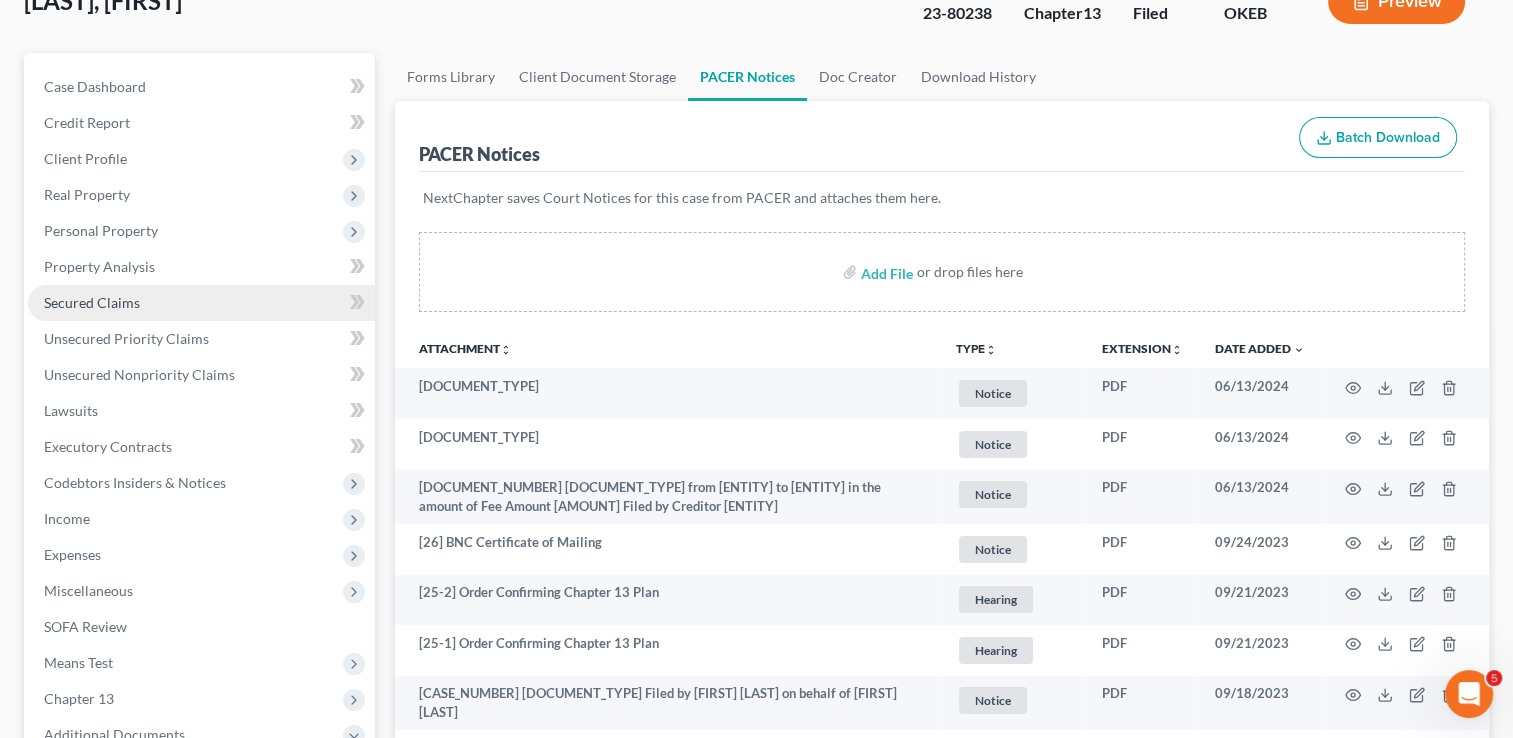 scroll, scrollTop: 0, scrollLeft: 0, axis: both 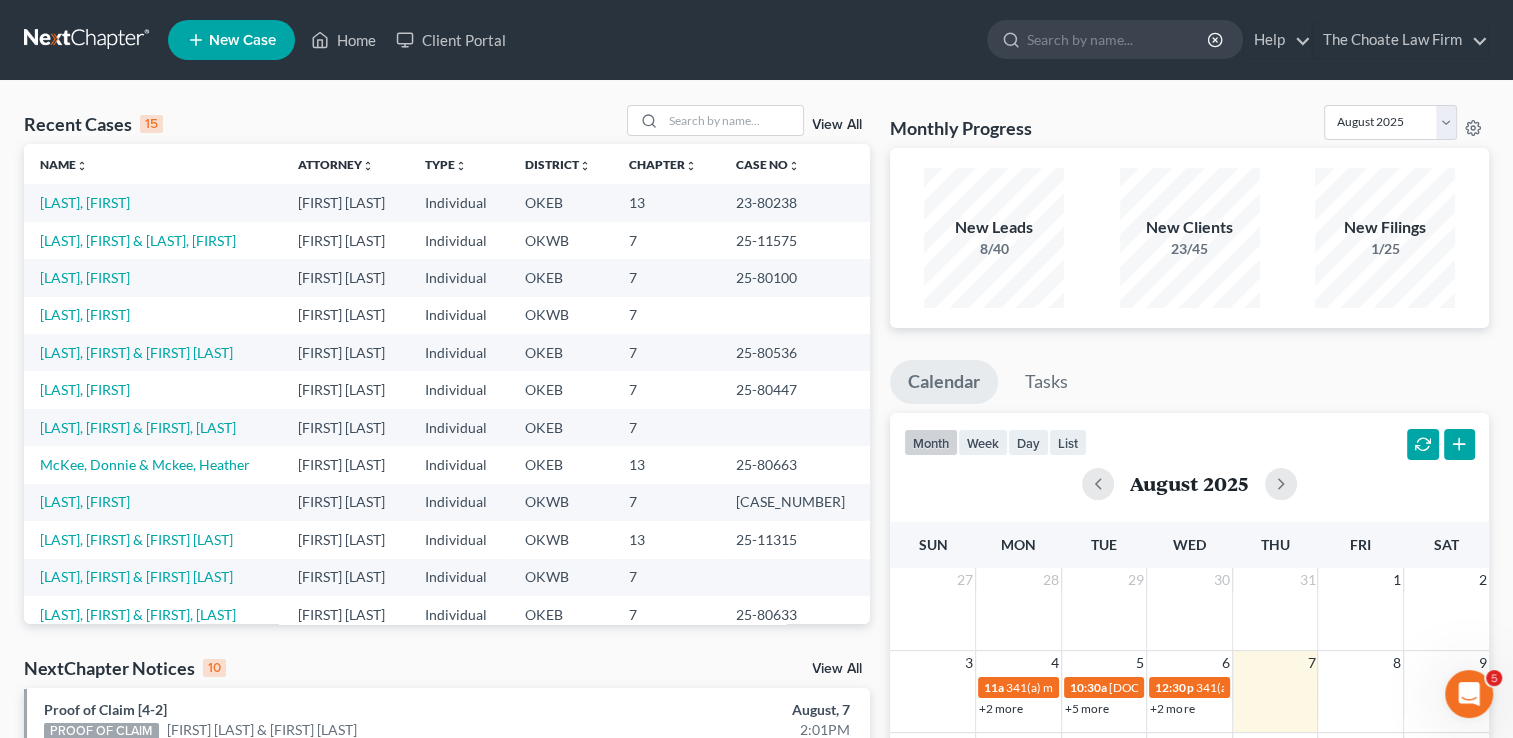 click on "View All" at bounding box center [837, 125] 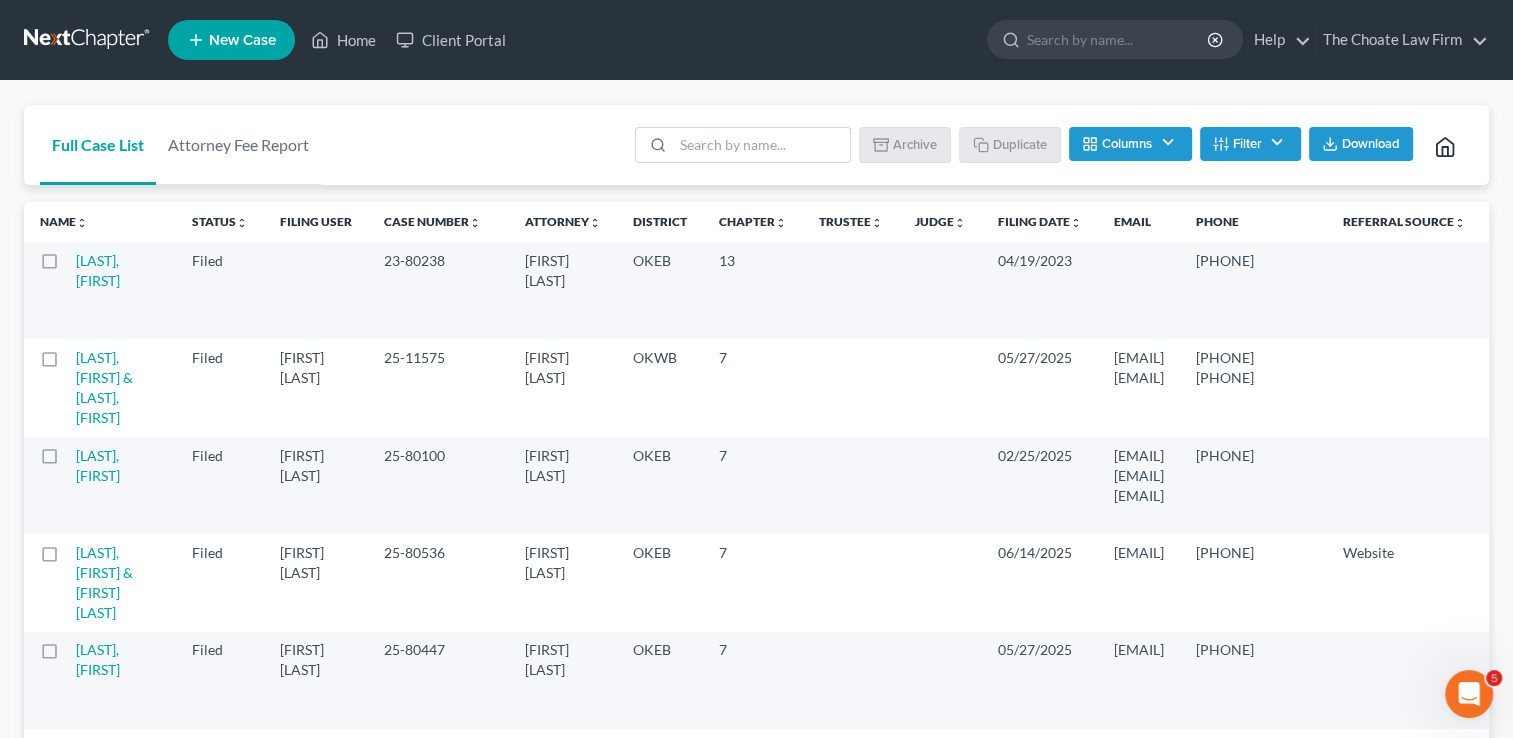 click on "Filter" at bounding box center [1250, 144] 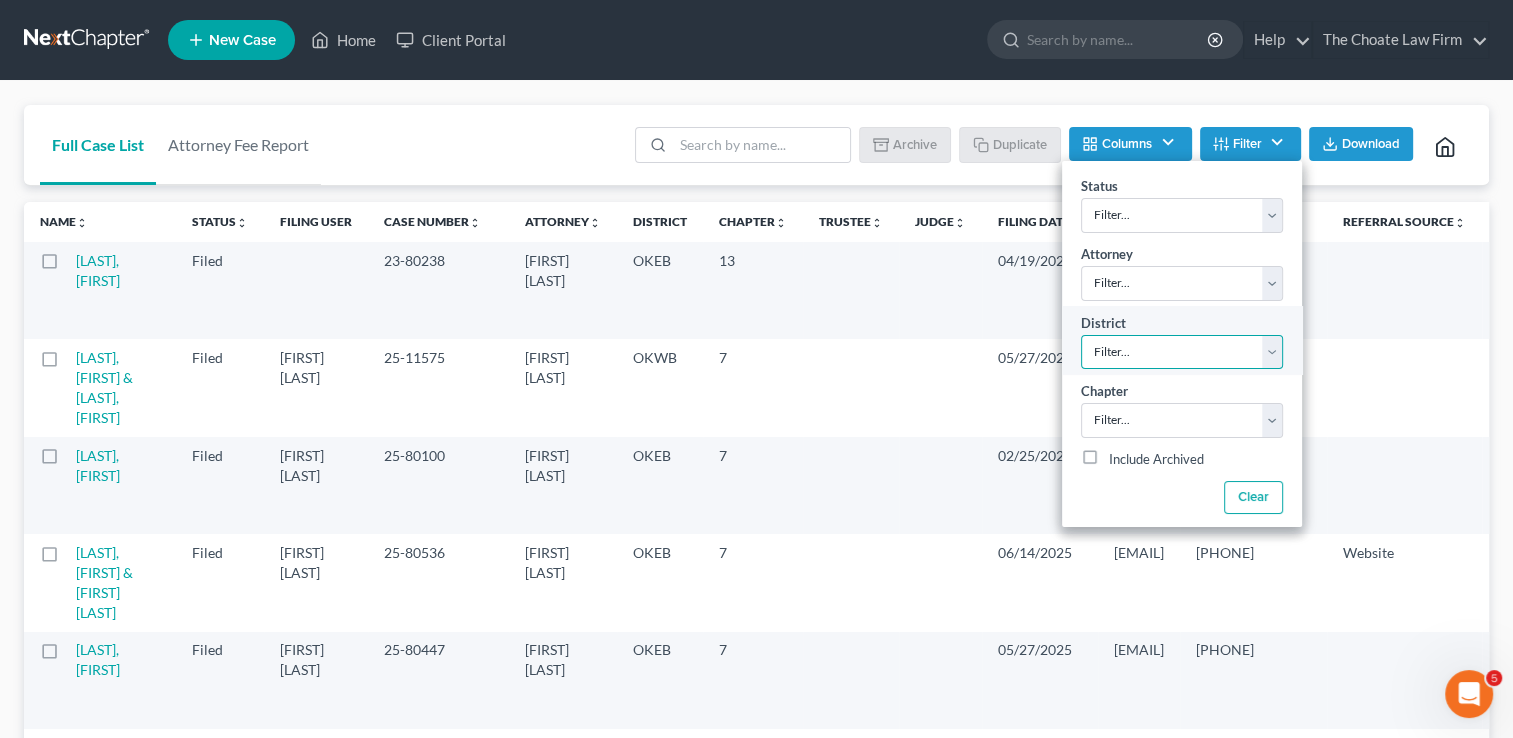 drag, startPoint x: 1184, startPoint y: 354, endPoint x: 1176, endPoint y: 362, distance: 11.313708 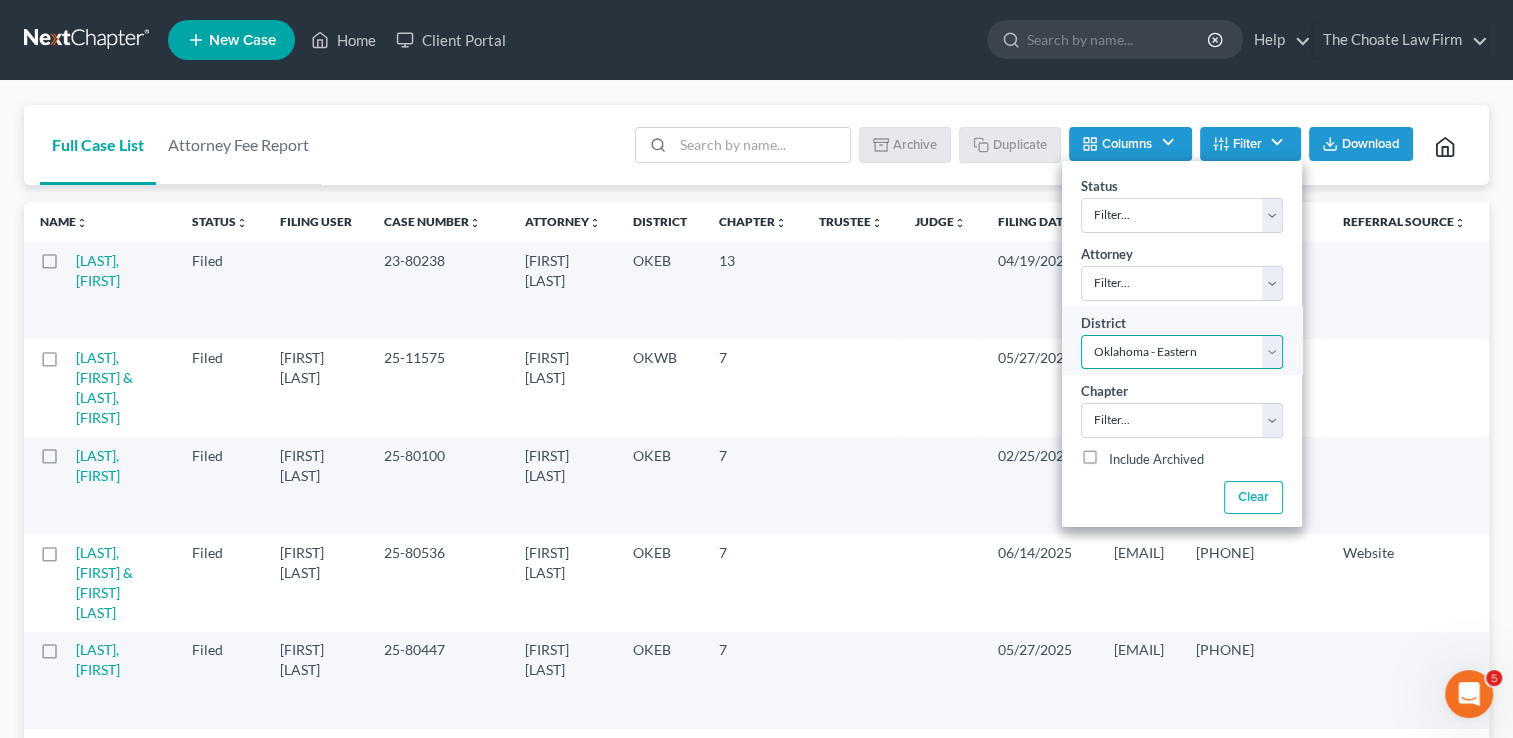 click on "Filter... Filter... Alabama - Middle Alabama - Northern Alabama - Southern Alaska Arizona Arkansas - Eastern Arkansas - Western California - Central California - Eastern California - Northern California - Southern Colorado Connecticut Delaware District of Columbia Florida - Middle Florida - Northern Florida - Southern Georgia - Middle Georgia - Northern Georgia - Southern Guam Hawaii Idaho Illinois - Central Illinois - Northern Illinois - Southern Indiana - Northern Indiana - Southern Iowa - Northern Iowa - Southern Kansas Kentucky - Eastern Kentucky - Western Louisiana - Eastern Louisiana - Middle Louisiana - Western Maine Maryland Massachusetts Michigan - Eastern Michigan - Western Minnesota Mississippi - Northern Mississippi - Southern Missouri - Eastern Missouri - Western Montana Nebraska Nevada New Hampshire New Jersey New Mexico New York - Eastern New York - Northern New York - Southern New York - Western North Carolina - Eastern North Carolina - Middle North Carolina - Western North Dakota Oregon Utah" at bounding box center [1182, 352] 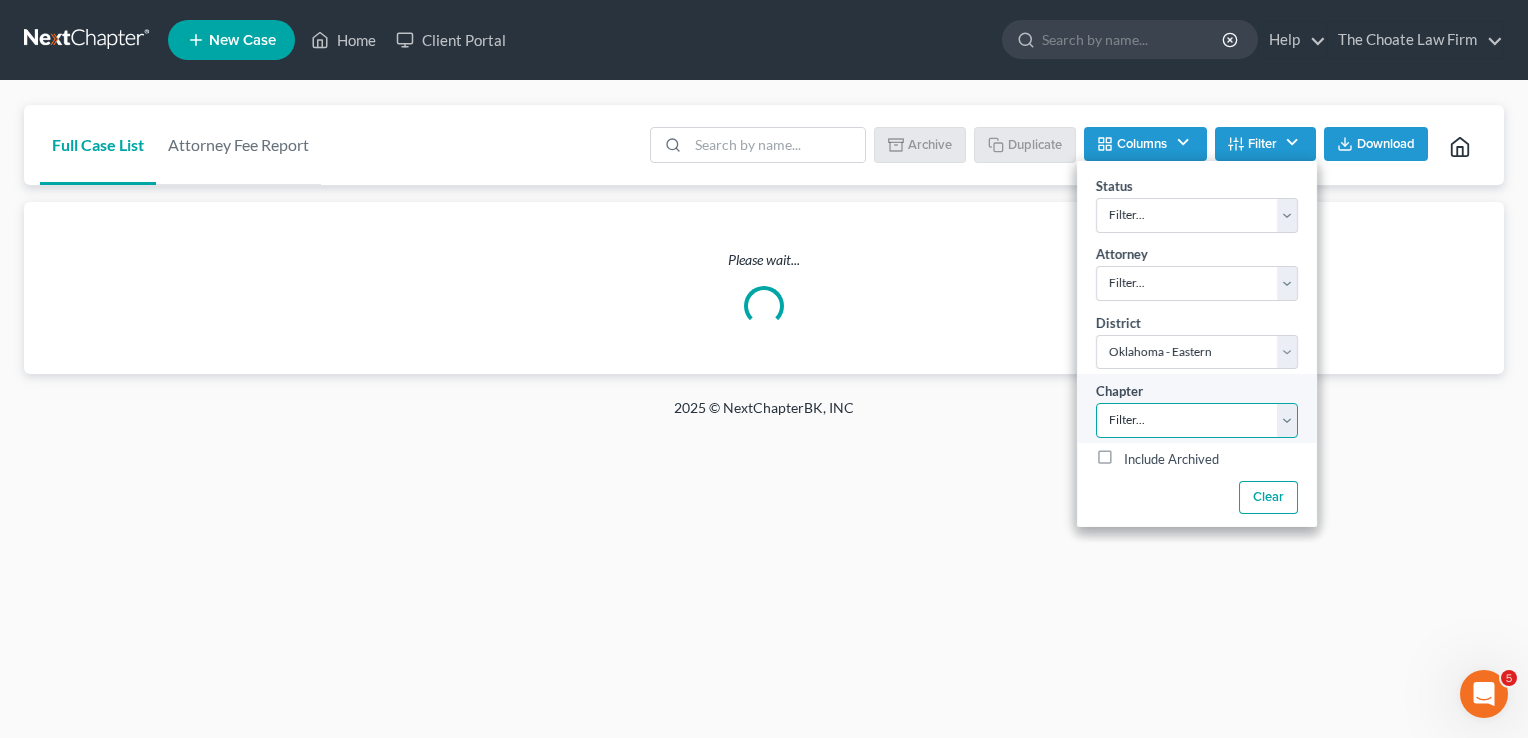 click on "Filter... 7 11 13" at bounding box center [1197, 420] 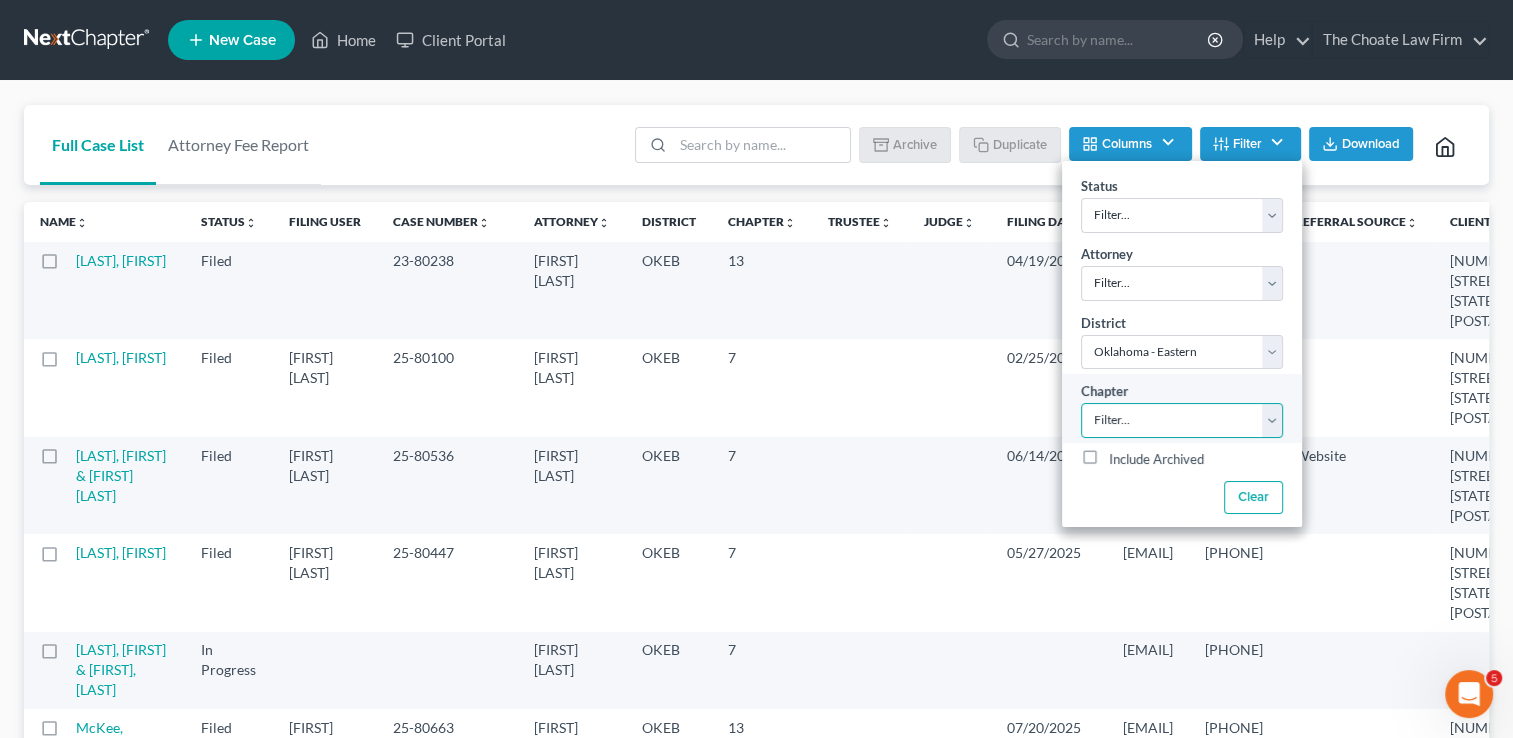 select on "2" 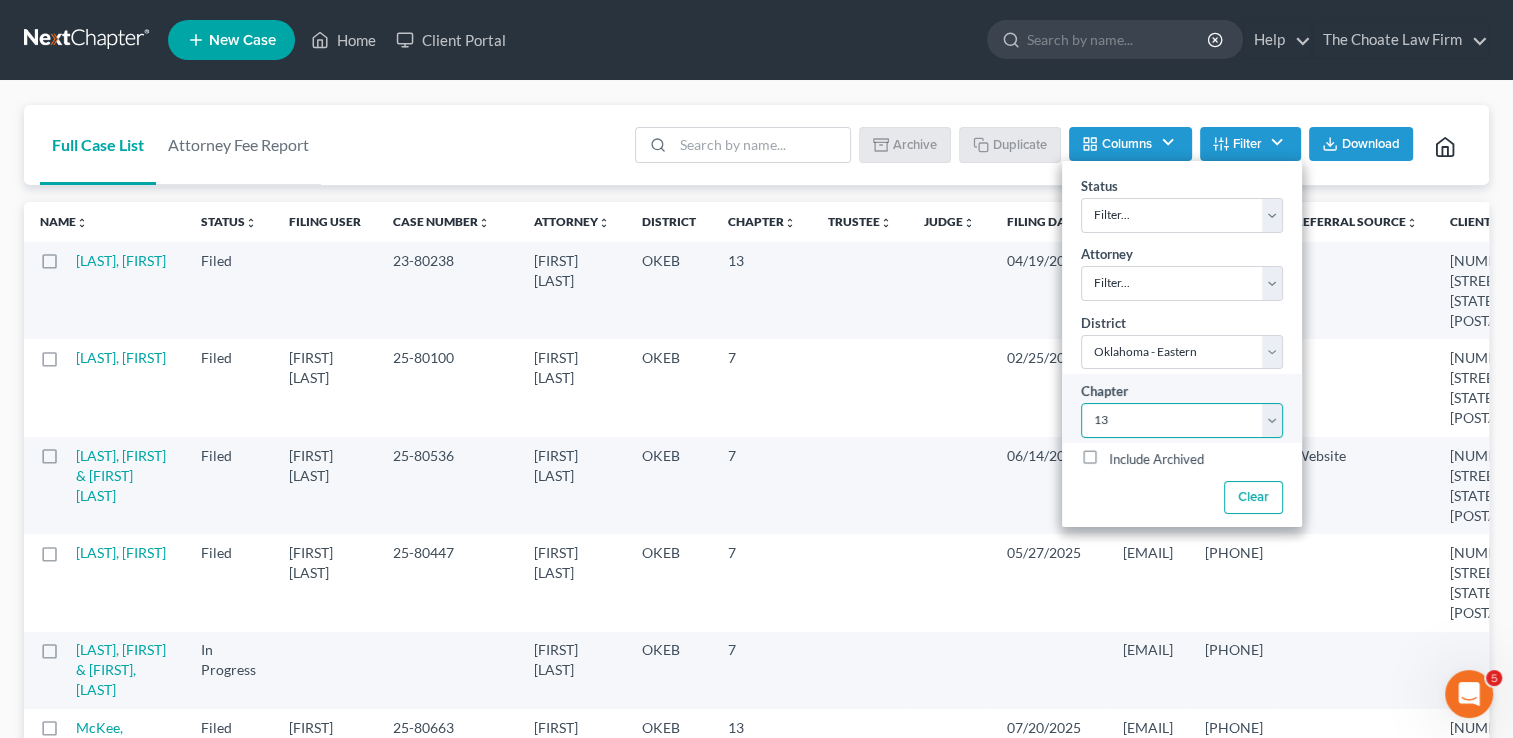 click on "Filter... 7 11 13" at bounding box center (1182, 420) 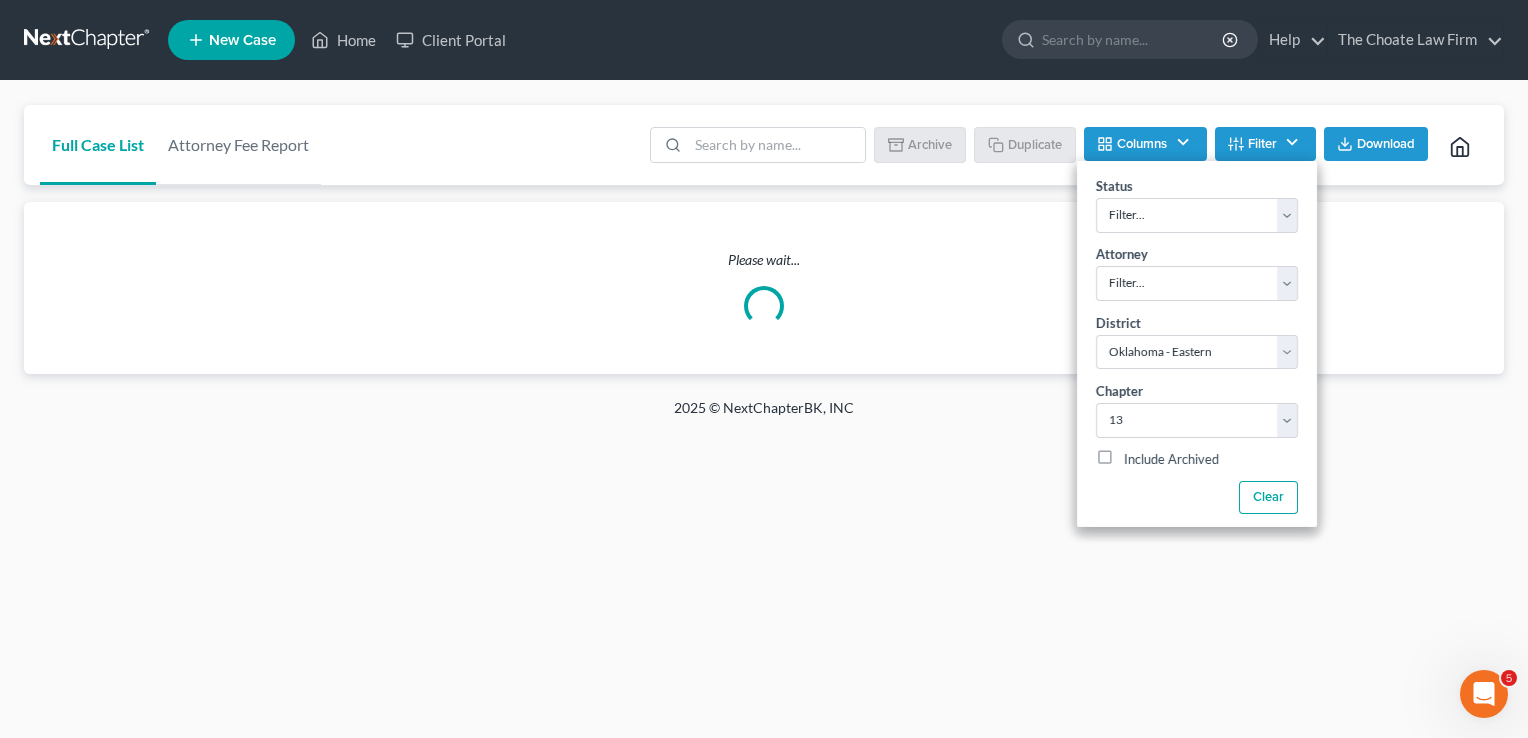 click on "Full Case List Attorney Fee Report Batch Download Archive Un-archive Duplicate Columns Attorney Case Number Area Of Law Chapter Client Address Email IC Date Signing Date Confirmation Date Filing Date Filing User Judge Phone Referral Source Claims & Services Spouse Address Status Trustee Last Update Filter Status Filter... Discharged Dismissed Filed Info Sent In Progress Lead Lost Lead Ready to File Retained To Review Attorney Filter... [FIRST] [LAST] [FIRST] [LAST] District Filter... Filter... Alabama - Middle Alabama - Northern Alabama - Southern Alaska Arizona Arkansas - Eastern Arkansas - Western California - Central California - Eastern California - Northern California - Southern Colorado Connecticut Delaware District of Columbia Florida - Middle Florida - Northern Florida - Southern Georgia - Middle Georgia - Northern Georgia - Southern Guam Hawaii Idaho Illinois - Central Illinois - Northern Illinois - Southern Indiana - Northern Indiana - Southern Iowa - Northern Iowa - Southern Kansas 7" at bounding box center (764, 145) 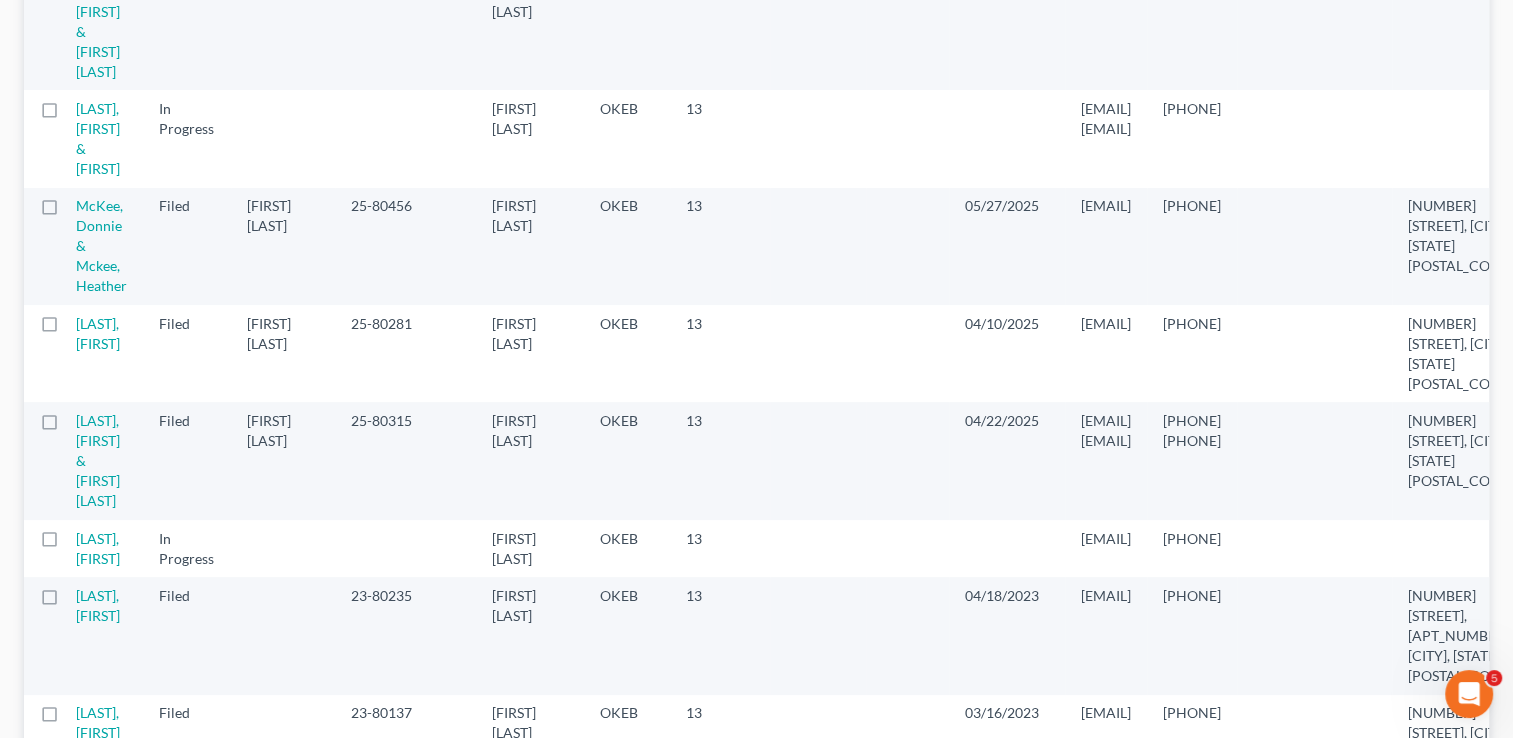 scroll, scrollTop: 600, scrollLeft: 0, axis: vertical 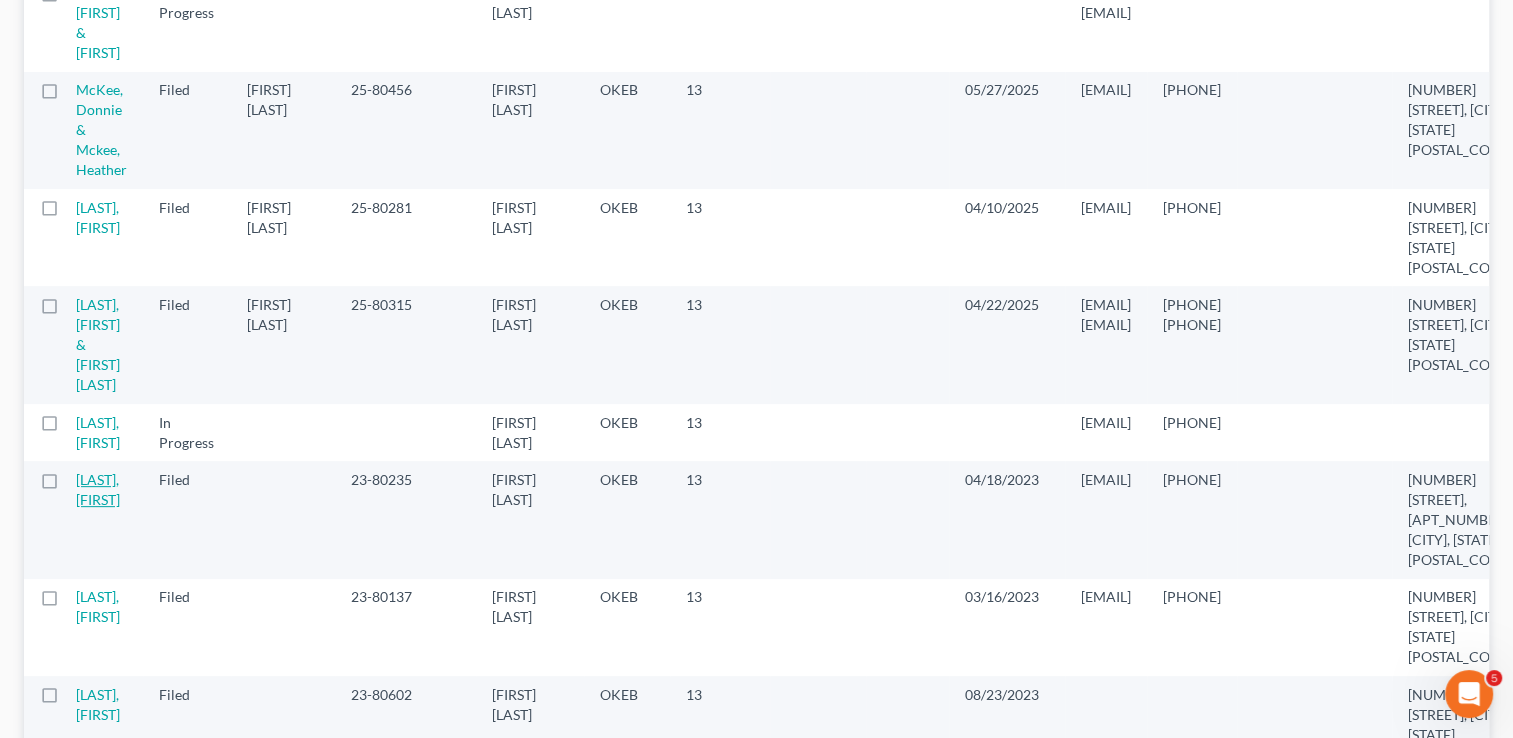 click on "[LAST], [FIRST]" at bounding box center [98, 489] 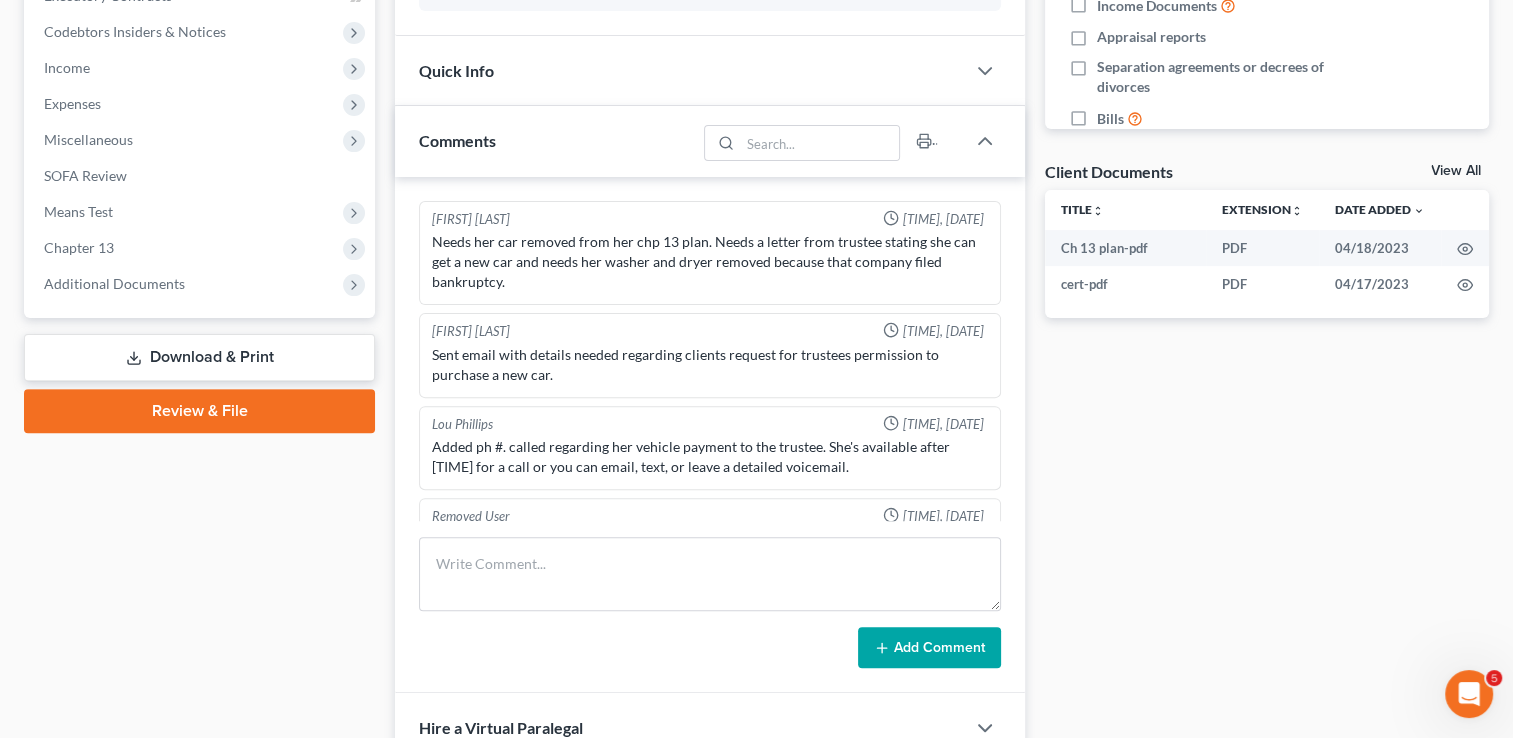 scroll, scrollTop: 600, scrollLeft: 0, axis: vertical 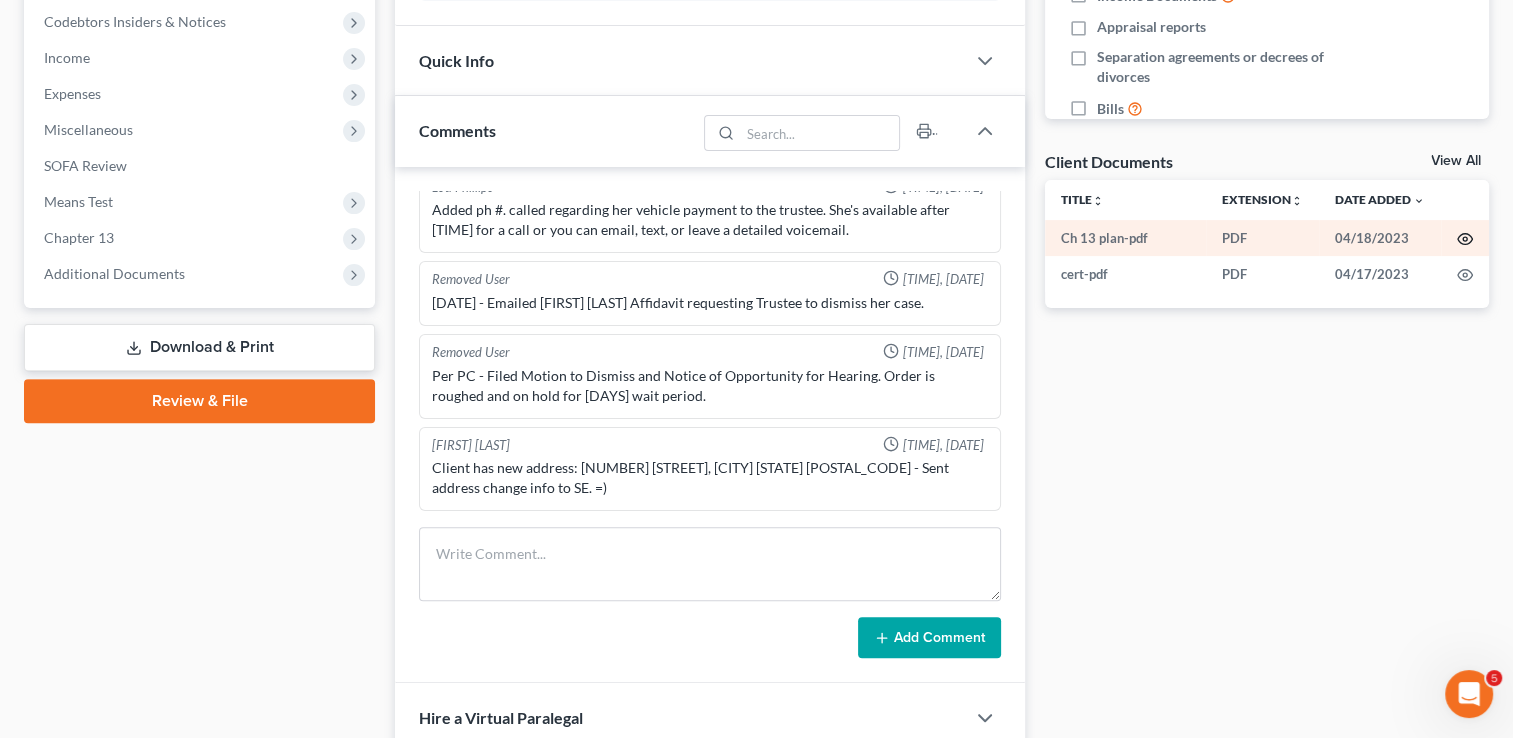 click 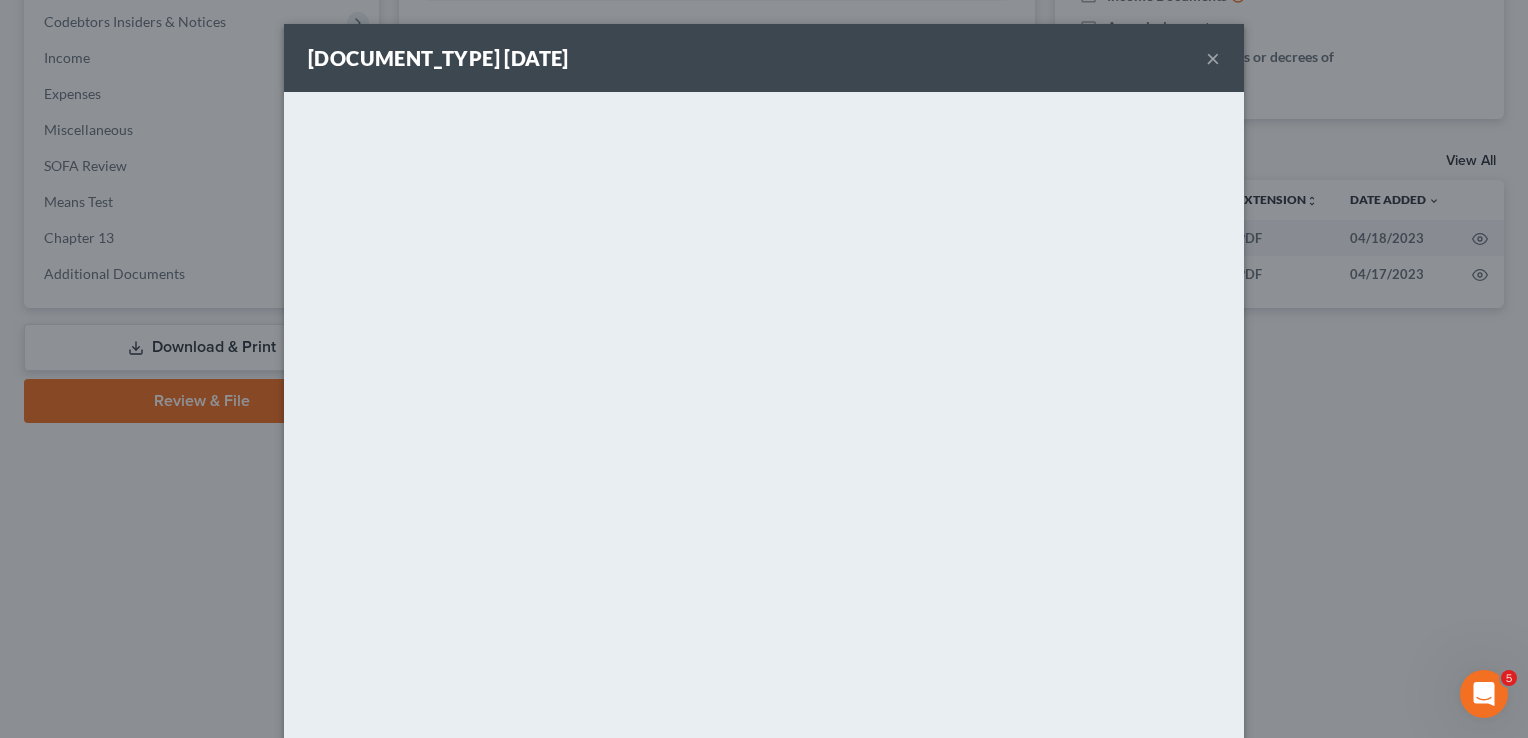 click on "×" at bounding box center [1213, 58] 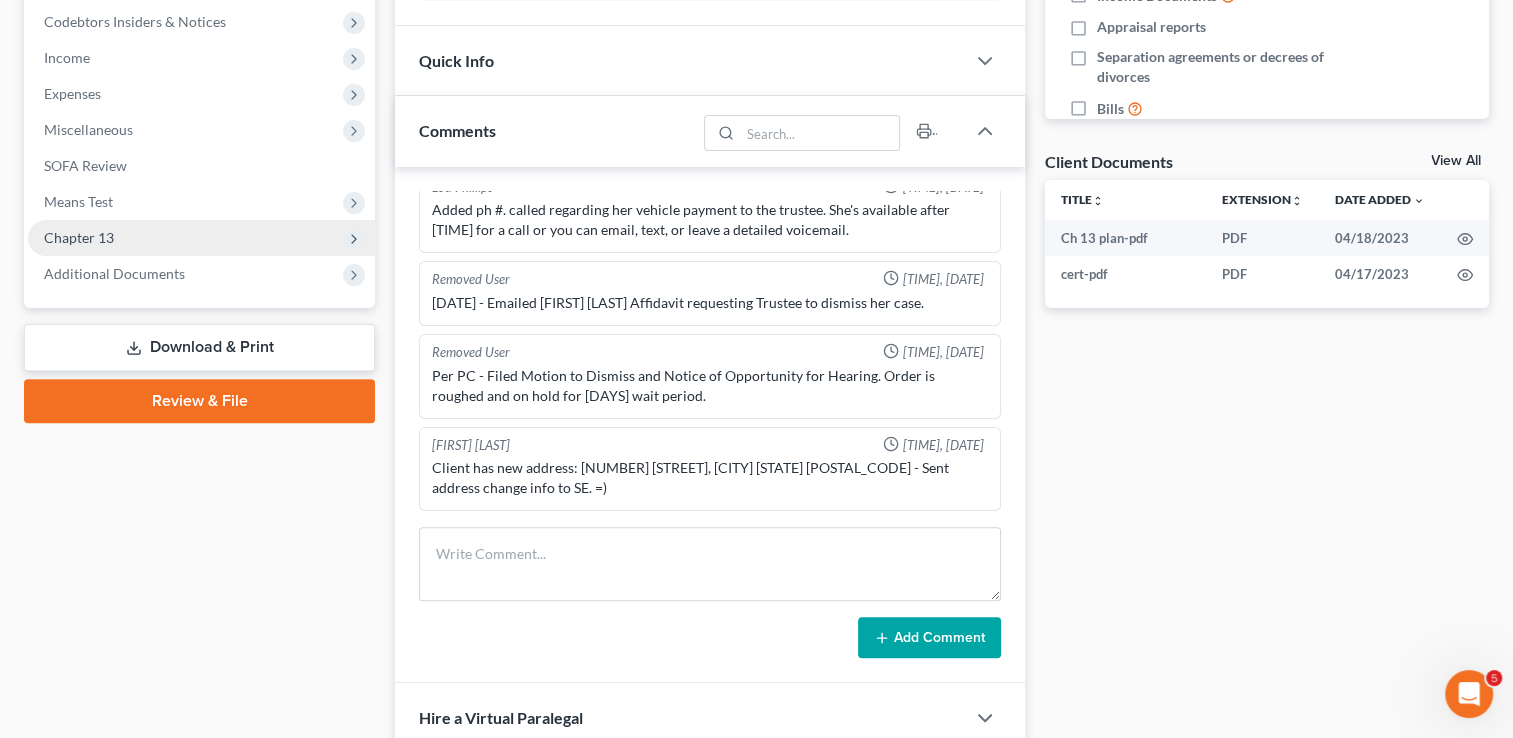 click on "Chapter 13" at bounding box center (79, 237) 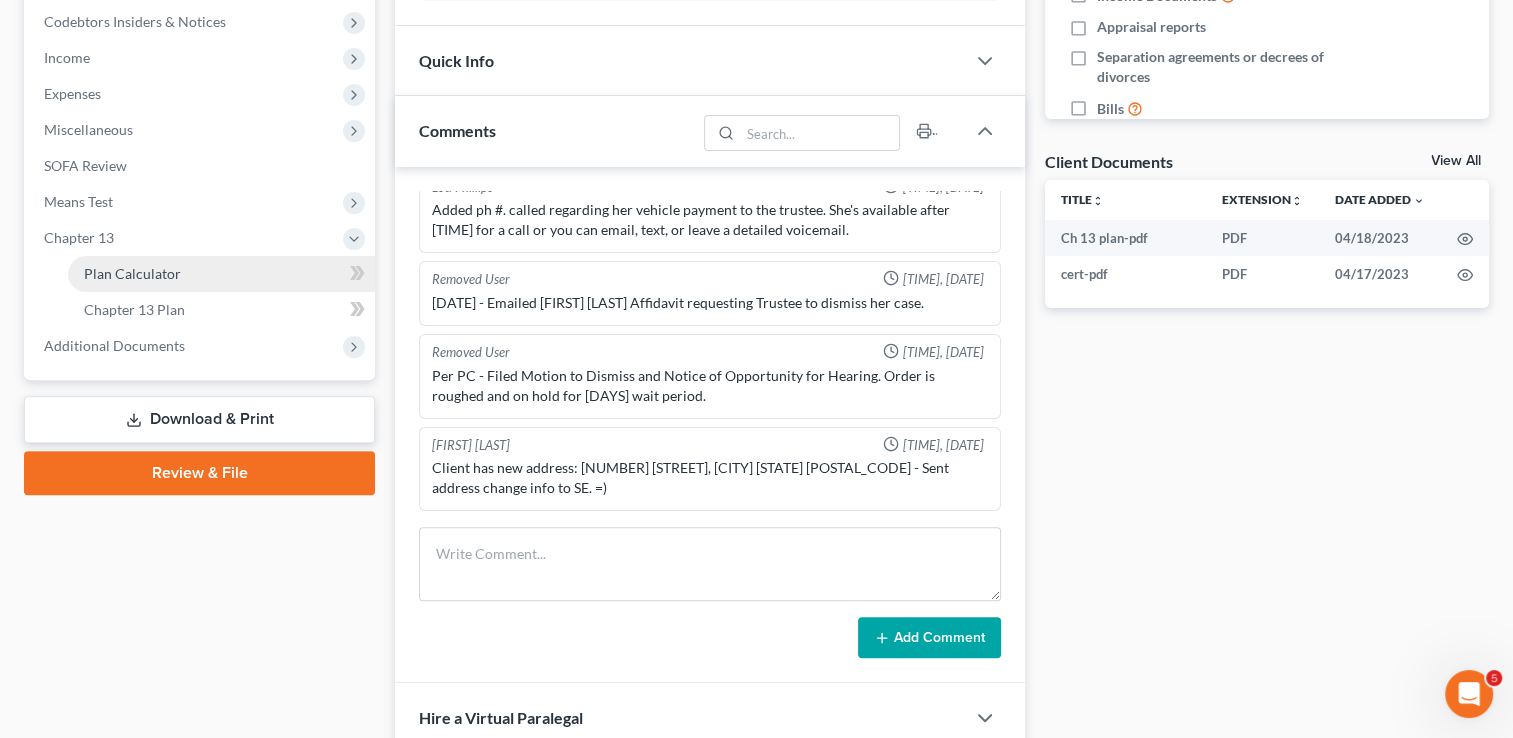 click on "Plan Calculator" at bounding box center (132, 273) 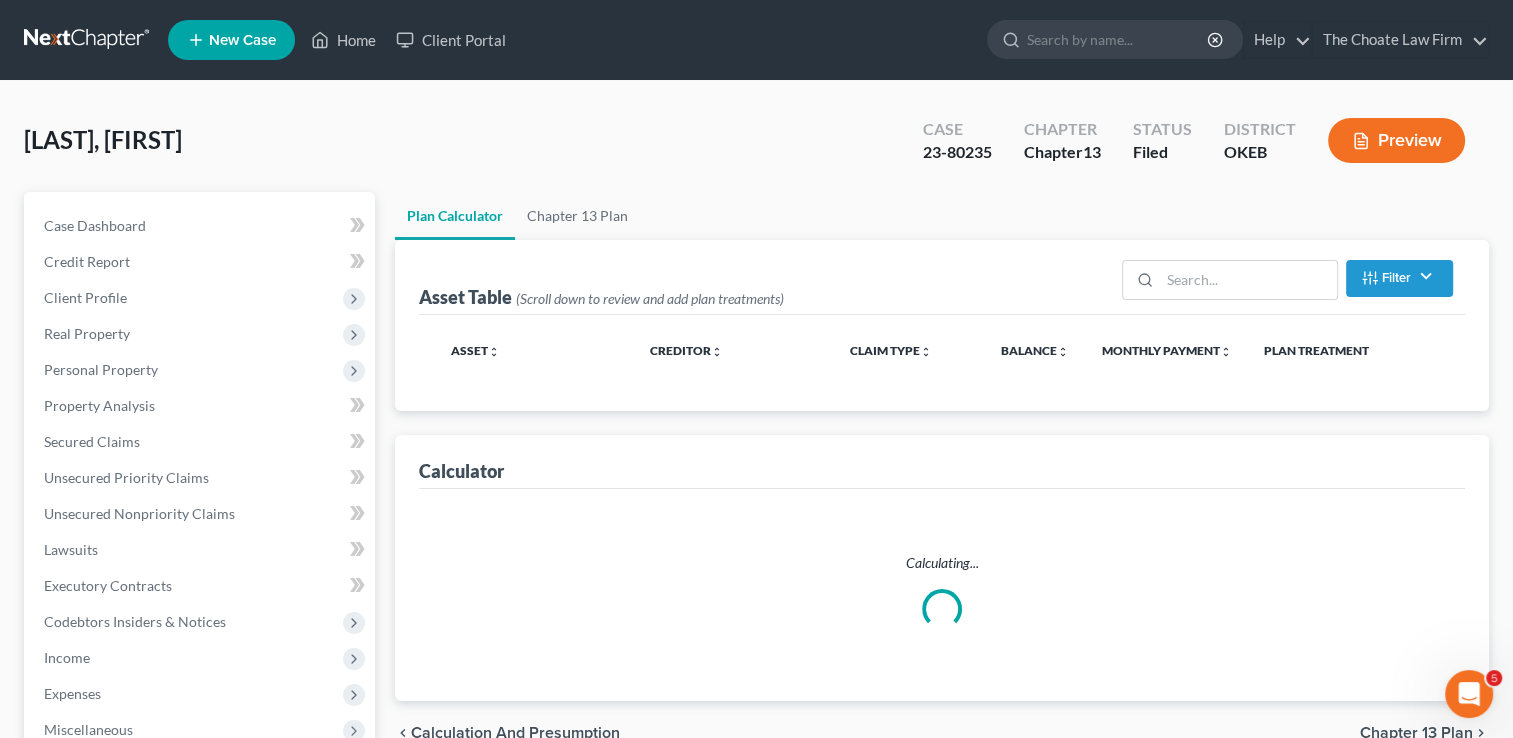 scroll, scrollTop: 400, scrollLeft: 0, axis: vertical 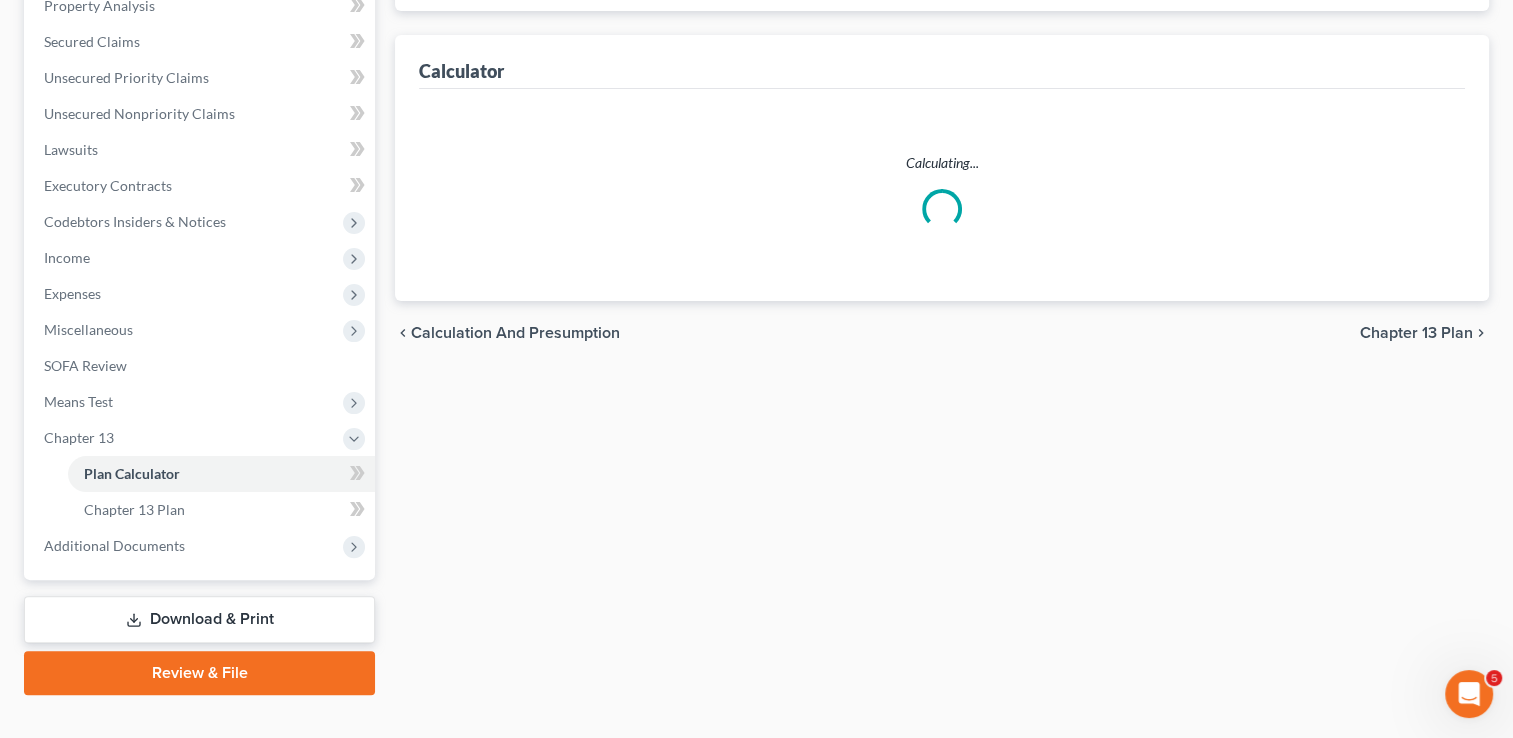 select on "59" 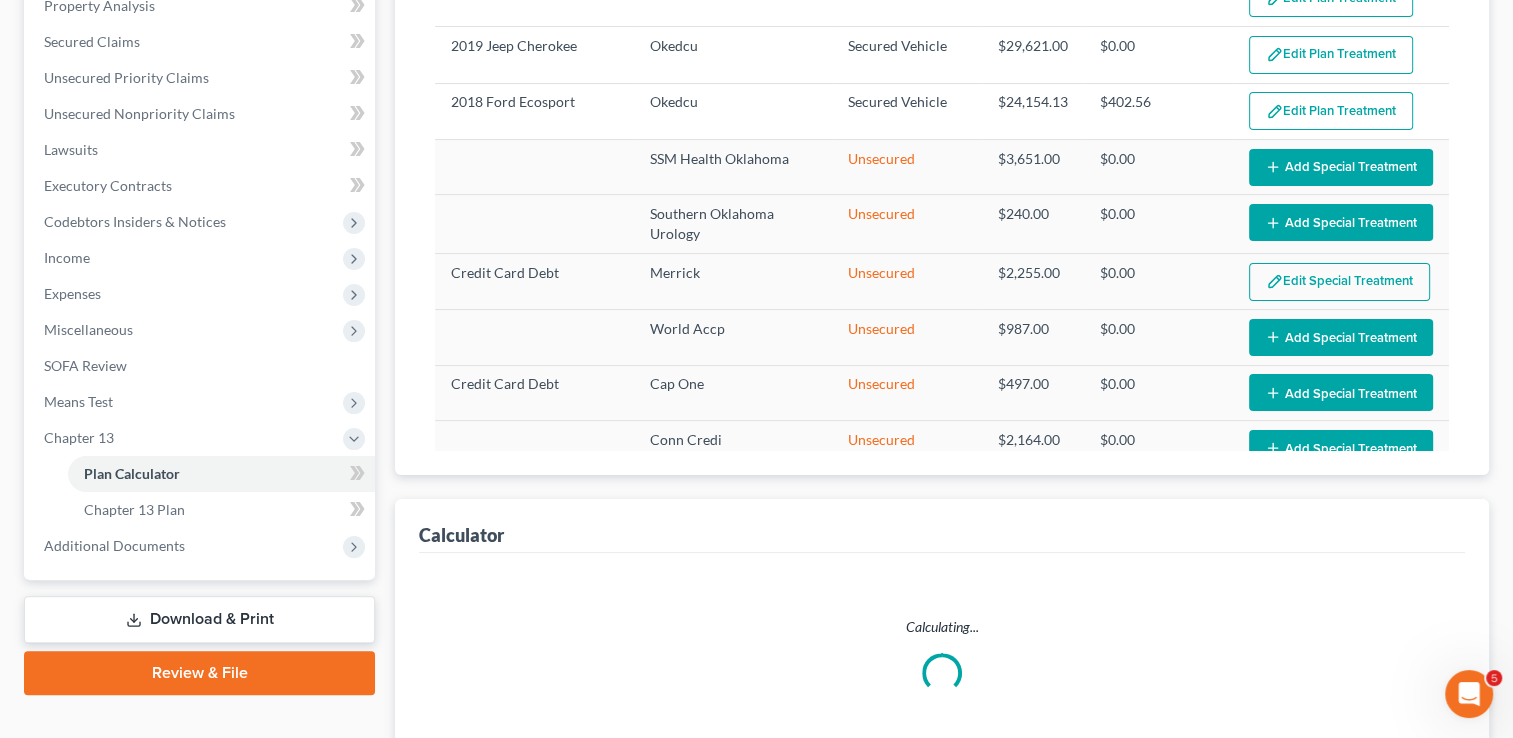 select on "59" 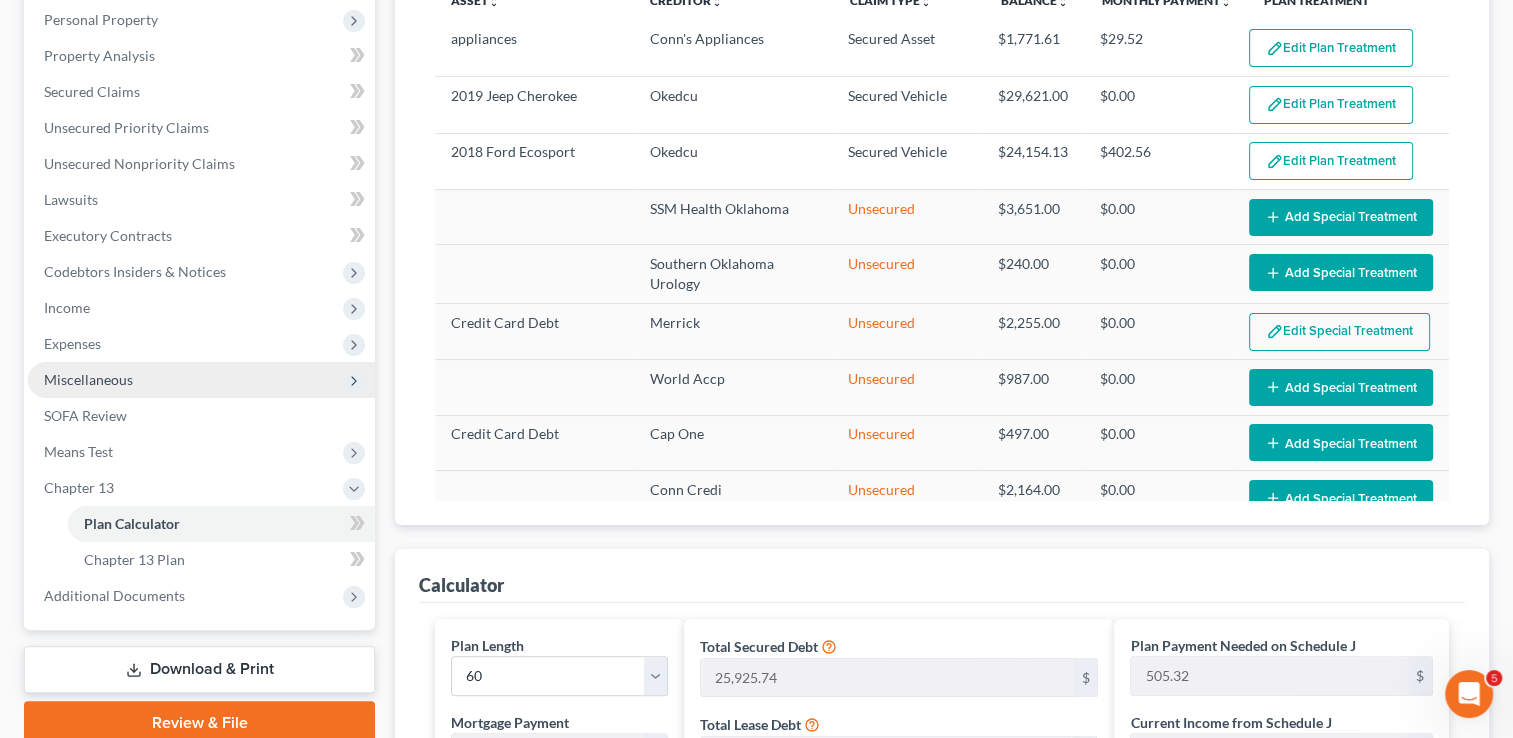 scroll, scrollTop: 304, scrollLeft: 0, axis: vertical 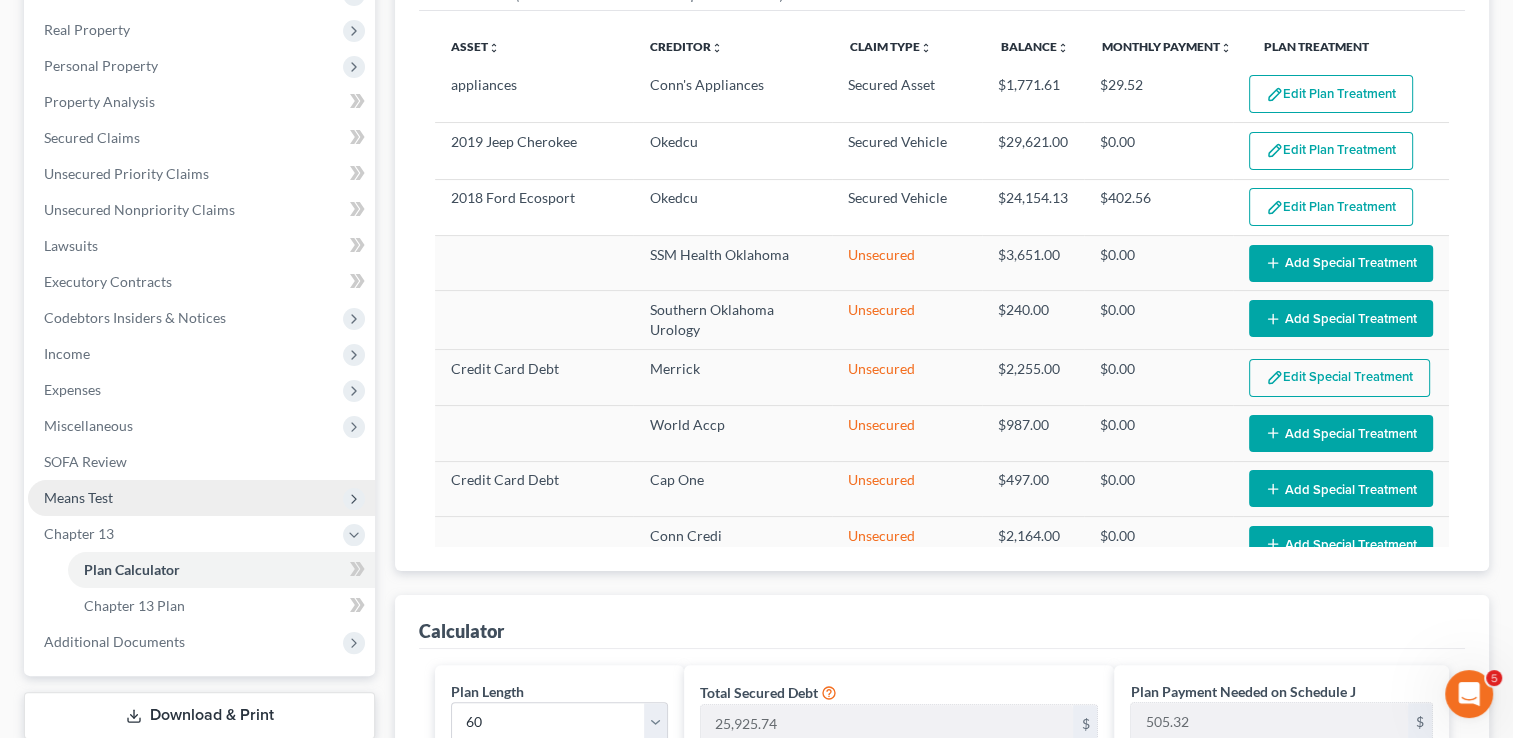 click on "Means Test" at bounding box center [78, 497] 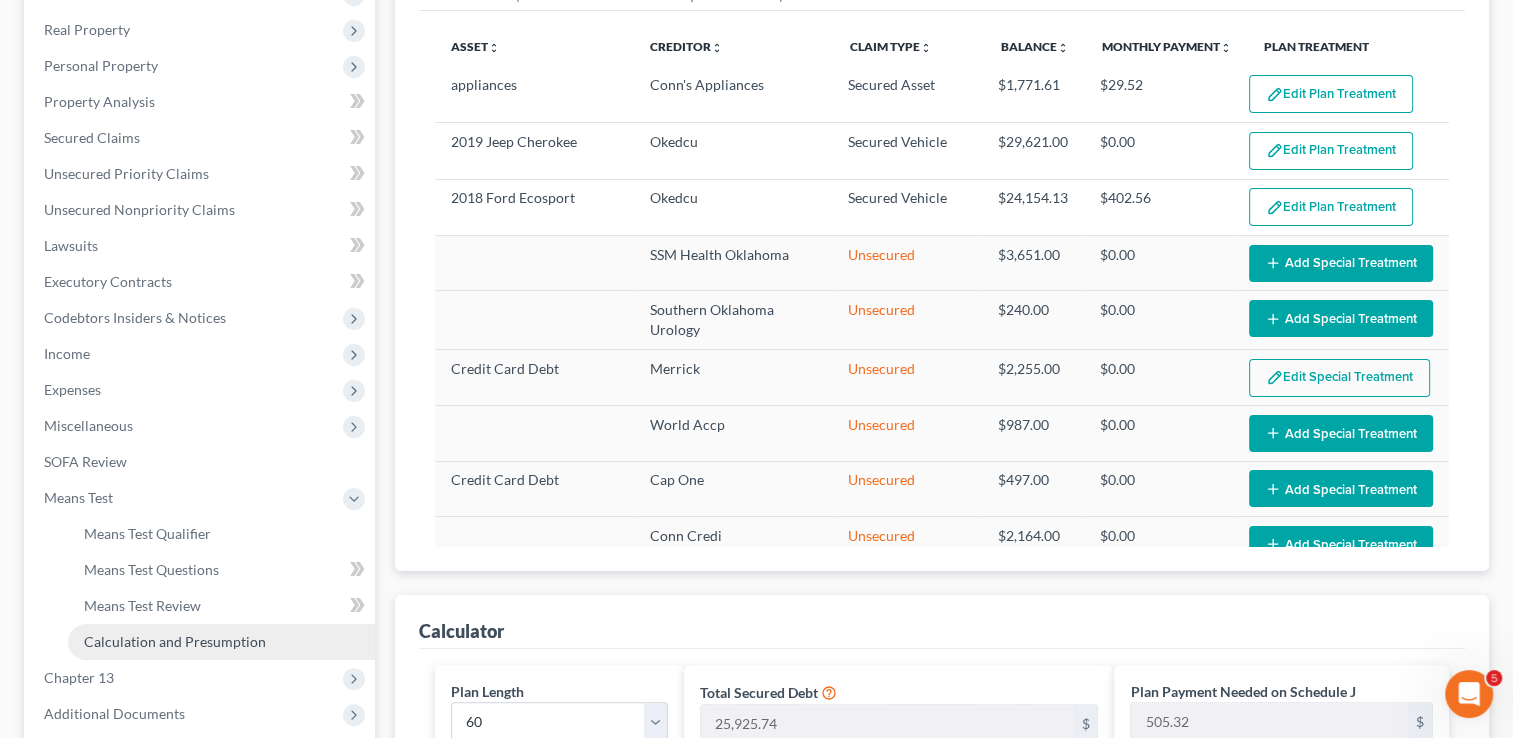 click on "Calculation and Presumption" at bounding box center [175, 641] 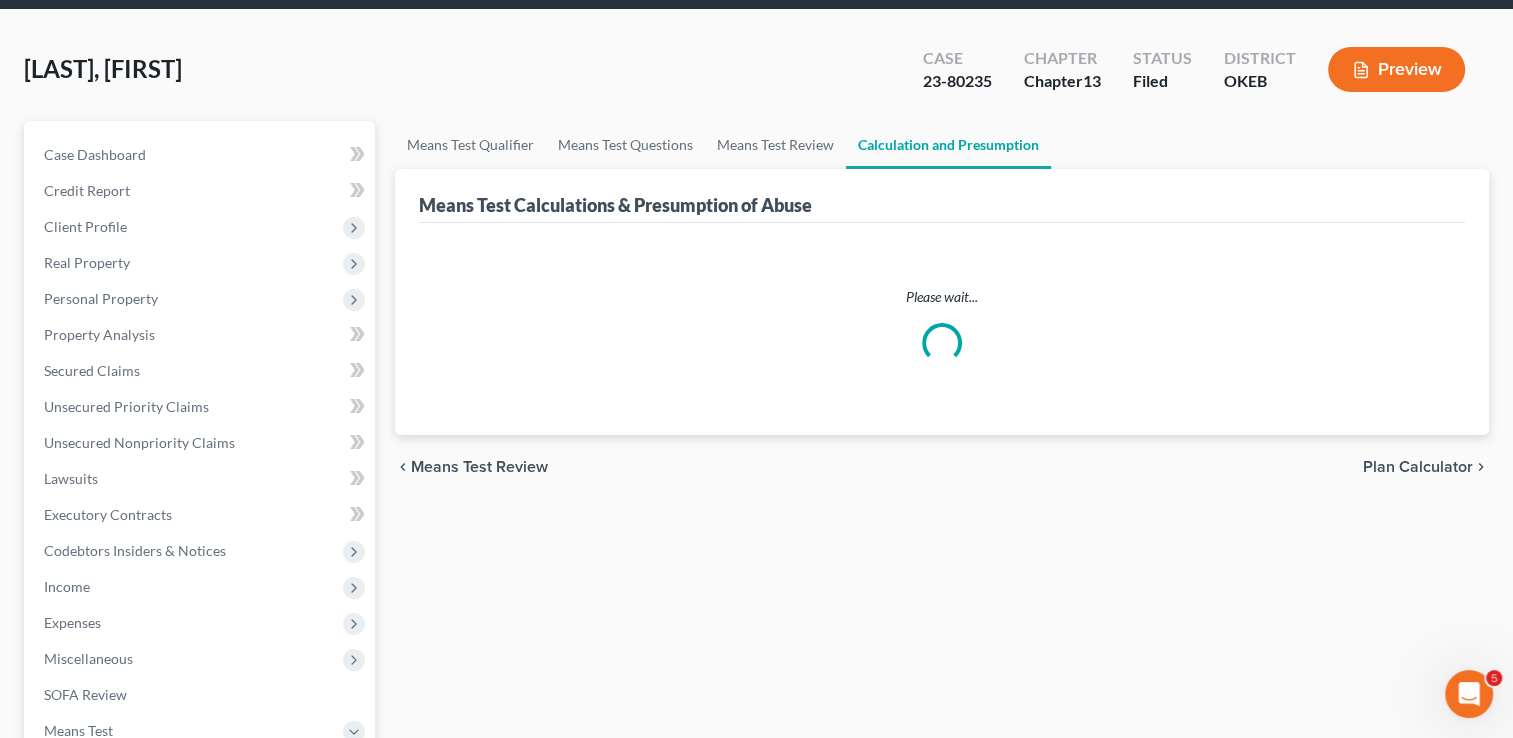 scroll, scrollTop: 0, scrollLeft: 0, axis: both 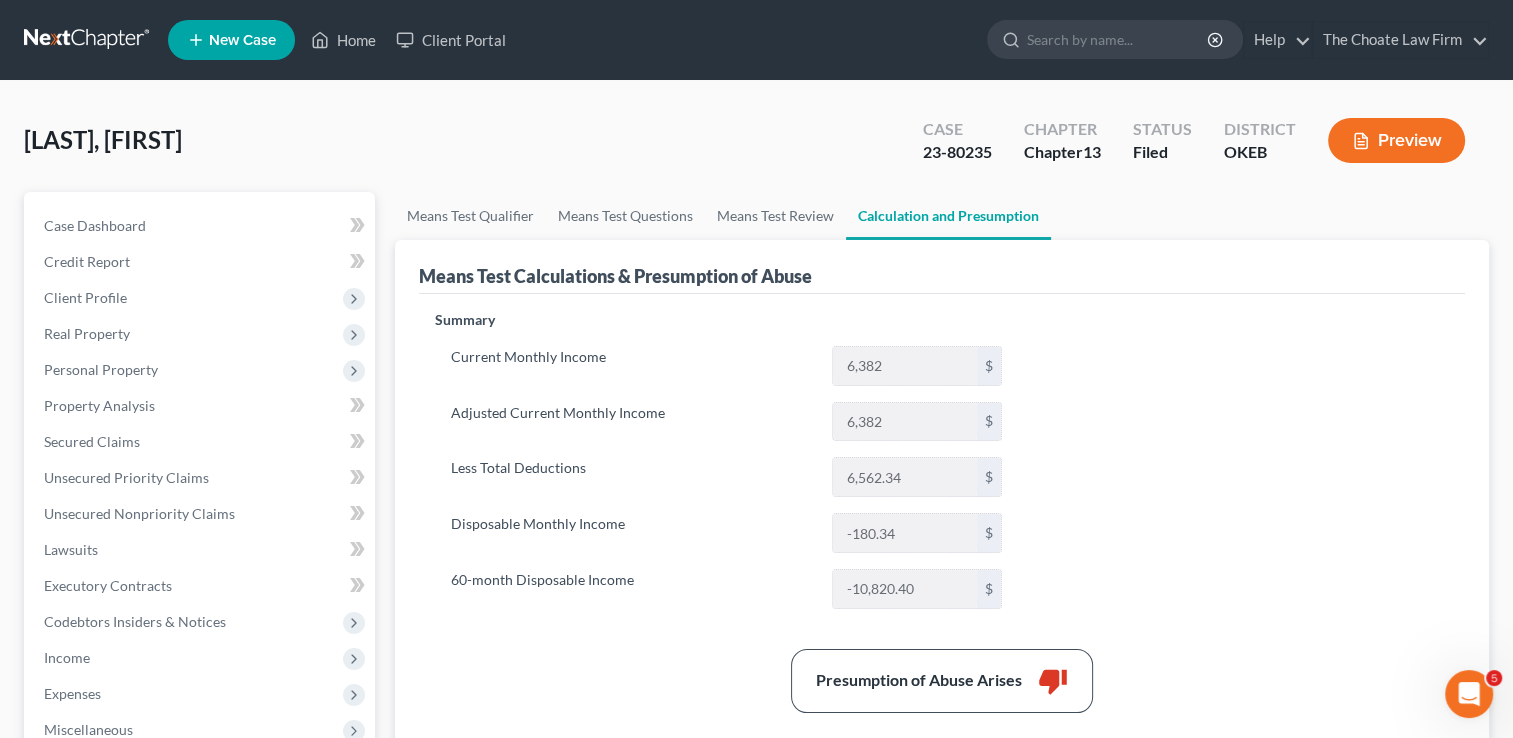 click at bounding box center [88, 40] 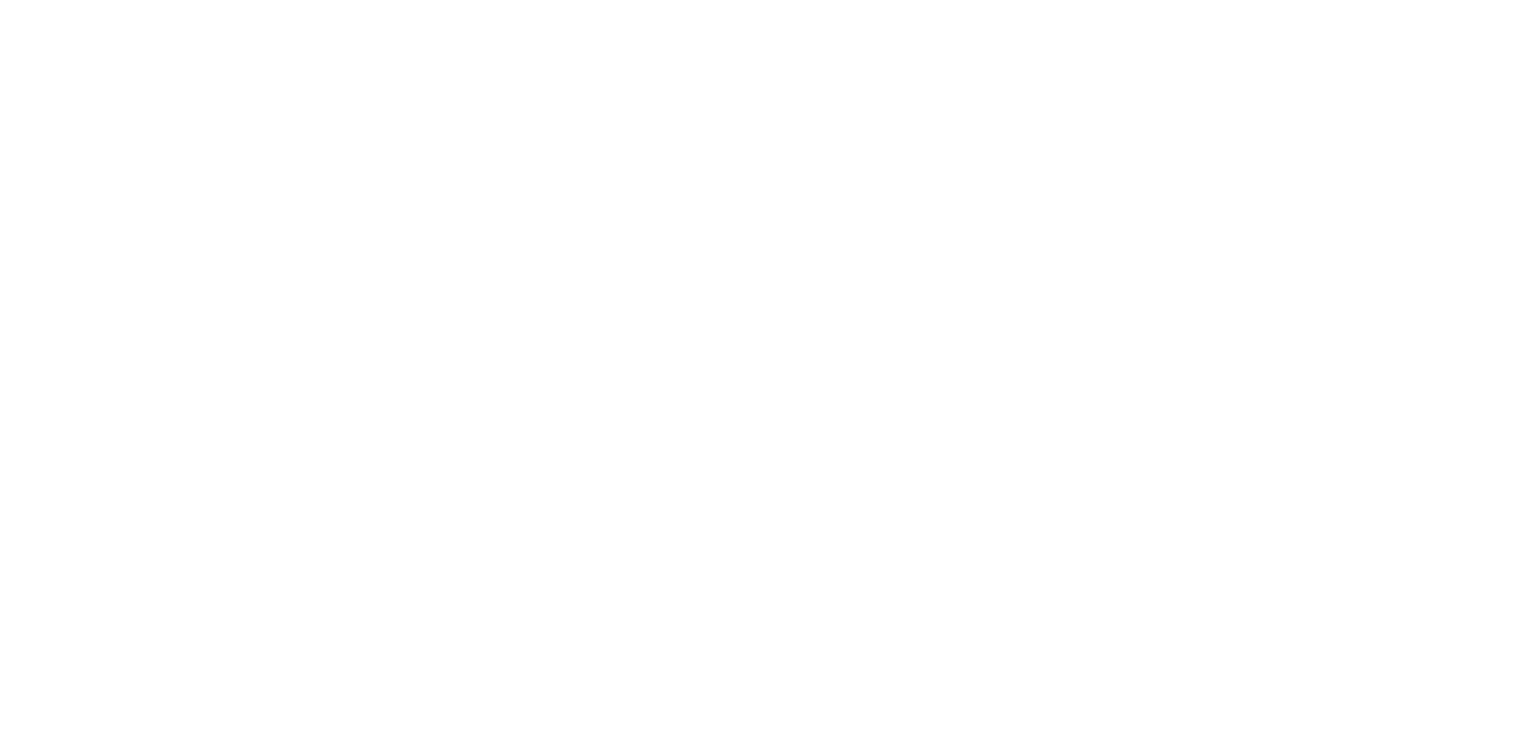 scroll, scrollTop: 0, scrollLeft: 0, axis: both 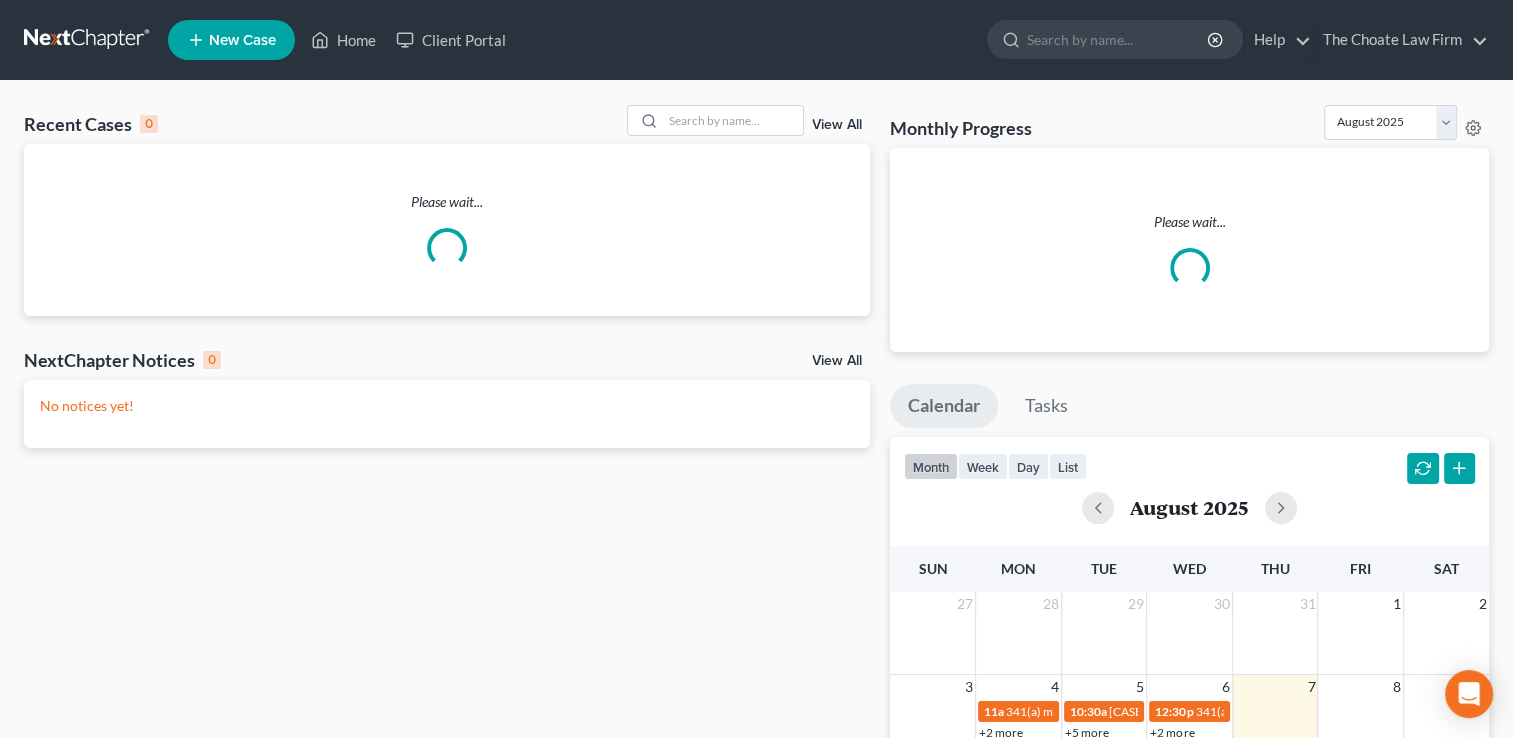 click on "View All" at bounding box center [837, 125] 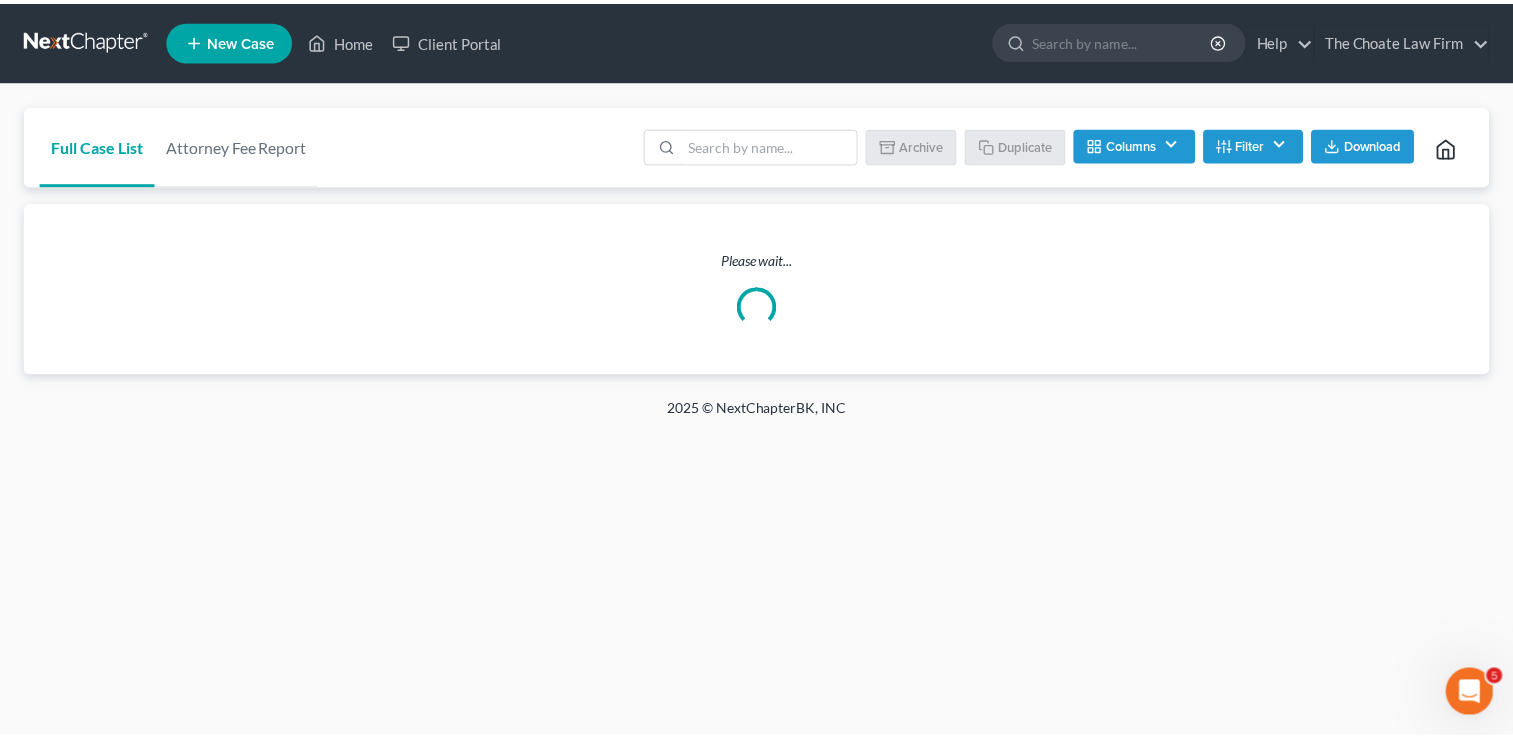 scroll, scrollTop: 0, scrollLeft: 0, axis: both 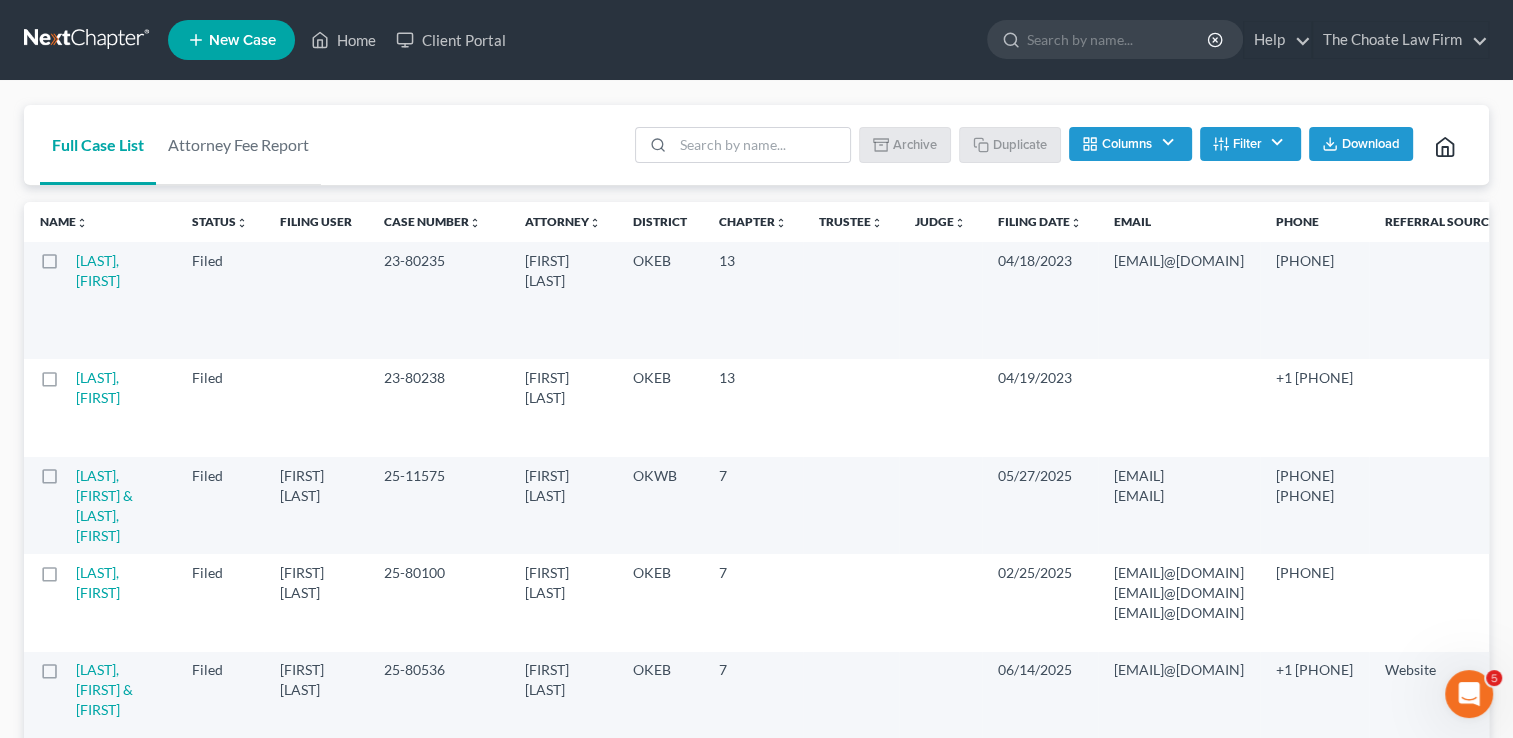 click on "Filter" at bounding box center (1250, 144) 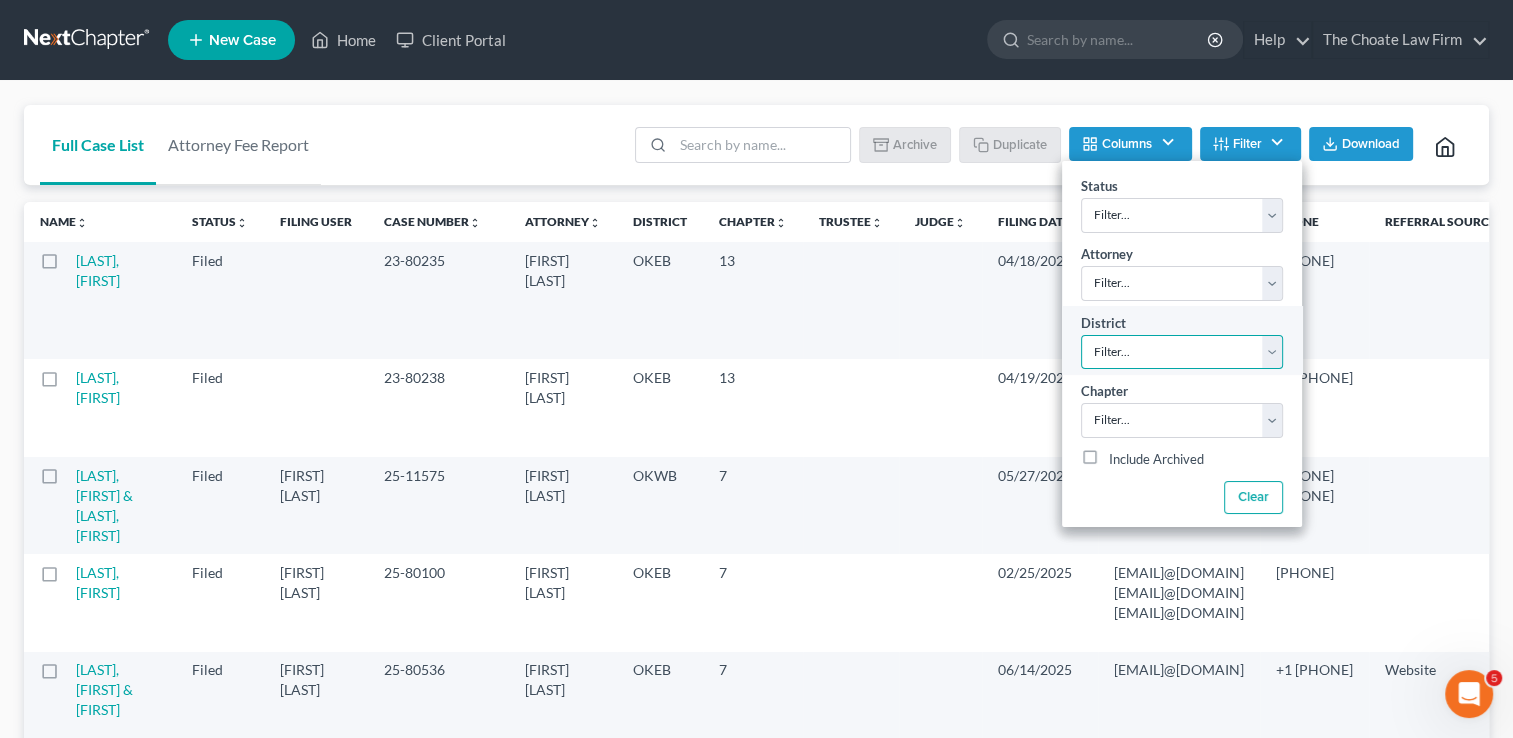 click on "Filter... Filter... Alabama - Middle Alabama - Northern Alabama - Southern Alaska Arizona Arkansas - Eastern Arkansas - Western California - Central California - Eastern California - Northern California - Southern Colorado Connecticut Delaware District of Columbia Florida - Middle Florida - Northern Florida - Southern Georgia - Middle Georgia - Northern Georgia - Southern Guam Hawaii Idaho Illinois - Central Illinois - Northern Illinois - Southern Indiana - Northern Indiana - Southern Iowa - Northern Iowa - Southern Kansas Kentucky - Eastern Kentucky - Western Louisiana - Eastern Louisiana - Middle Louisiana - Western Maine Maryland Massachusetts Michigan - Eastern Michigan - Western Minnesota Mississippi - Northern Mississippi - Southern Missouri - Eastern Missouri - Western Montana Nebraska Nevada New Hampshire New Jersey New Mexico New York - Eastern New York - Northern New York - Southern New York - Western North Carolina - Eastern North Carolina - Middle North Carolina - Western North Dakota Oregon Utah" at bounding box center [1182, 352] 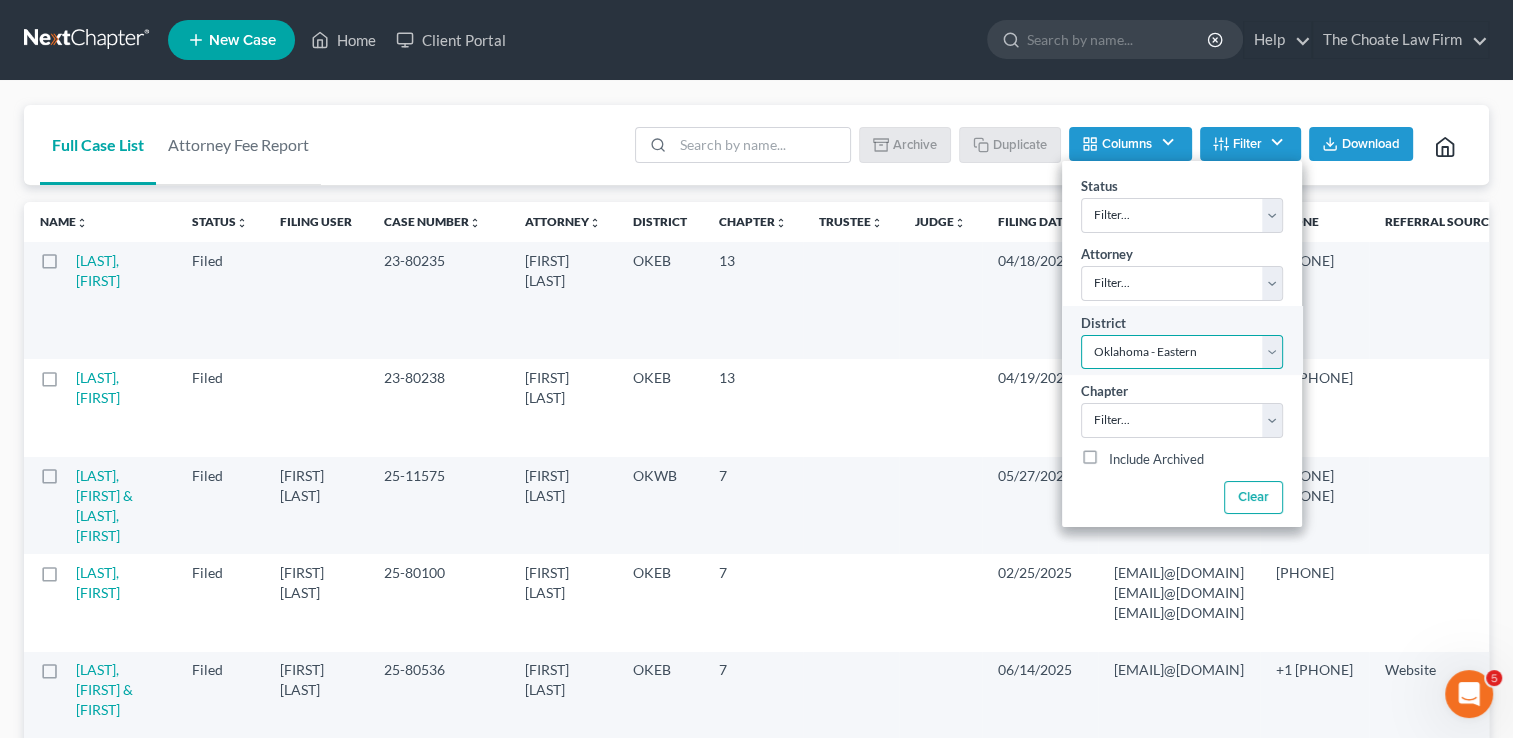 click on "Filter... Filter... Alabama - Middle Alabama - Northern Alabama - Southern Alaska Arizona Arkansas - Eastern Arkansas - Western California - Central California - Eastern California - Northern California - Southern Colorado Connecticut Delaware District of Columbia Florida - Middle Florida - Northern Florida - Southern Georgia - Middle Georgia - Northern Georgia - Southern Guam Hawaii Idaho Illinois - Central Illinois - Northern Illinois - Southern Indiana - Northern Indiana - Southern Iowa - Northern Iowa - Southern Kansas Kentucky - Eastern Kentucky - Western Louisiana - Eastern Louisiana - Middle Louisiana - Western Maine Maryland Massachusetts Michigan - Eastern Michigan - Western Minnesota Mississippi - Northern Mississippi - Southern Missouri - Eastern Missouri - Western Montana Nebraska Nevada New Hampshire New Jersey New Mexico New York - Eastern New York - Northern New York - Southern New York - Western North Carolina - Eastern North Carolina - Middle North Carolina - Western North Dakota Oregon Utah" at bounding box center [1182, 352] 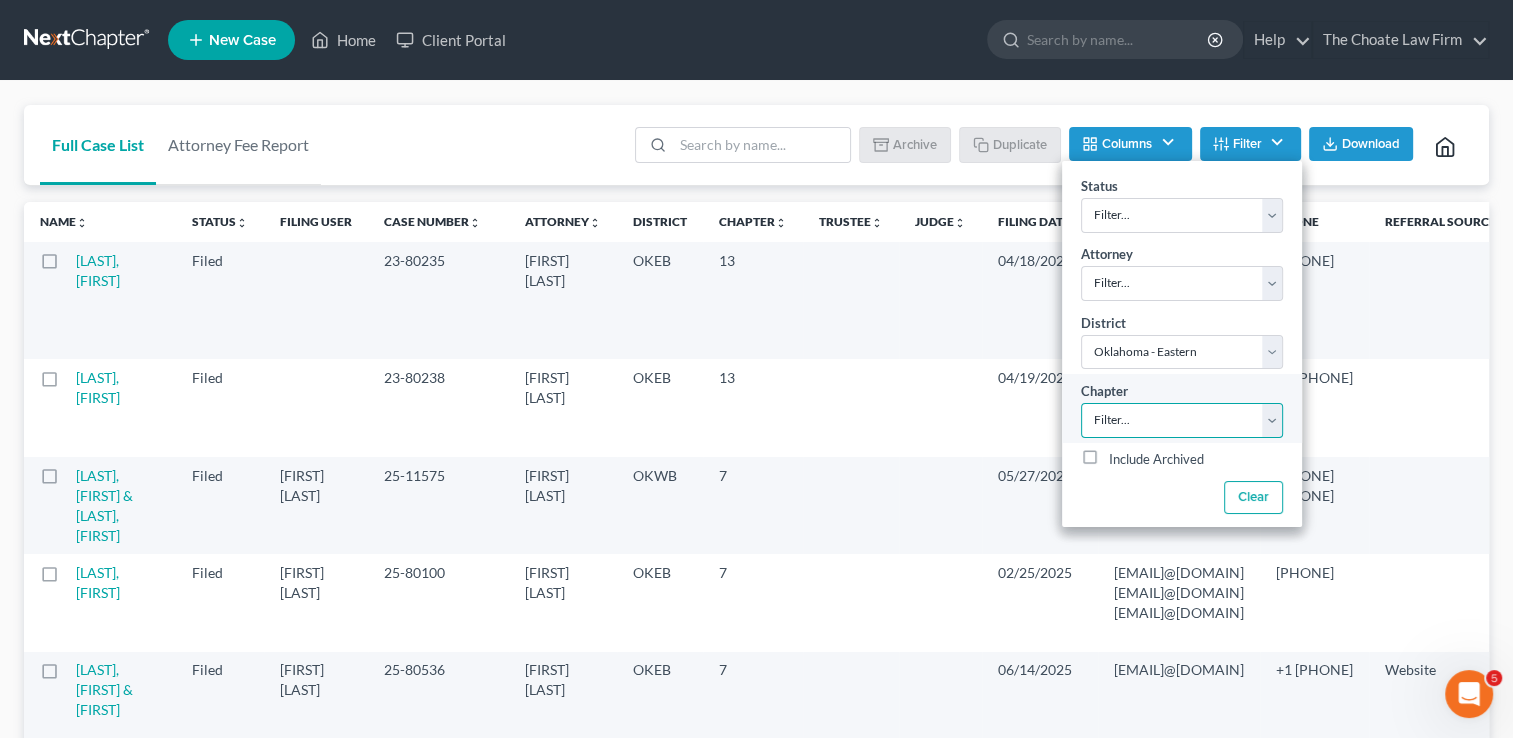 click on "Filter... 7 11 13" at bounding box center (1182, 420) 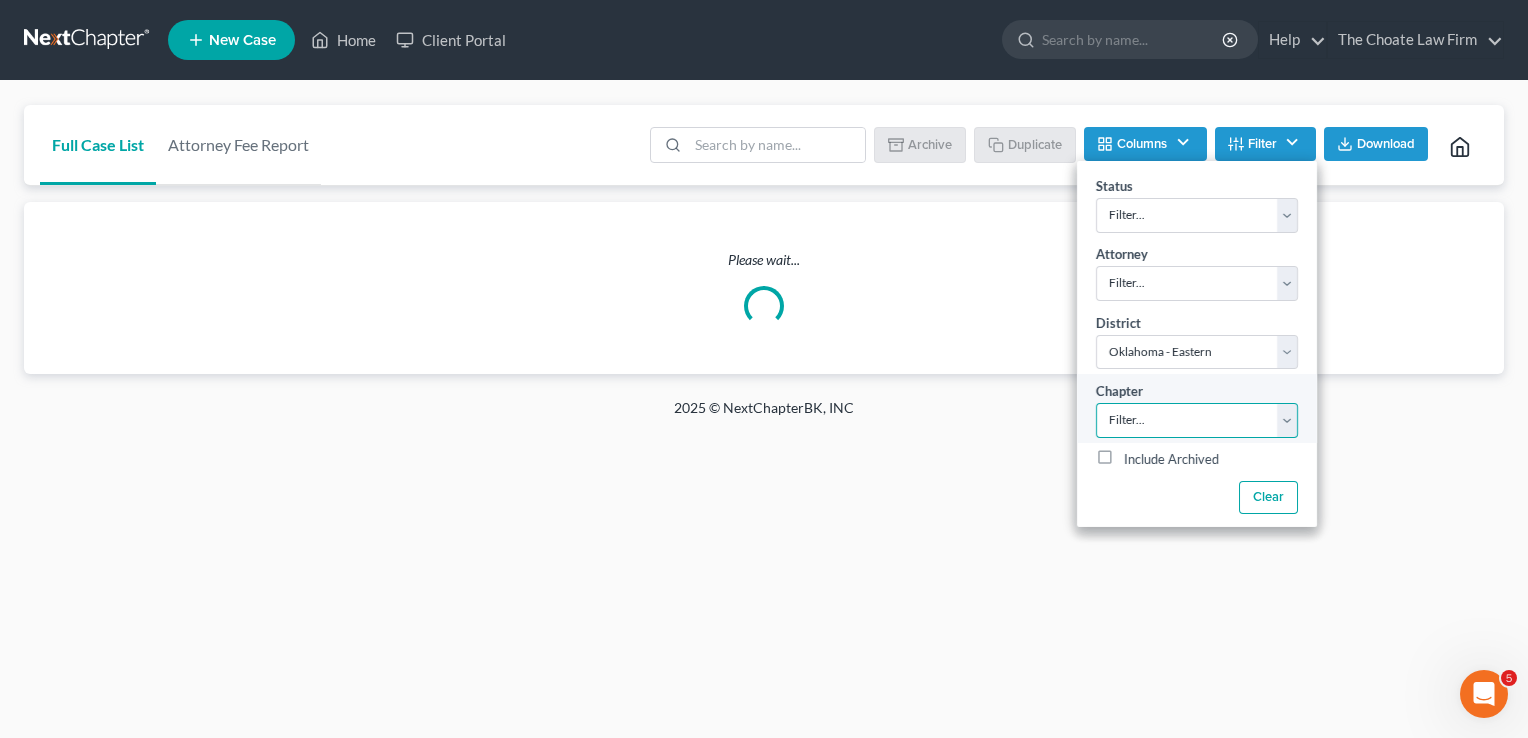 select on "2" 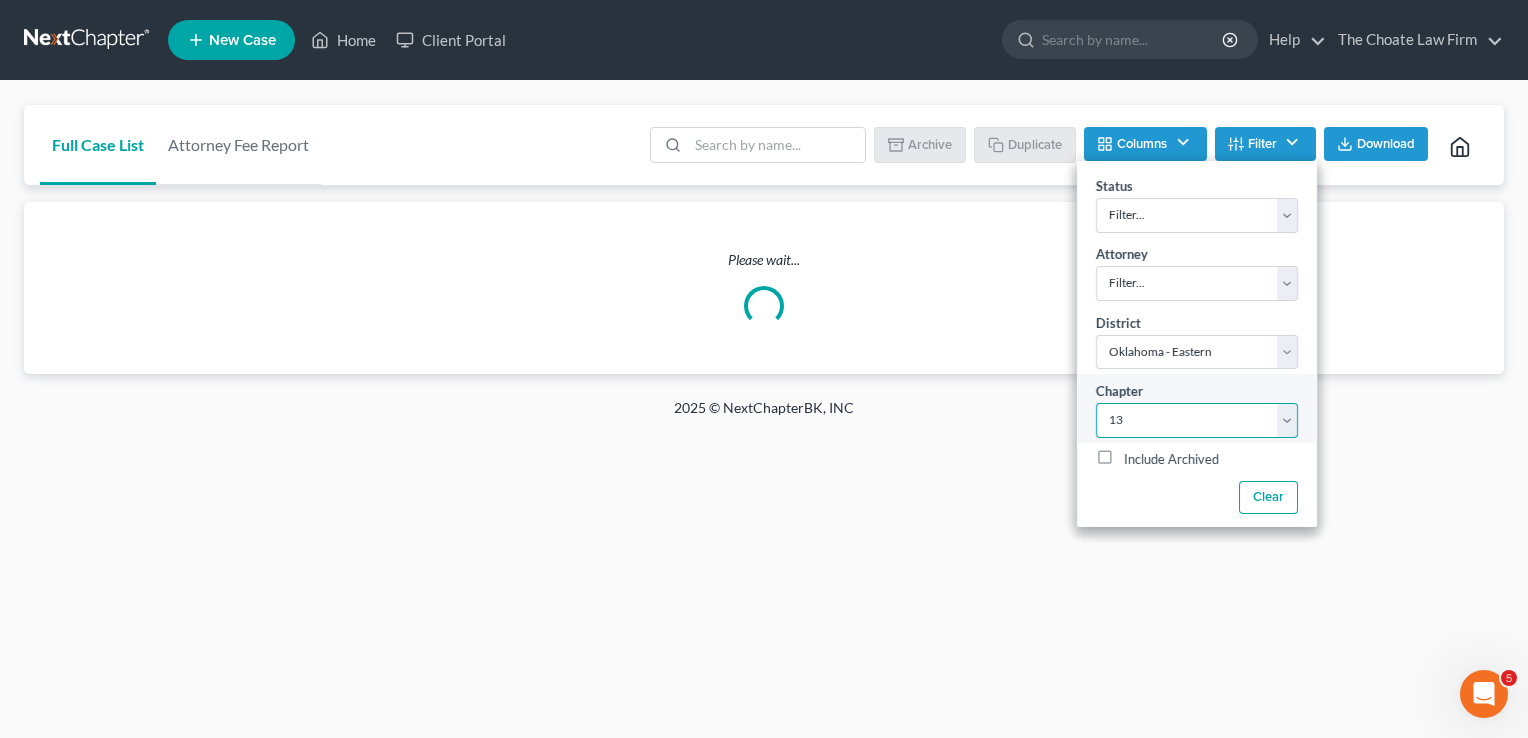 click on "Filter... 7 11 13" at bounding box center (1197, 420) 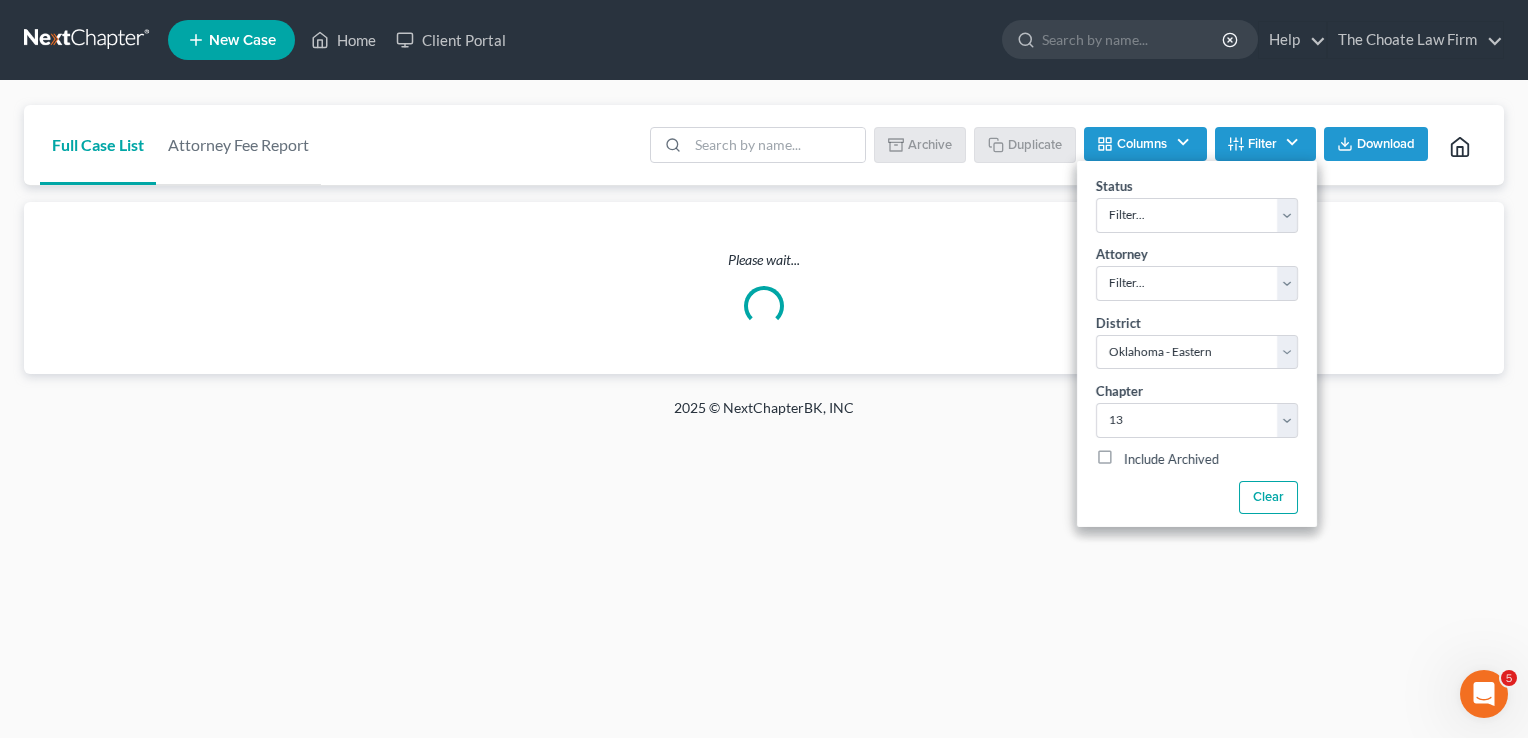 click on "Full Case List Attorney Fee Report Batch Download Archive Un-archive Duplicate Columns Attorney Case Number Area Of Law Chapter Client Address Email IC Date Signing Date Confirmation Date Filing Date Filing User Judge Phone Referral Source Claims & Services Spouse Address Status Trustee Last Update Filter Status Filter... Discharged Dismissed Filed Info Sent In Progress Lead Lost Lead Ready to File Retained To Review Attorney Filter... [FIRST] [LAST] [FIRST] [LAST] District Filter... Filter... Alabama - Middle Alabama - Northern Alabama - Southern Alaska Arizona Arkansas - Eastern Arkansas - Western California - Central California - Eastern California - Northern California - Southern Colorado Connecticut Delaware District of Columbia Florida - Middle Florida - Northern Florida - Southern Georgia - Middle Georgia - Northern Georgia - Southern Guam Hawaii Idaho Illinois - Central Illinois - Northern Illinois - Southern Indiana - Northern Indiana - Southern Iowa - Northern Iowa - Southern Kansas 7" at bounding box center [764, 145] 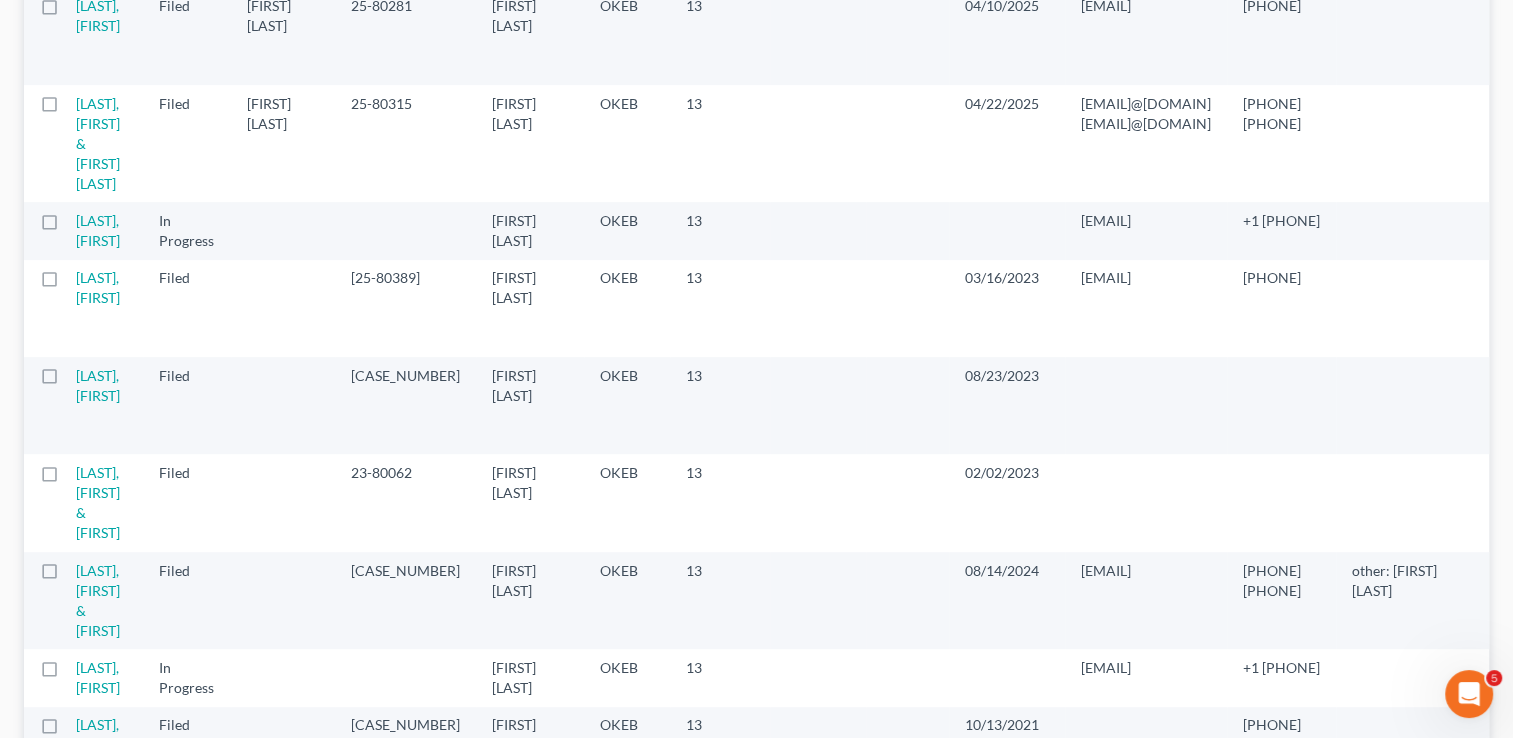 scroll, scrollTop: 900, scrollLeft: 0, axis: vertical 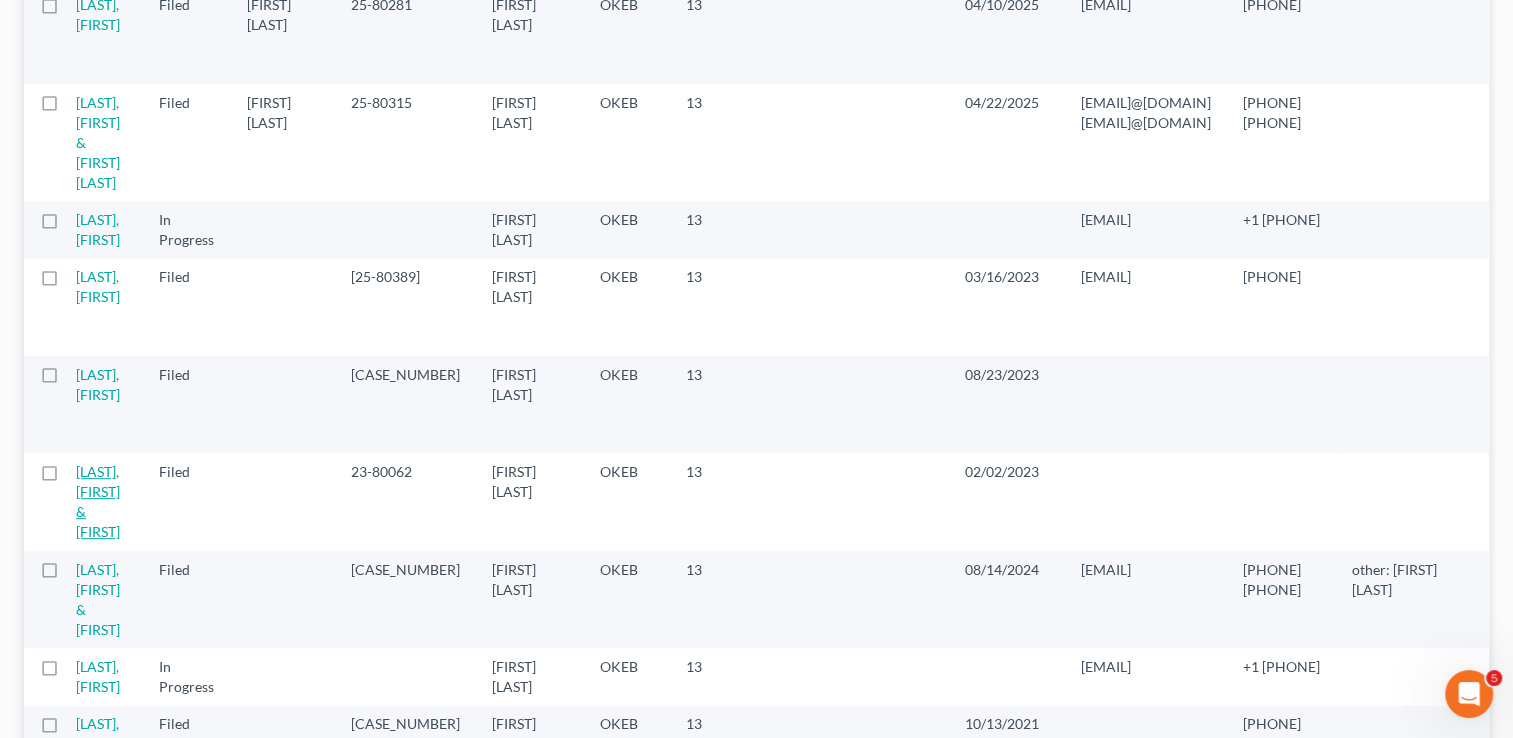 click on "[LAST], [FIRST] & [FIRST]" at bounding box center (98, 501) 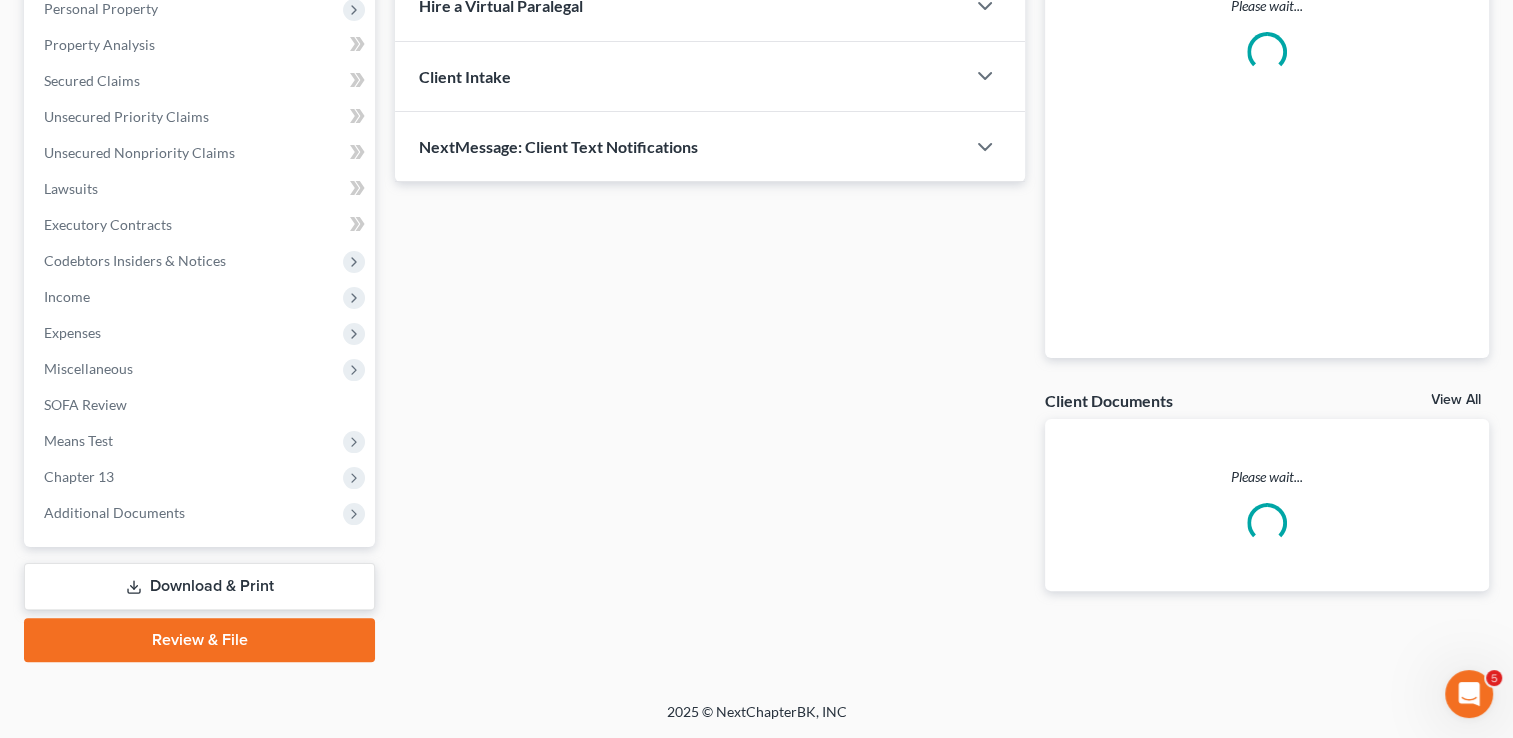 scroll, scrollTop: 359, scrollLeft: 0, axis: vertical 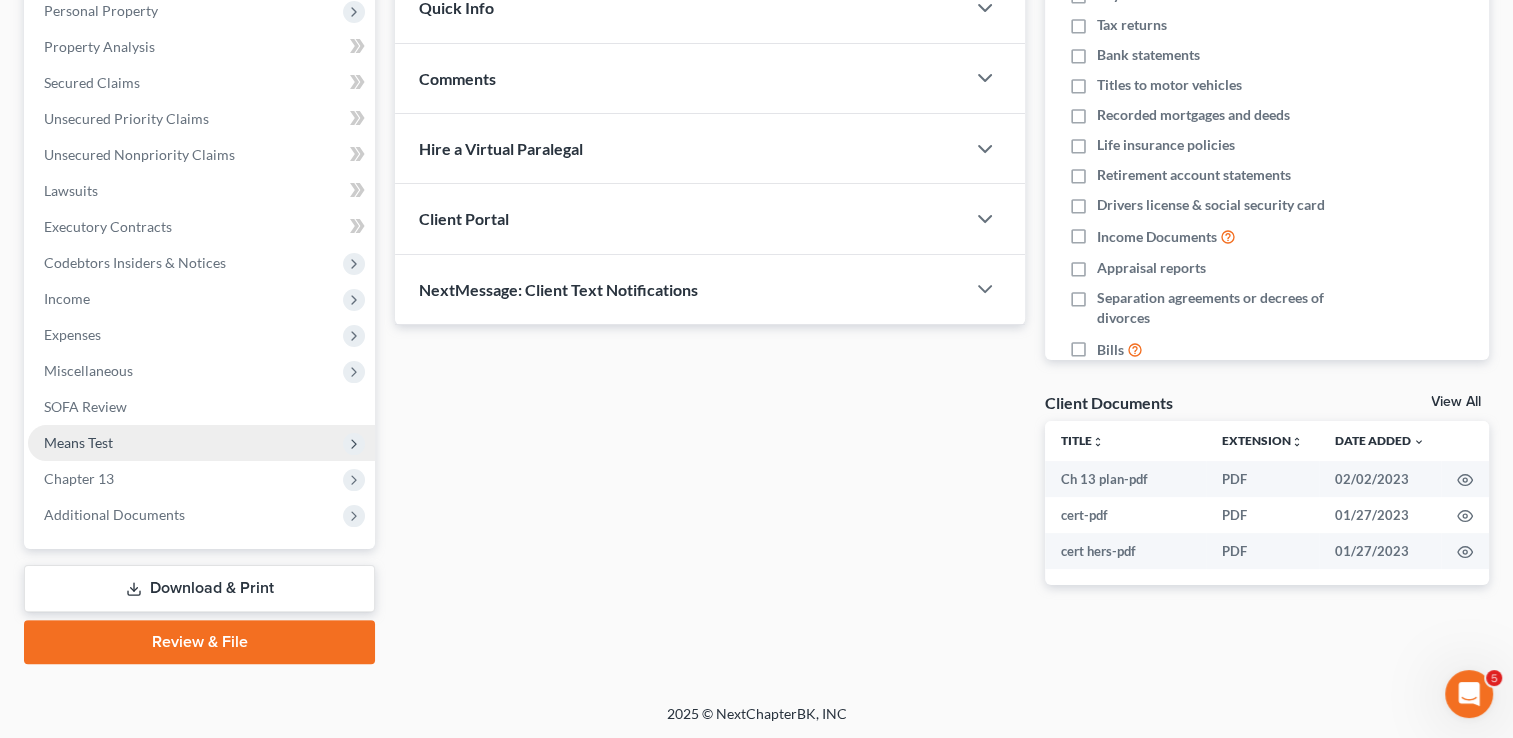 click on "Means Test" at bounding box center [78, 442] 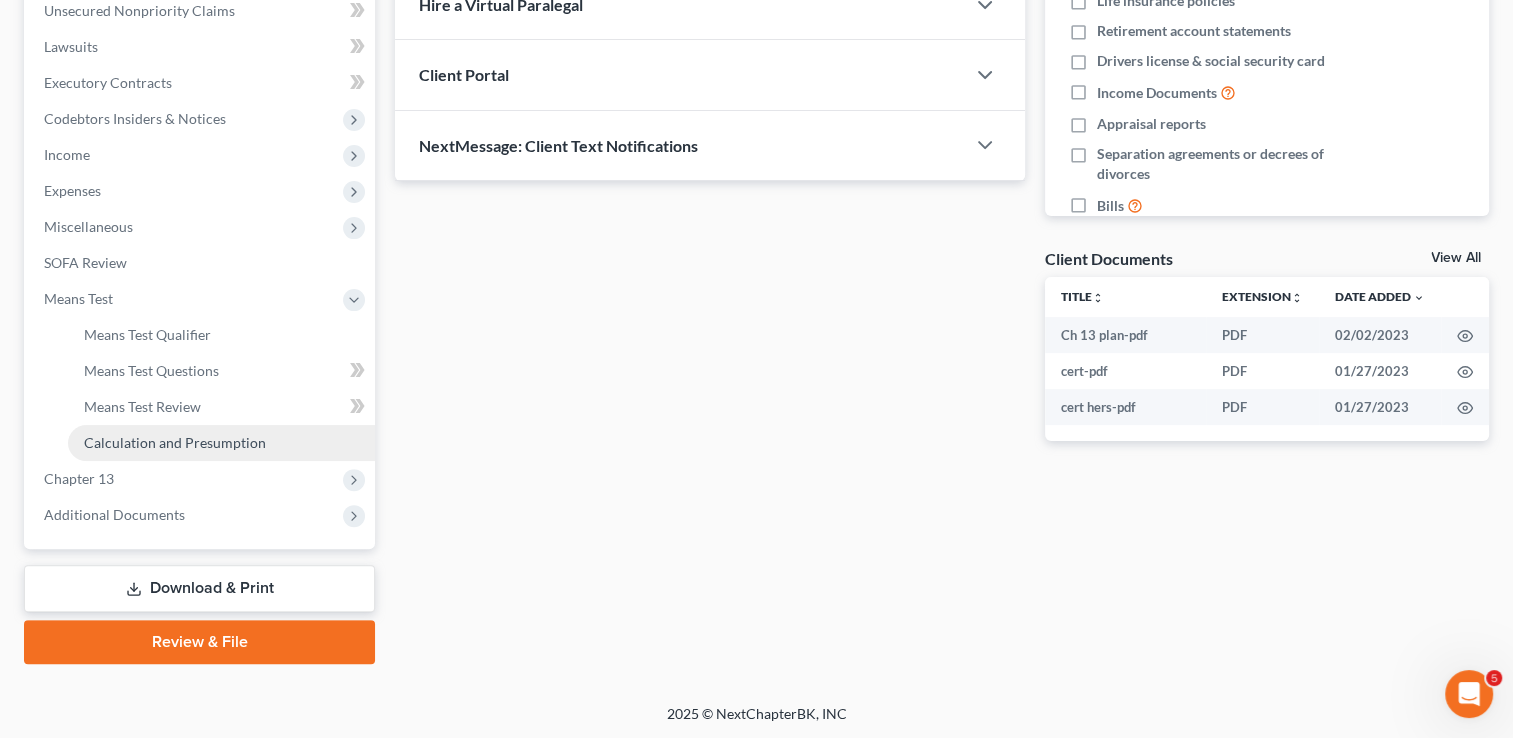 click on "Calculation and Presumption" at bounding box center [175, 442] 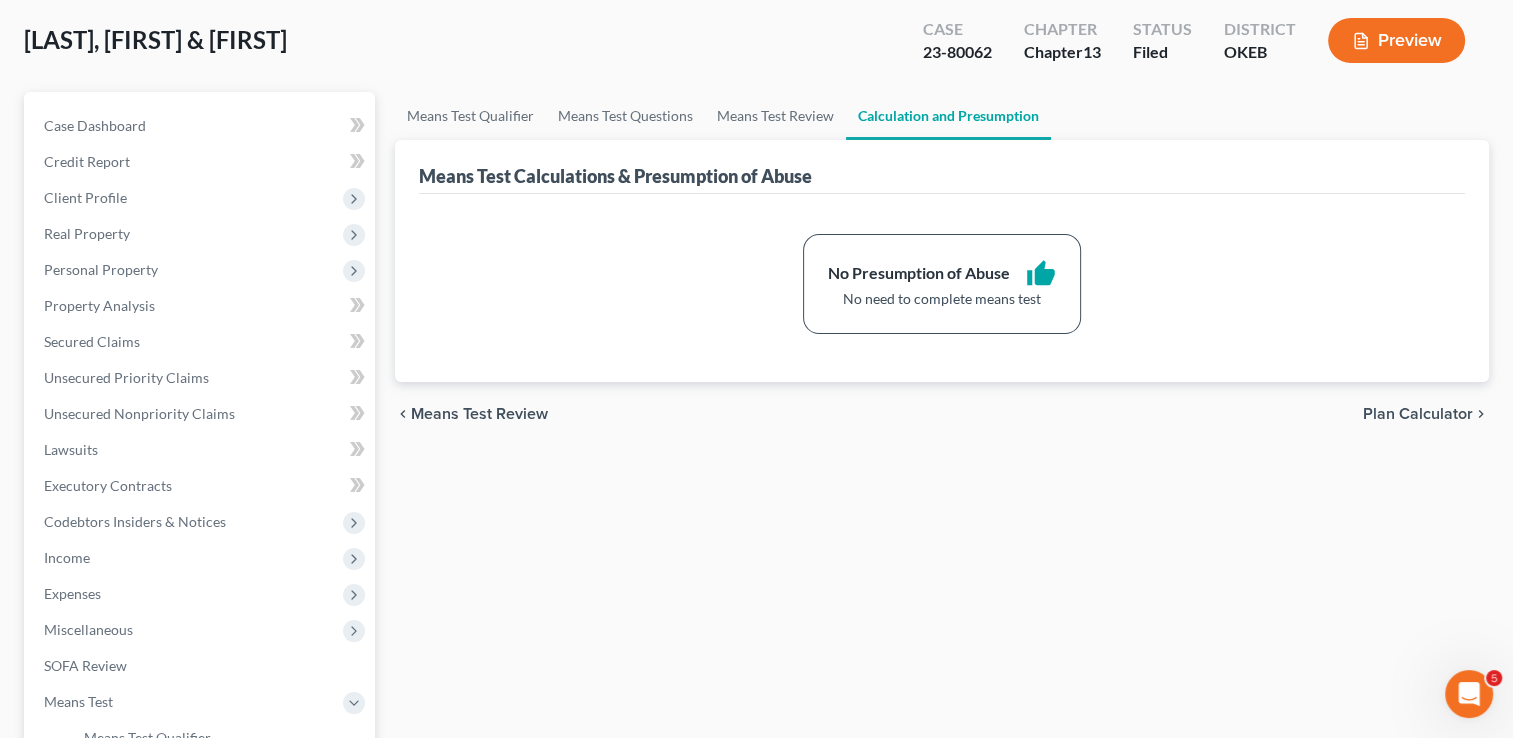 scroll, scrollTop: 503, scrollLeft: 0, axis: vertical 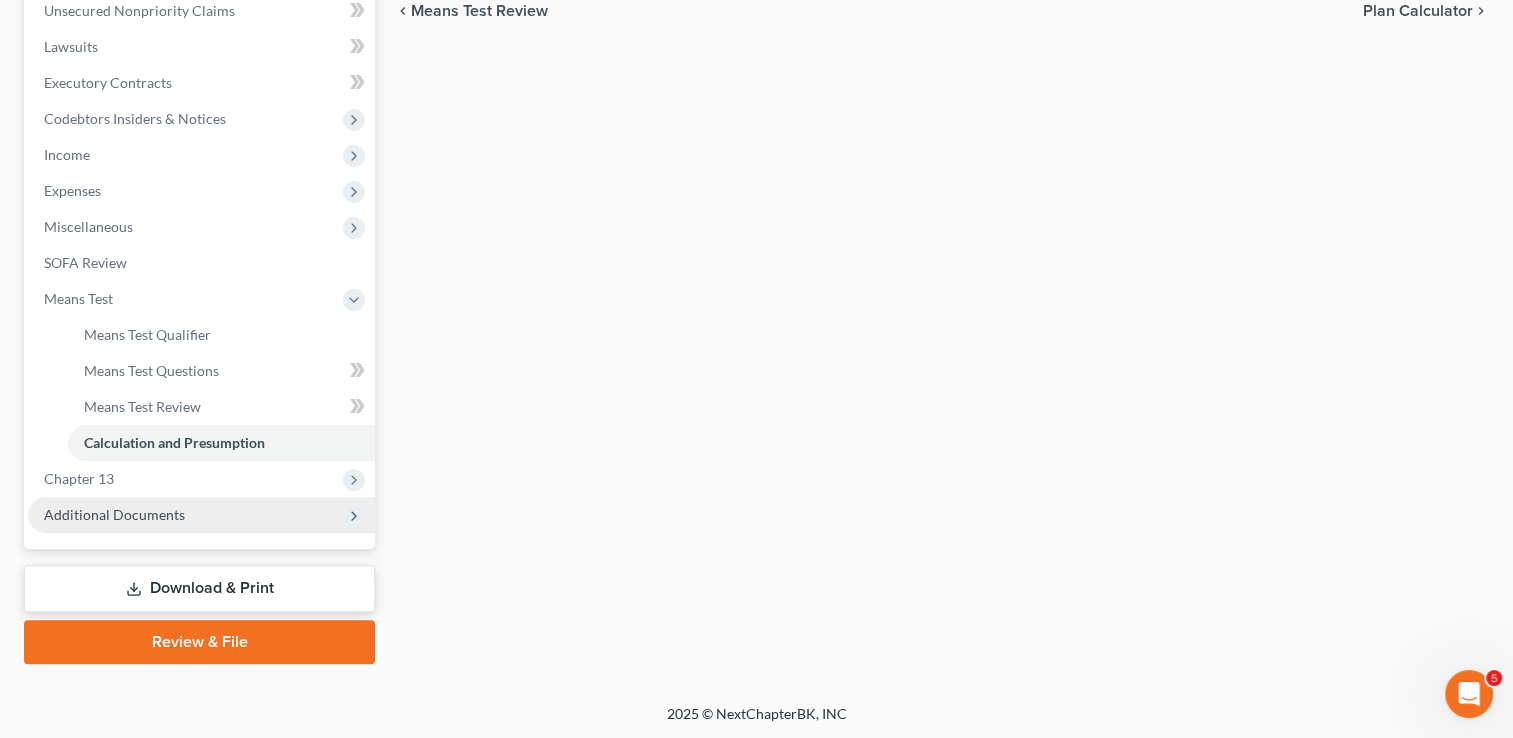 click on "Additional Documents" at bounding box center [114, 514] 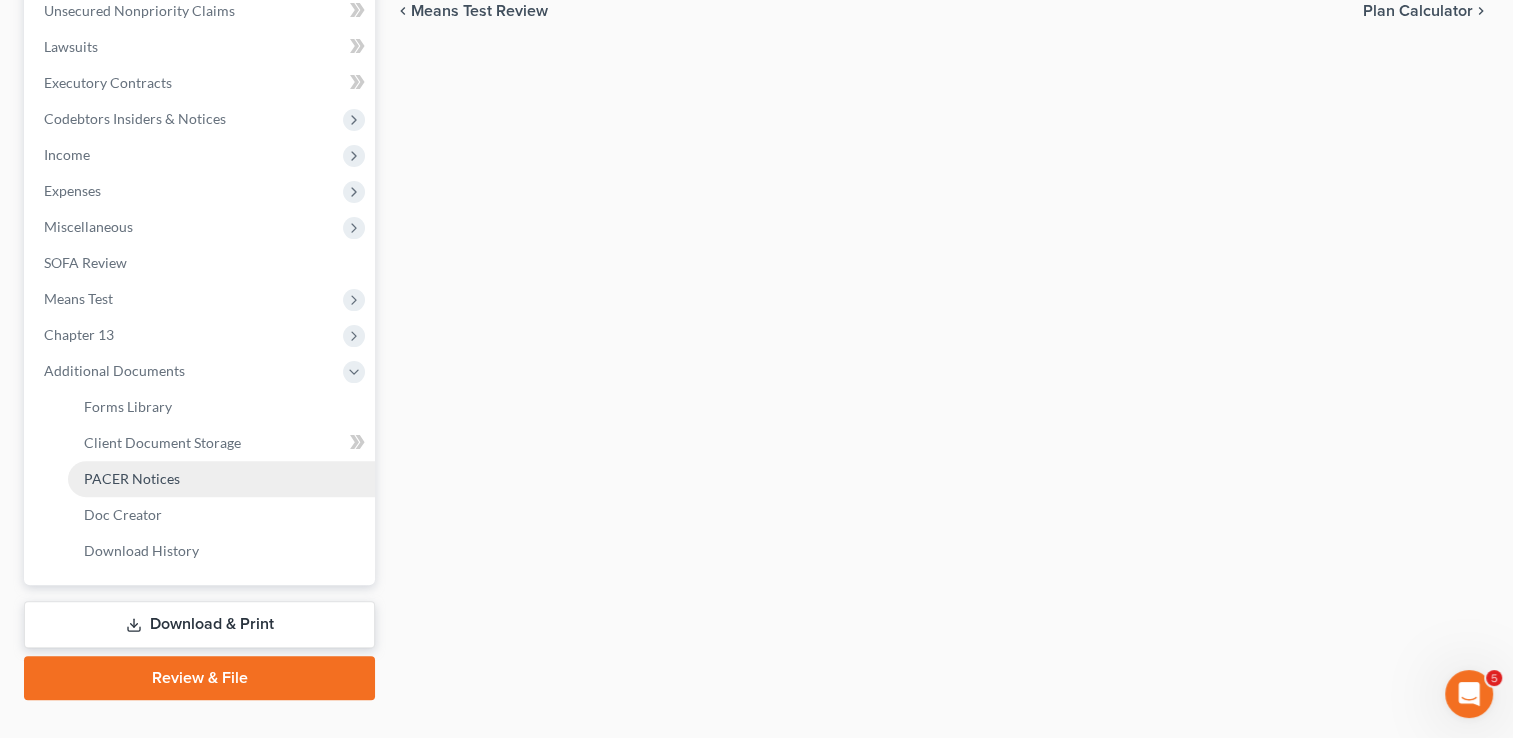 click on "PACER Notices" at bounding box center [132, 478] 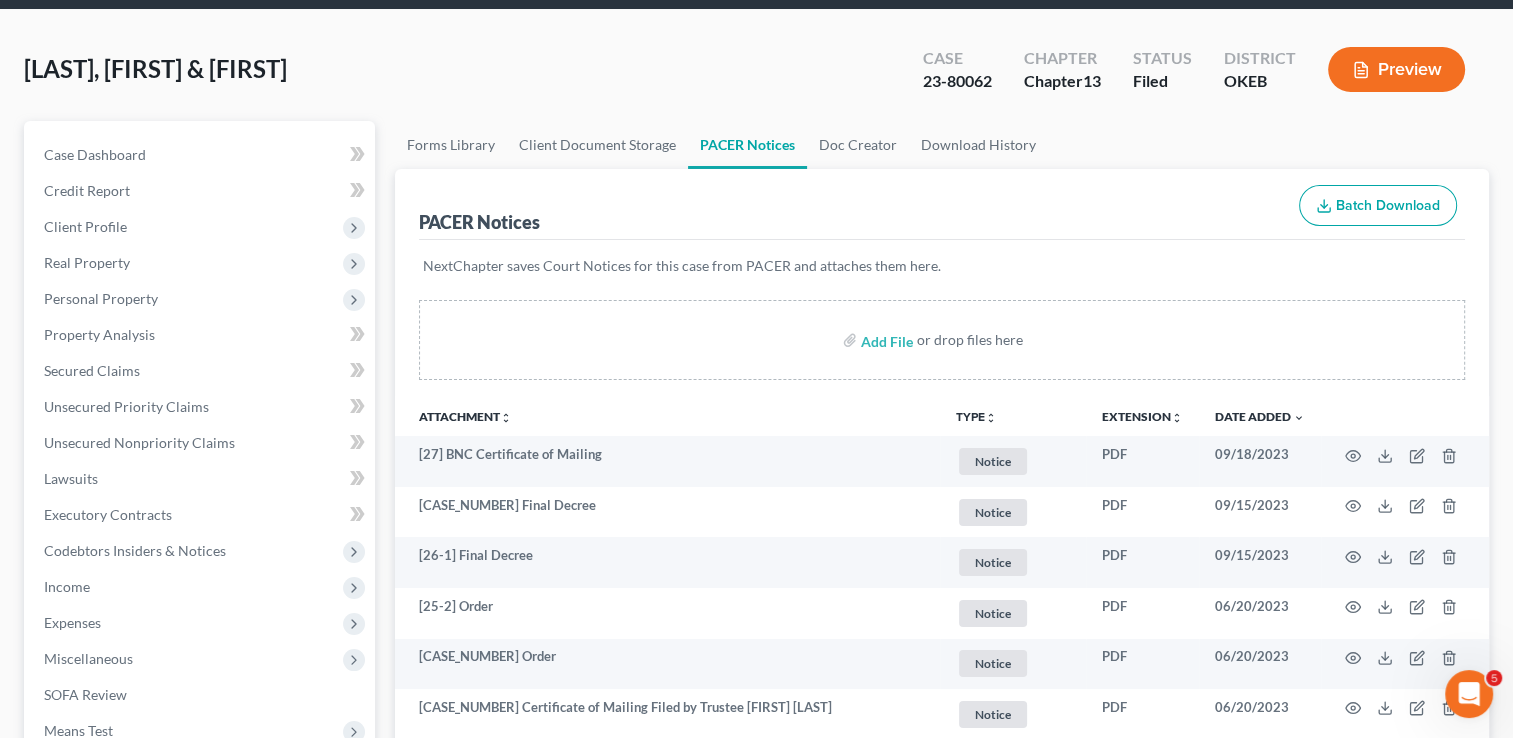scroll, scrollTop: 0, scrollLeft: 0, axis: both 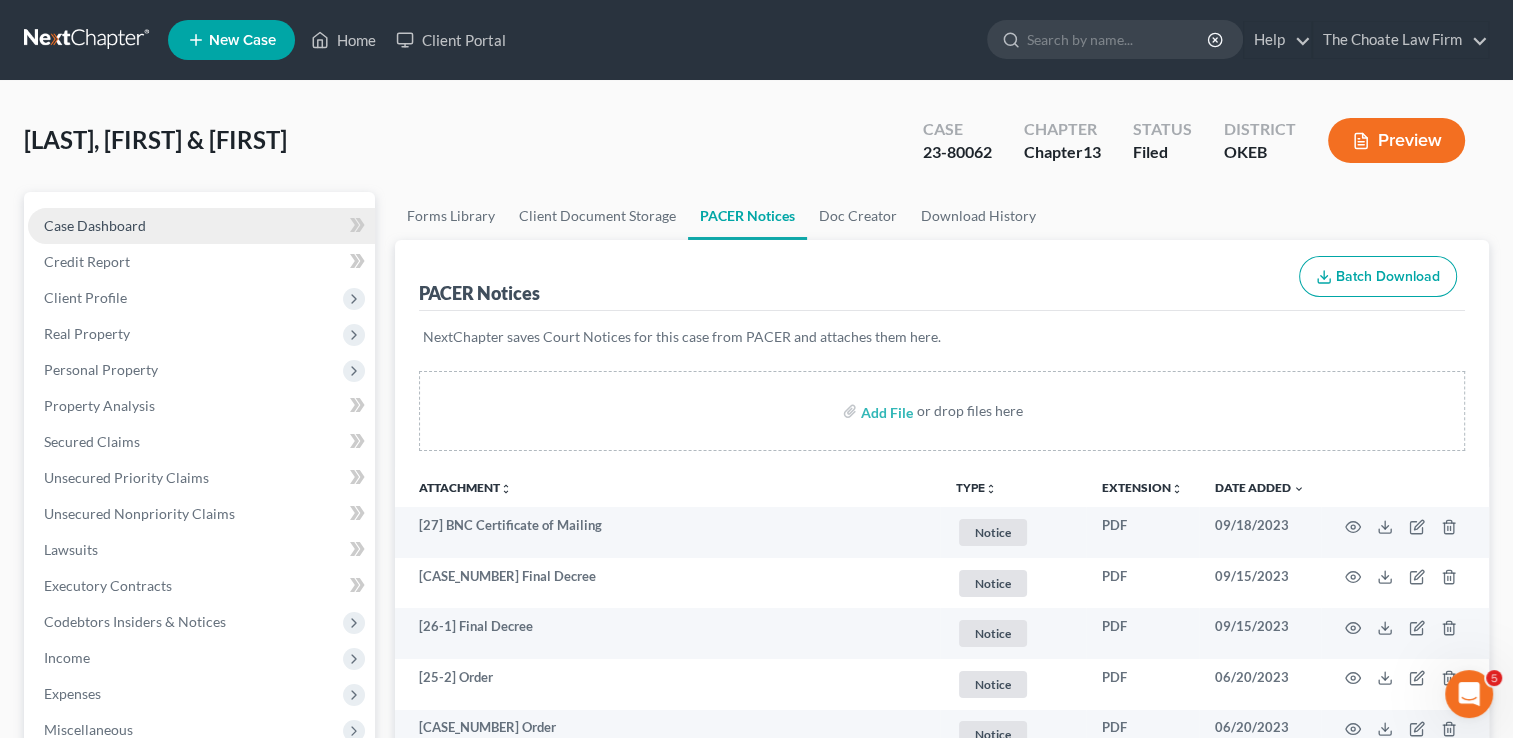click on "Case Dashboard" at bounding box center (201, 226) 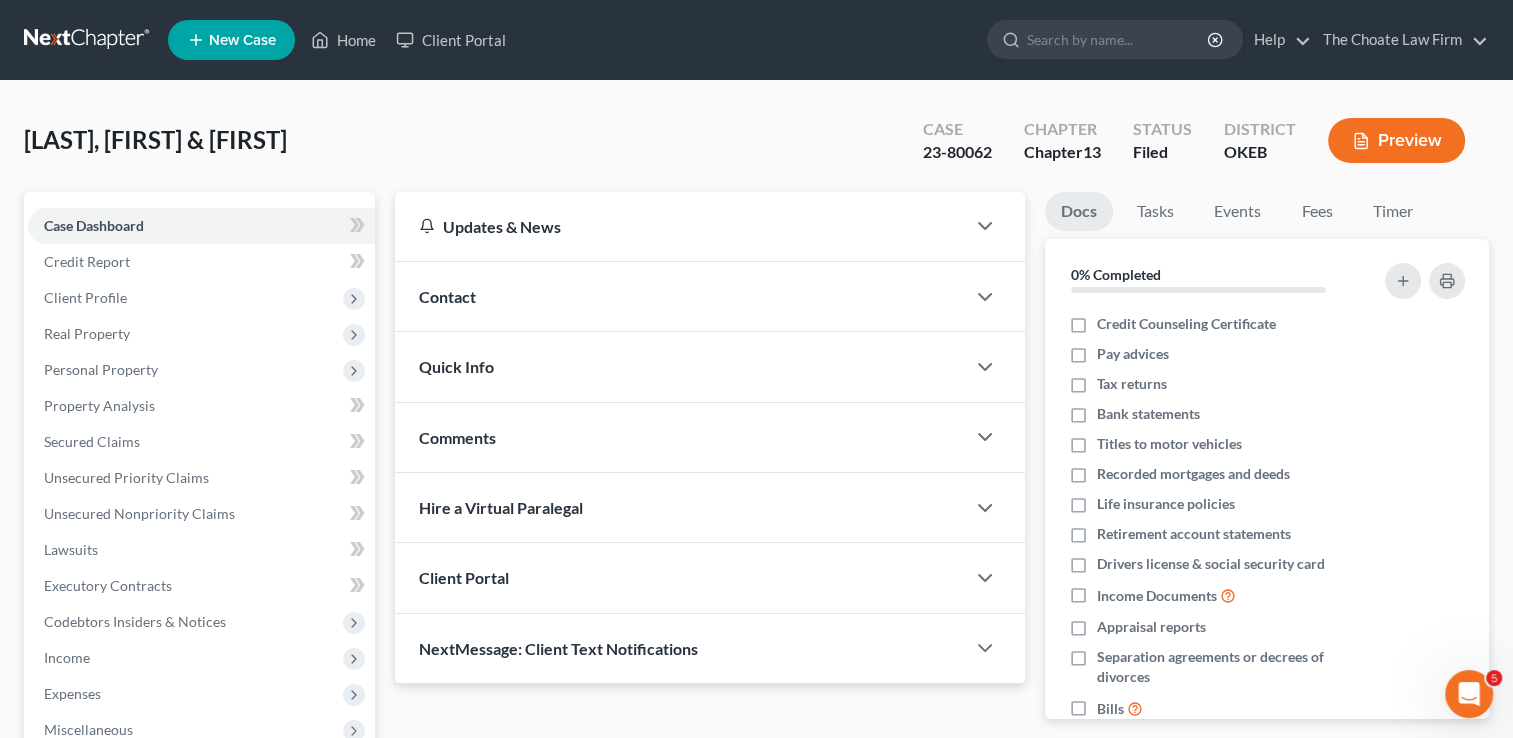 scroll, scrollTop: 359, scrollLeft: 0, axis: vertical 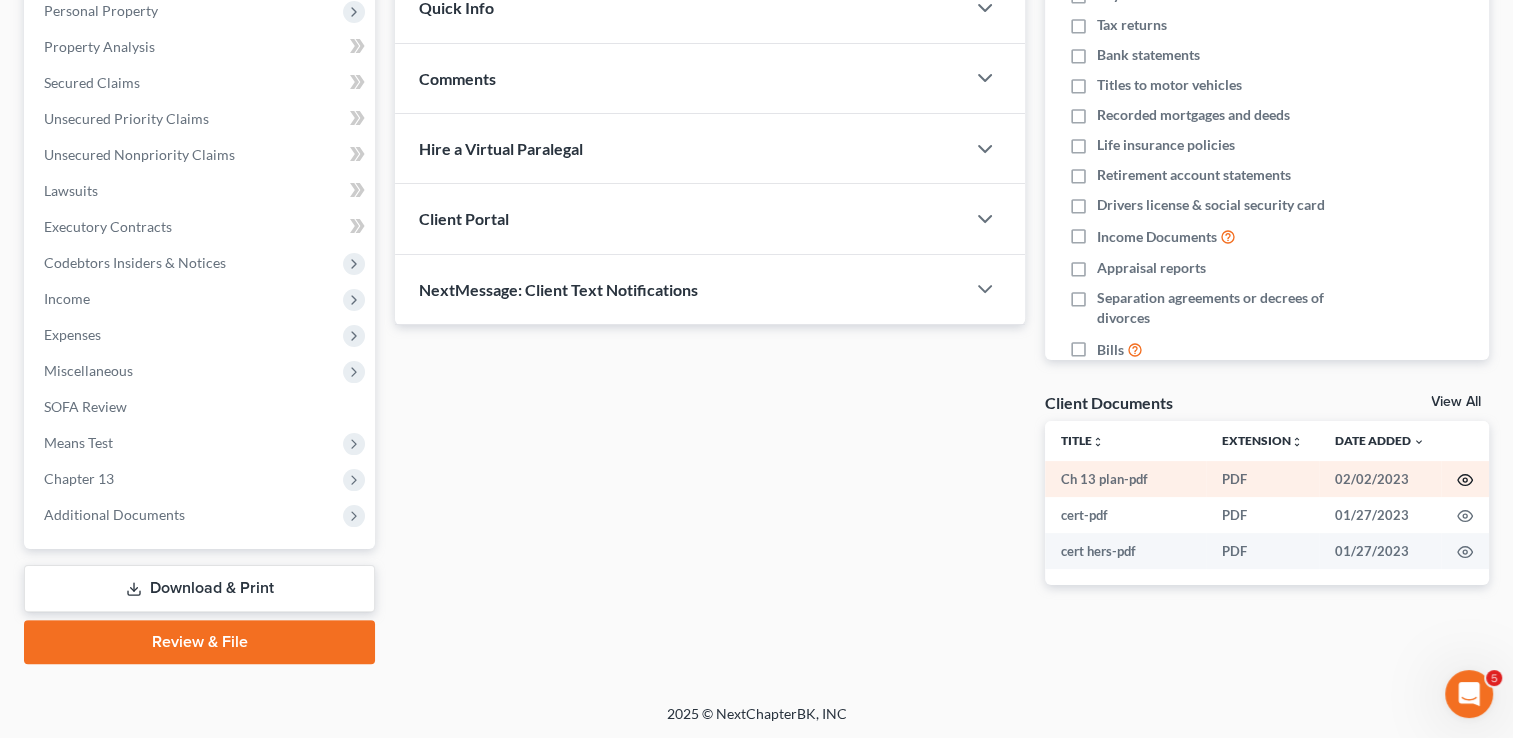 click 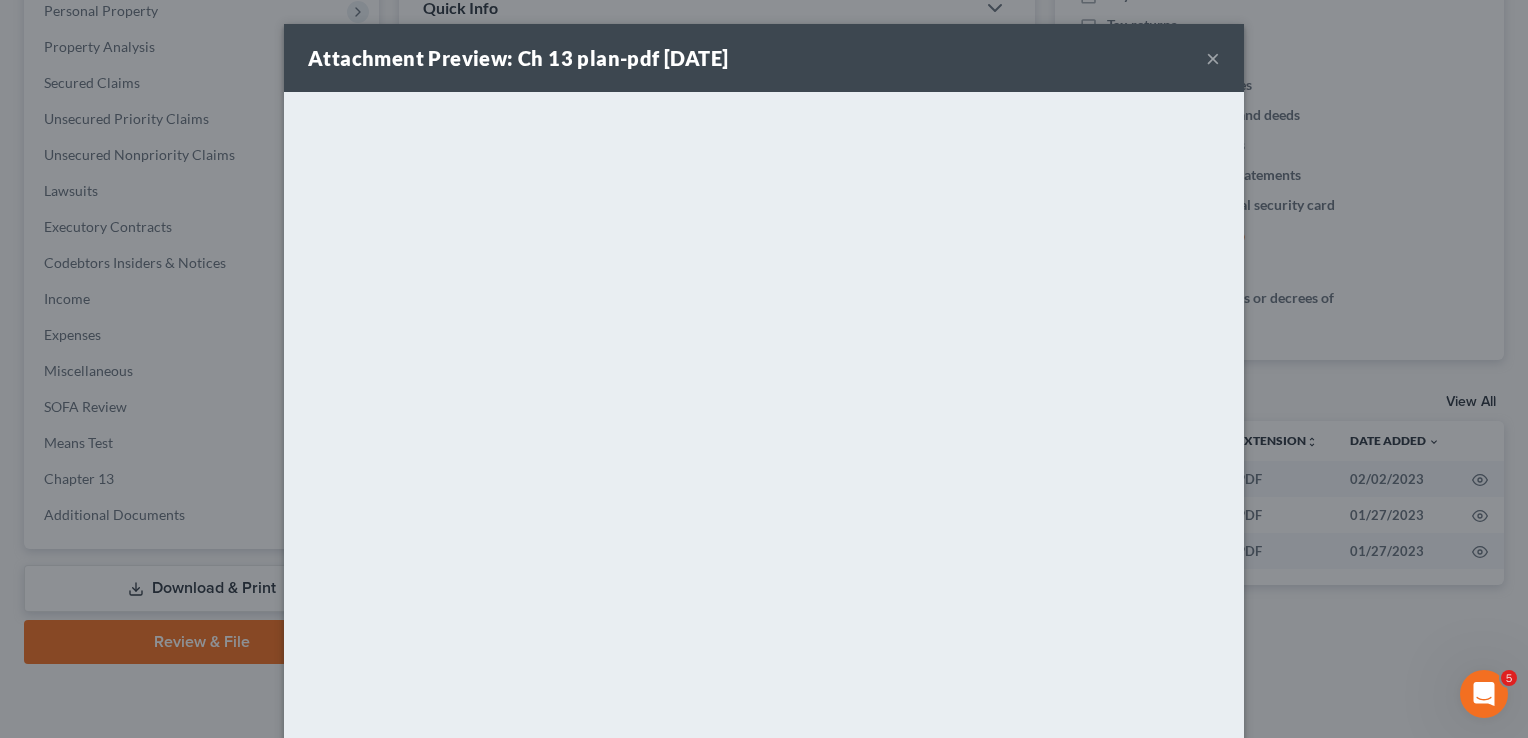 click on "×" at bounding box center [1213, 58] 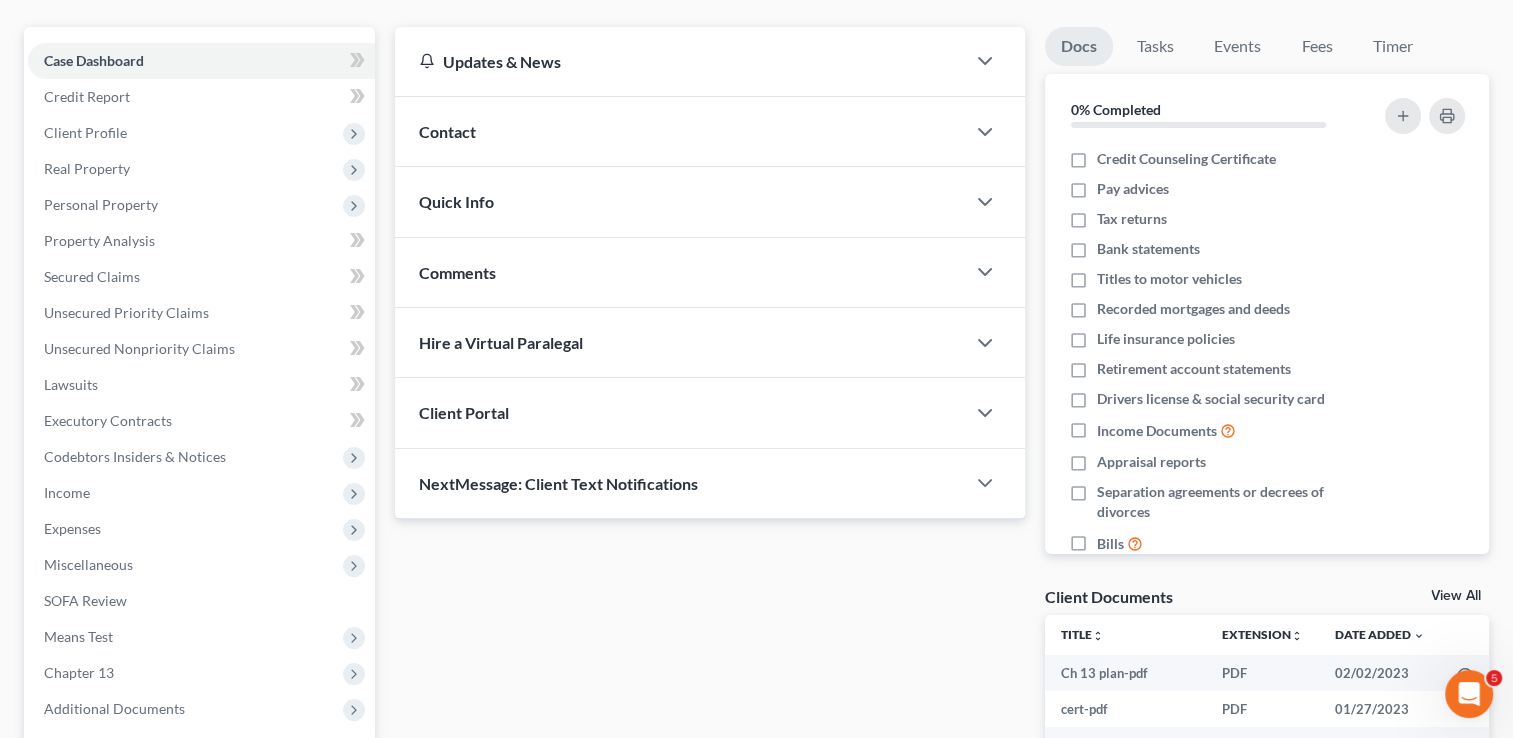 scroll, scrollTop: 0, scrollLeft: 0, axis: both 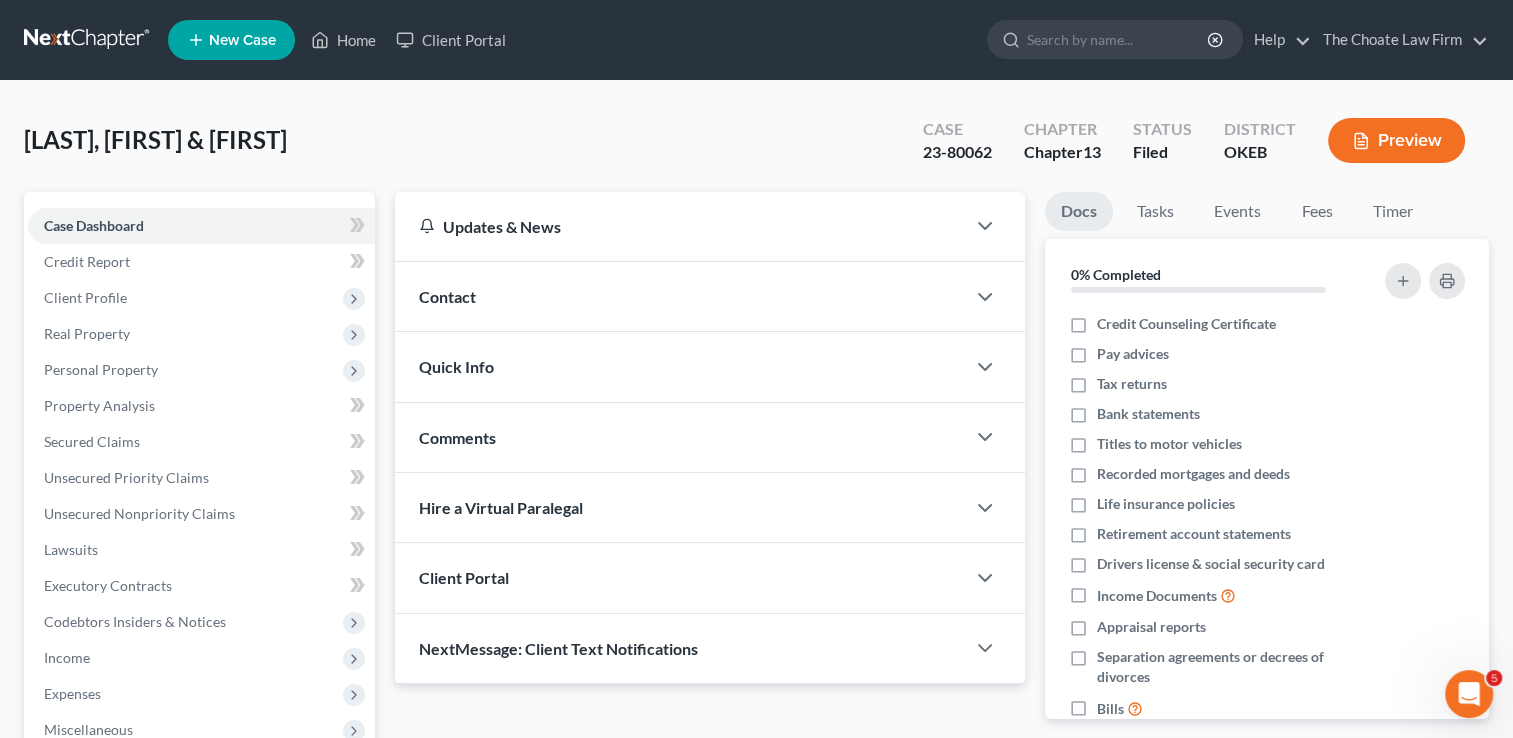 click at bounding box center (88, 40) 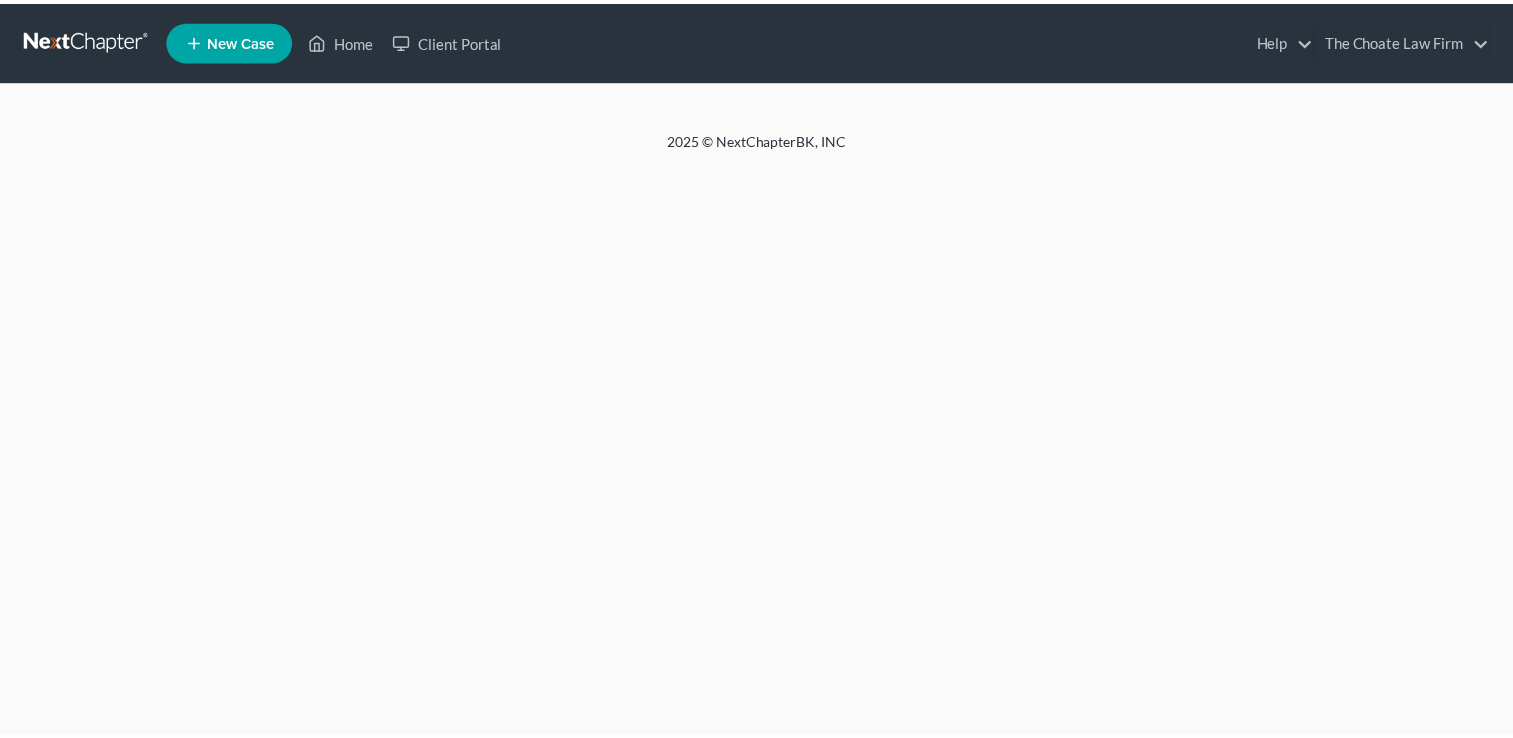 scroll, scrollTop: 0, scrollLeft: 0, axis: both 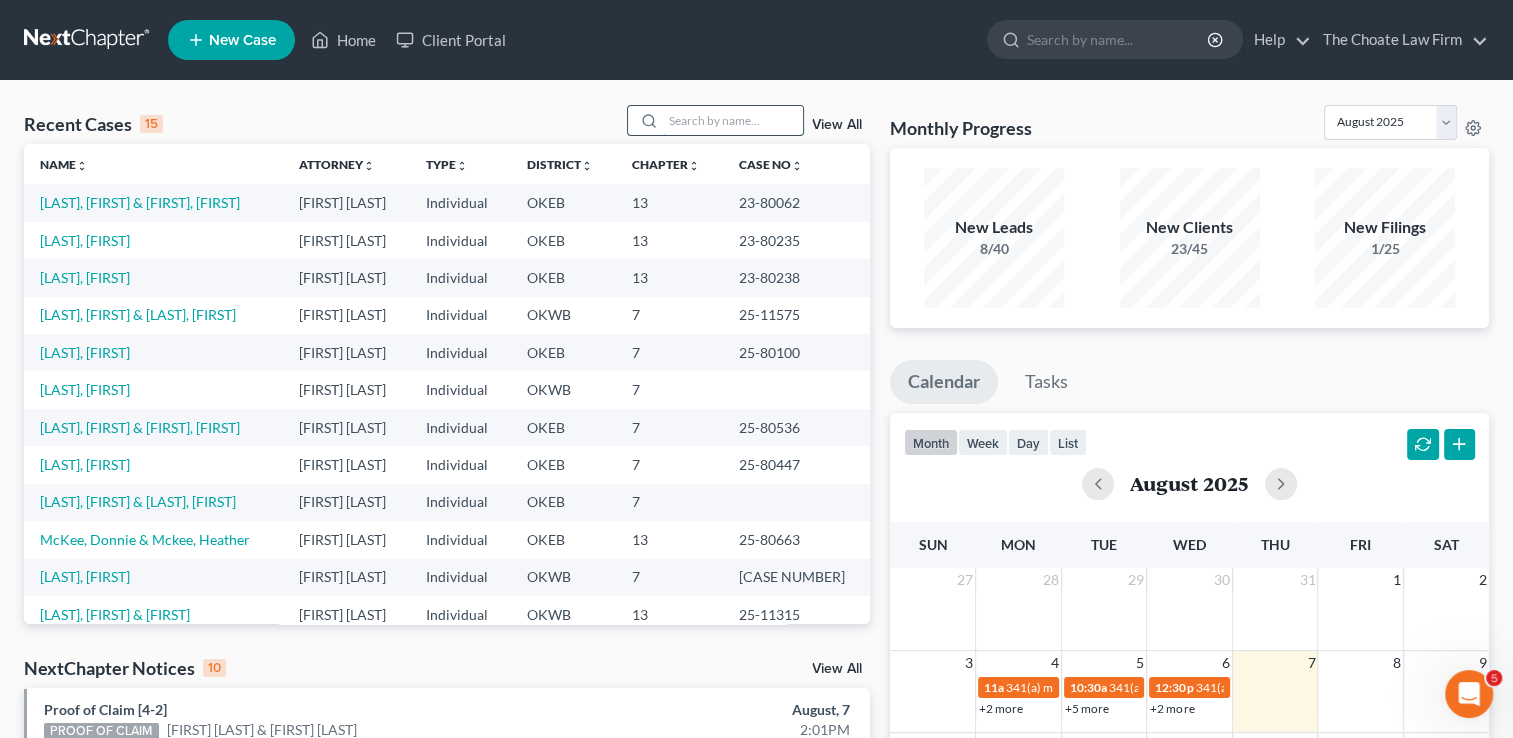click at bounding box center [733, 120] 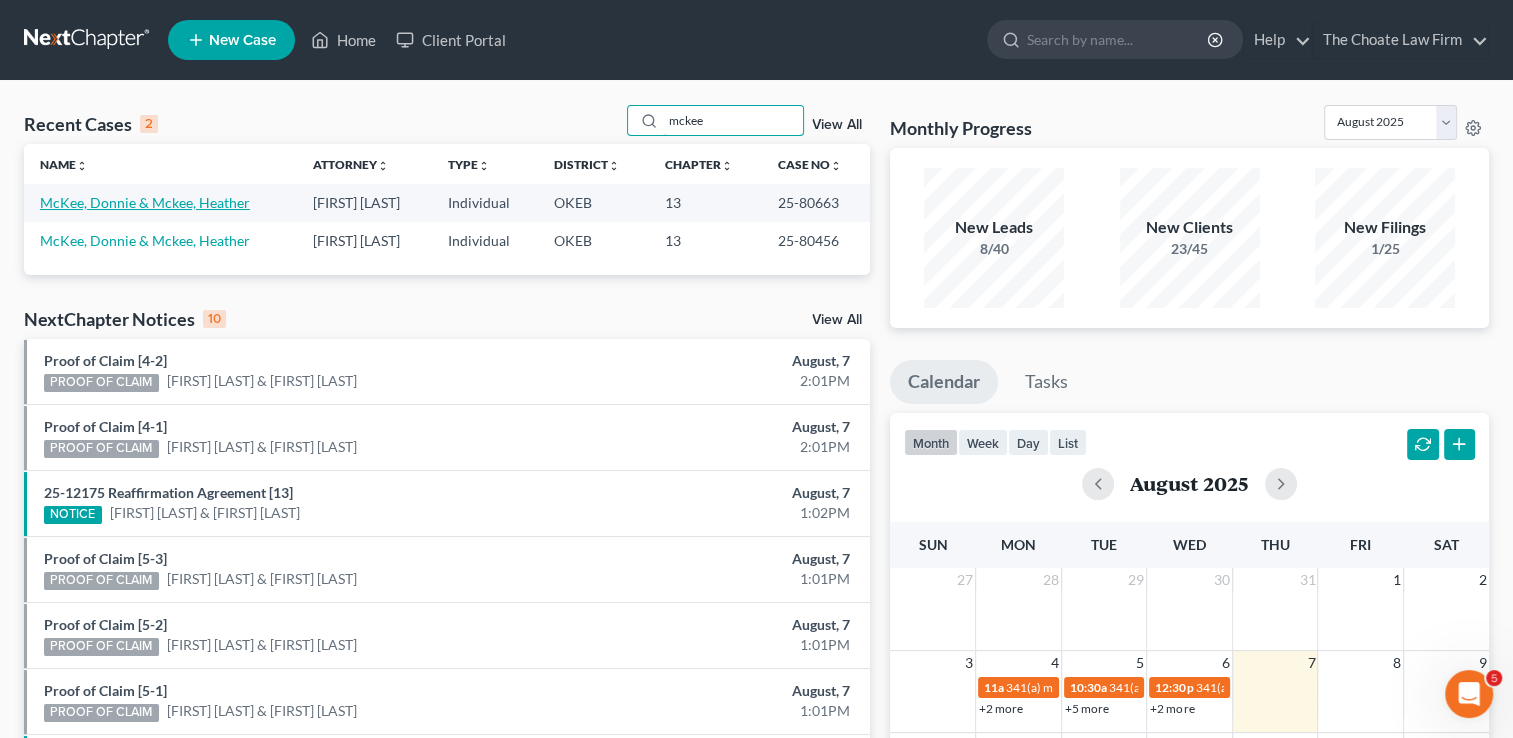 type on "mckee" 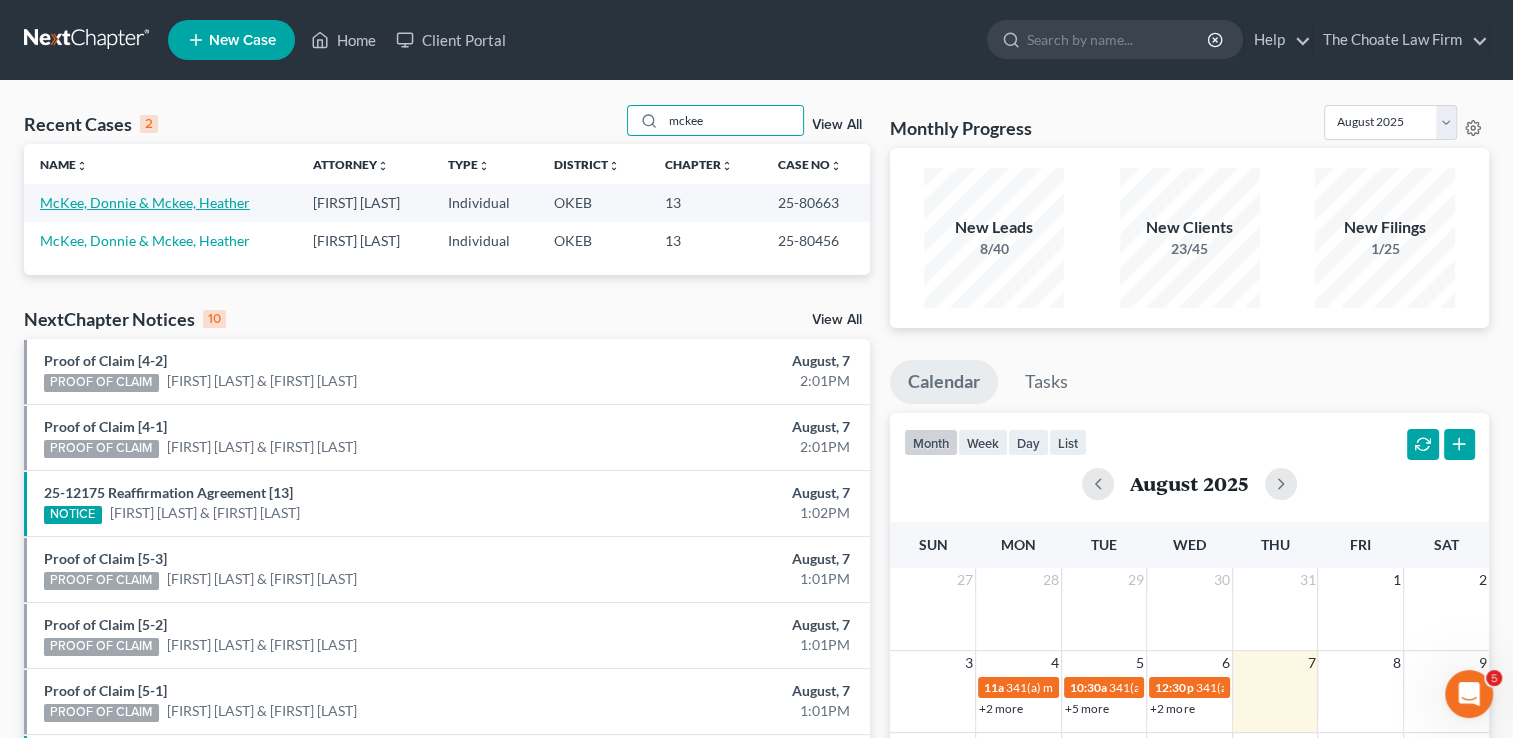 click on "McKee, Donnie & Mckee, Heather" at bounding box center (145, 202) 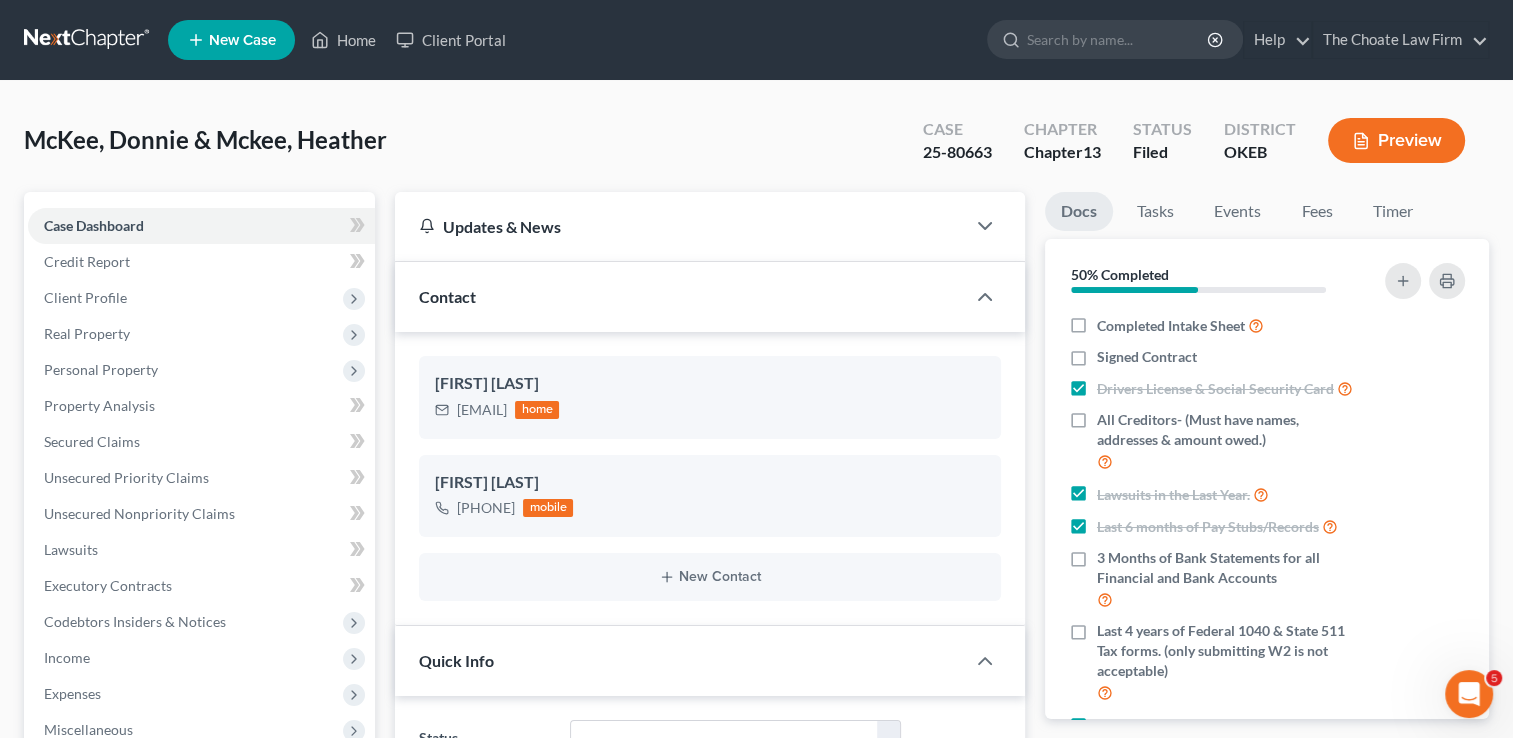 scroll, scrollTop: 1725, scrollLeft: 0, axis: vertical 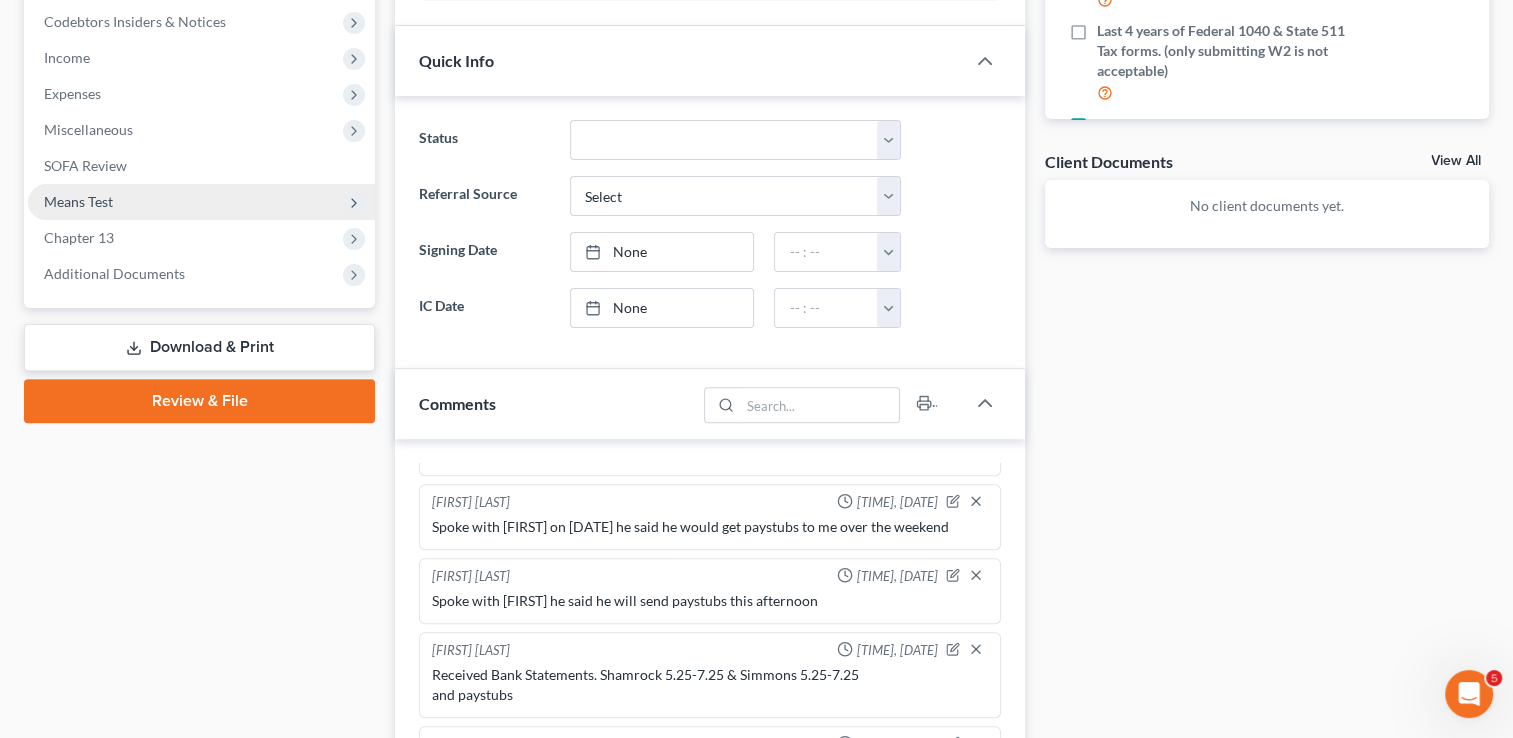 click on "Means Test" at bounding box center [78, 201] 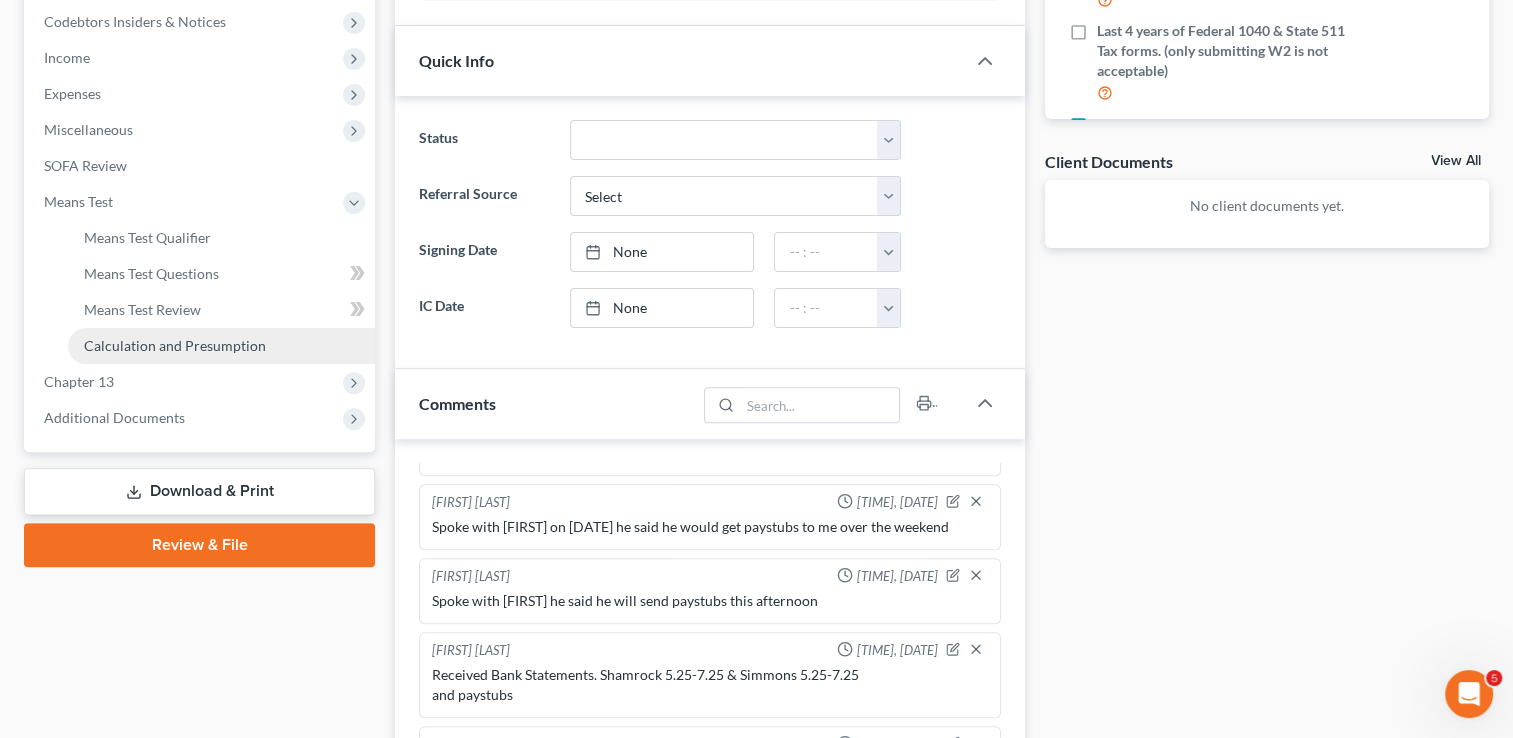 click on "Calculation and Presumption" at bounding box center (175, 345) 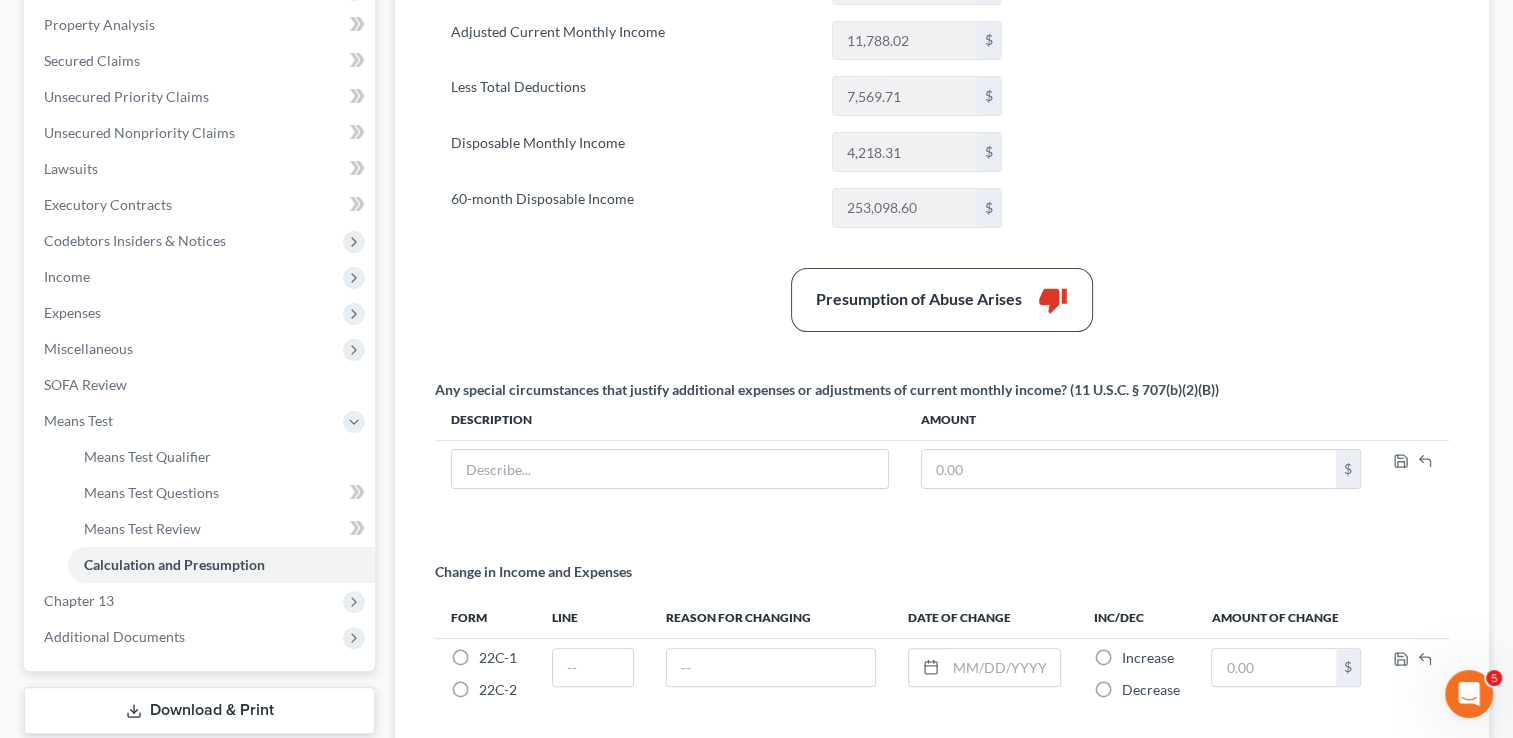 scroll, scrollTop: 400, scrollLeft: 0, axis: vertical 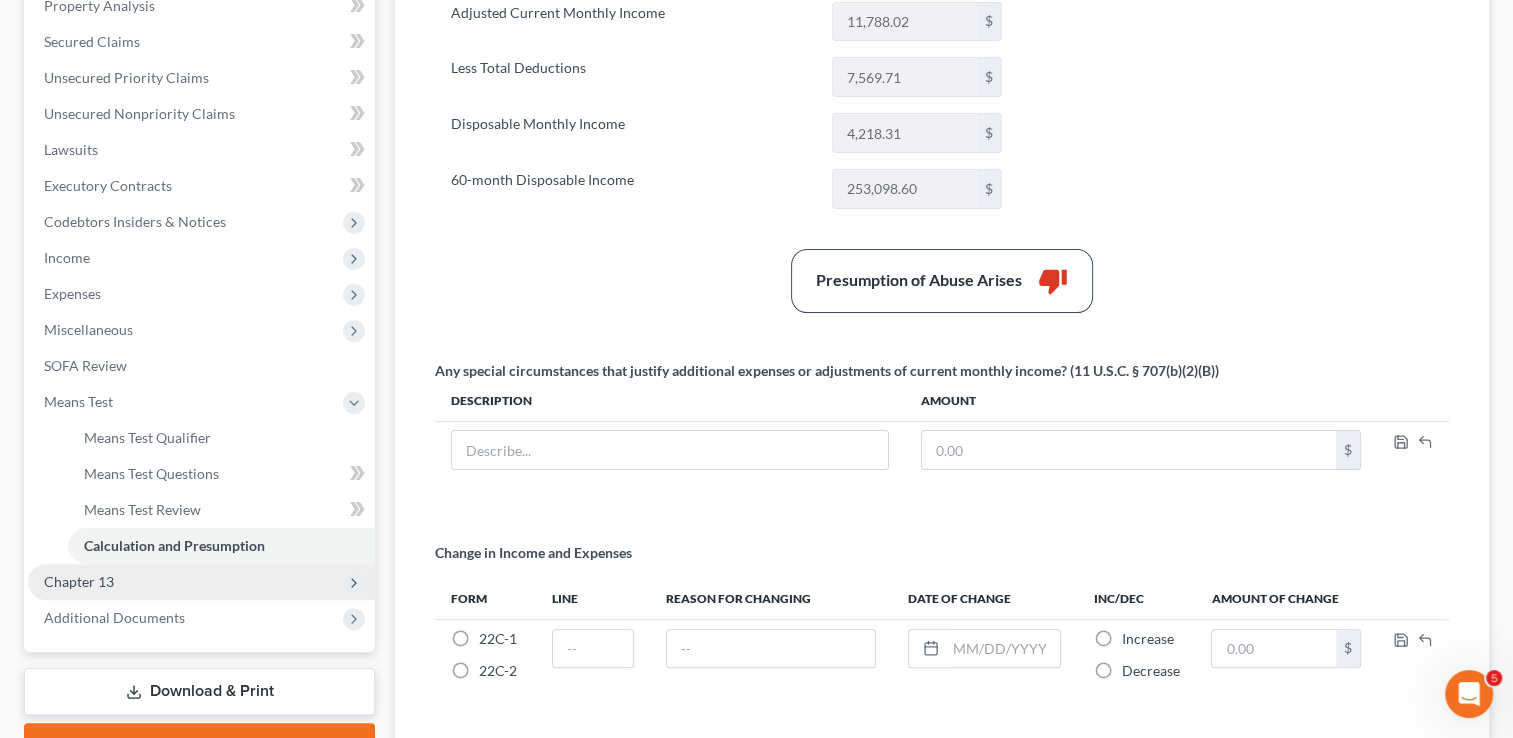 click on "Chapter 13" at bounding box center [79, 581] 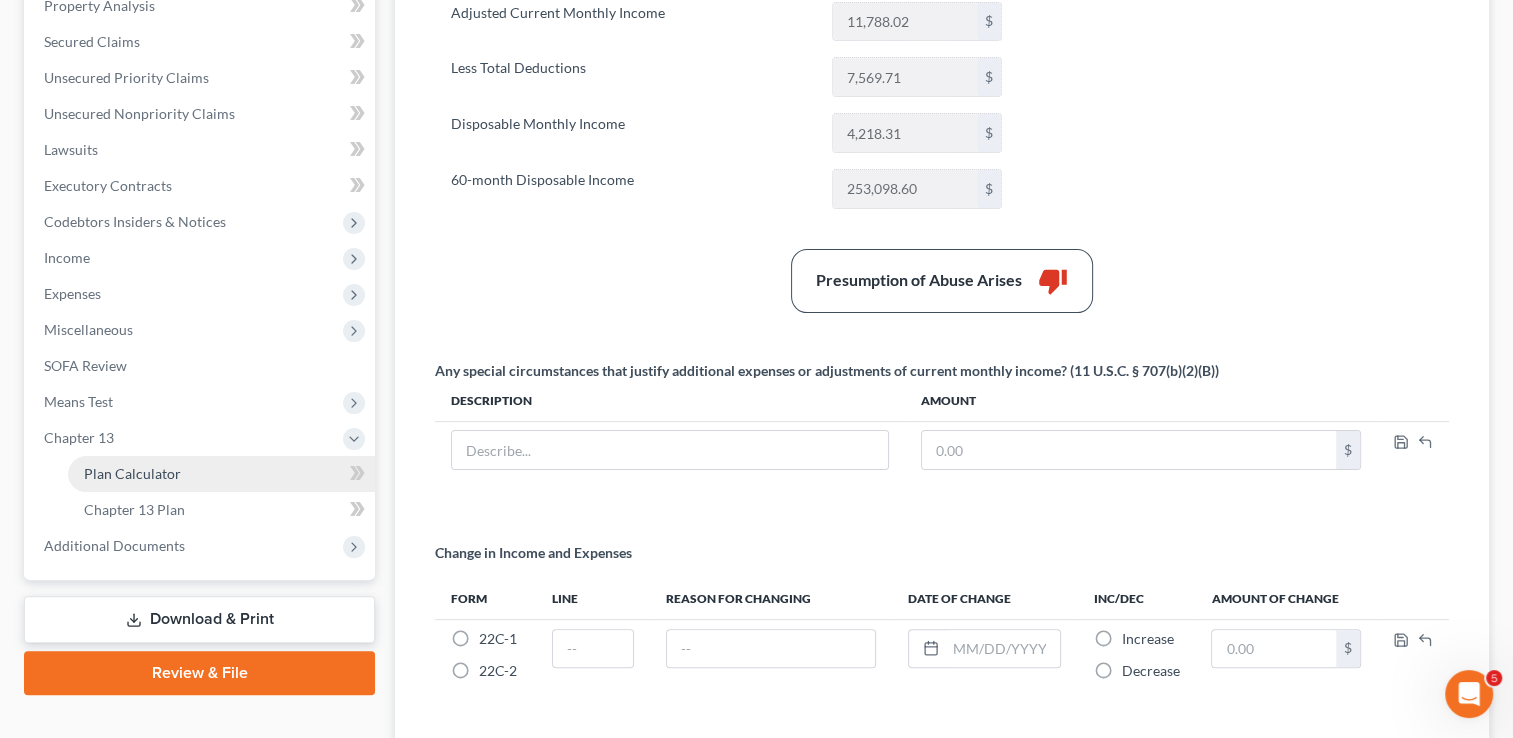 click on "Plan Calculator" at bounding box center (221, 474) 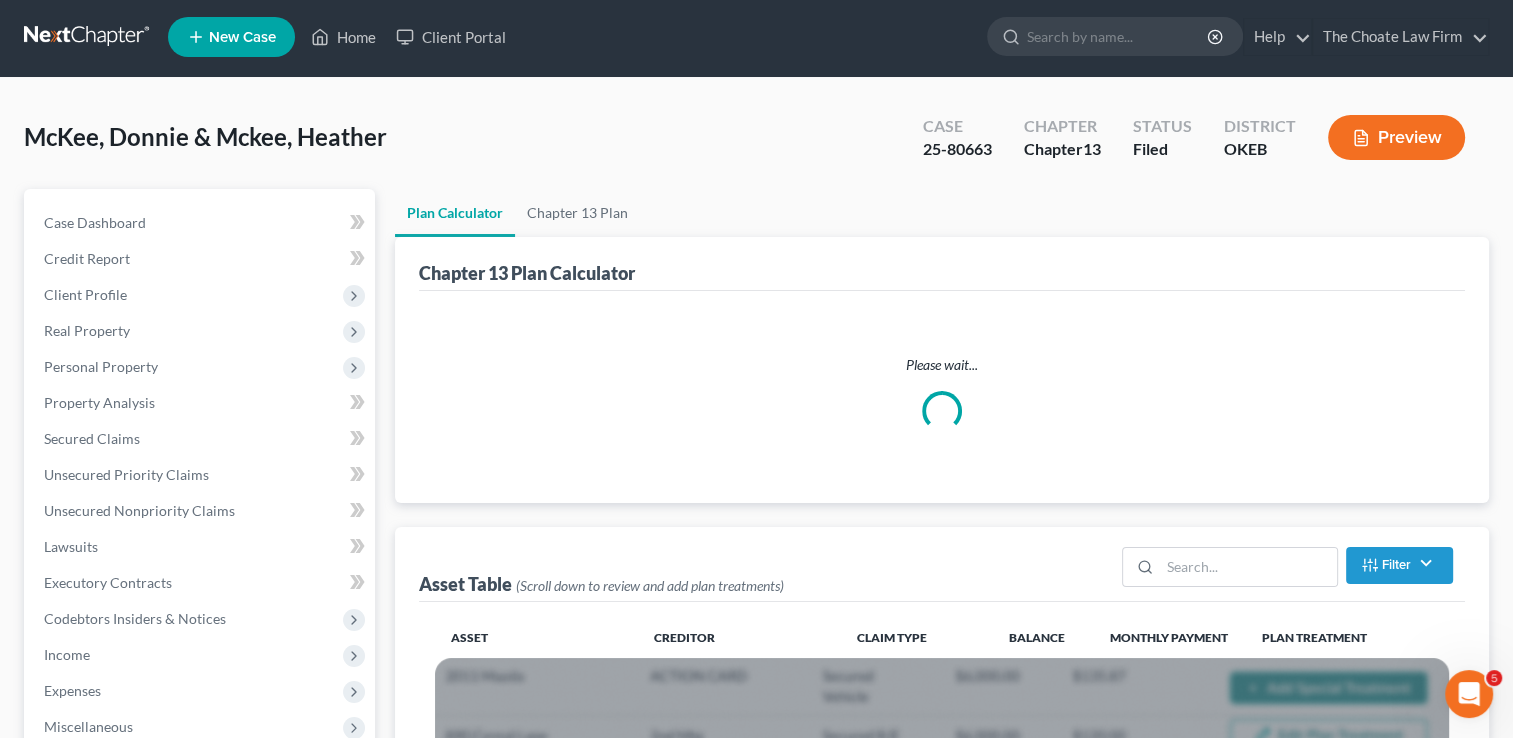 scroll, scrollTop: 0, scrollLeft: 0, axis: both 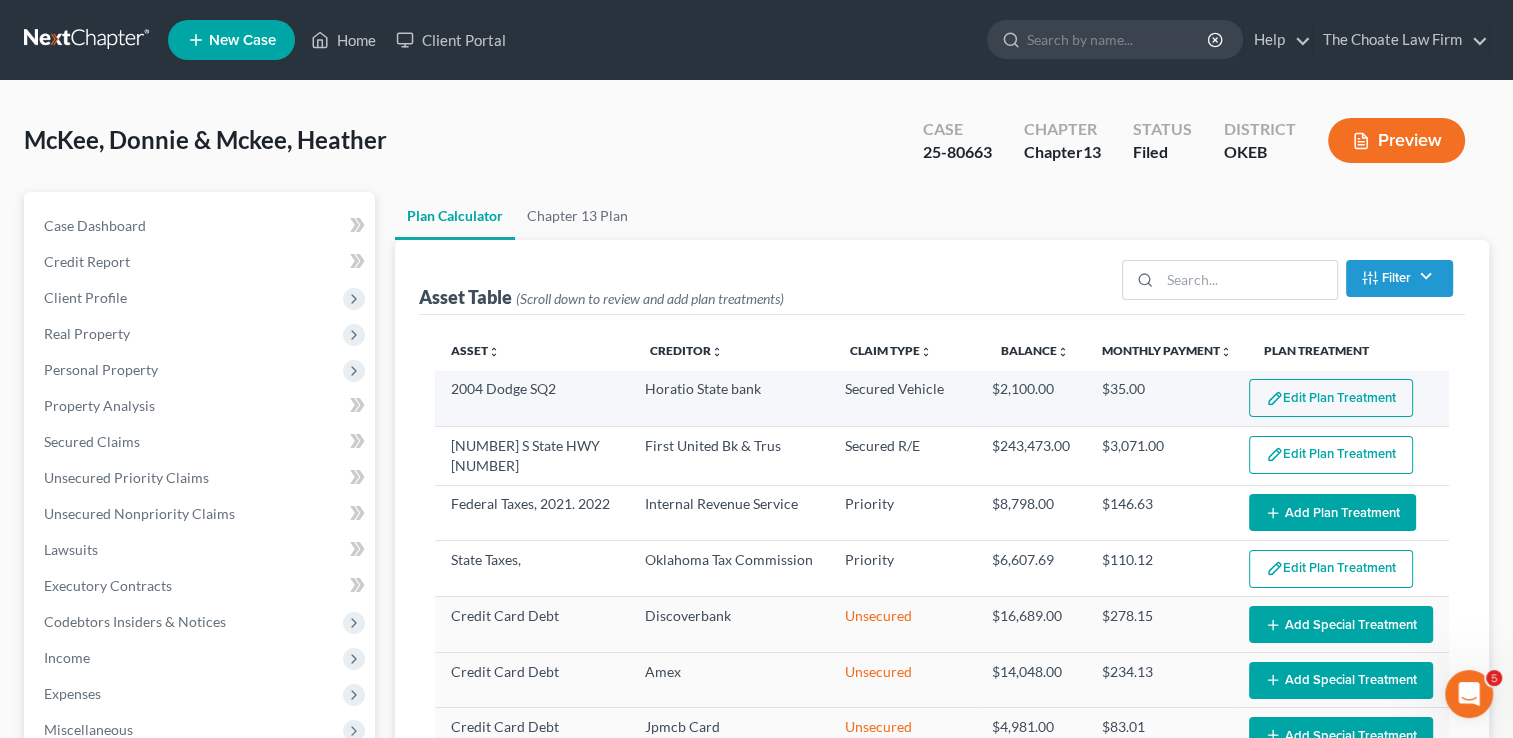 select on "59" 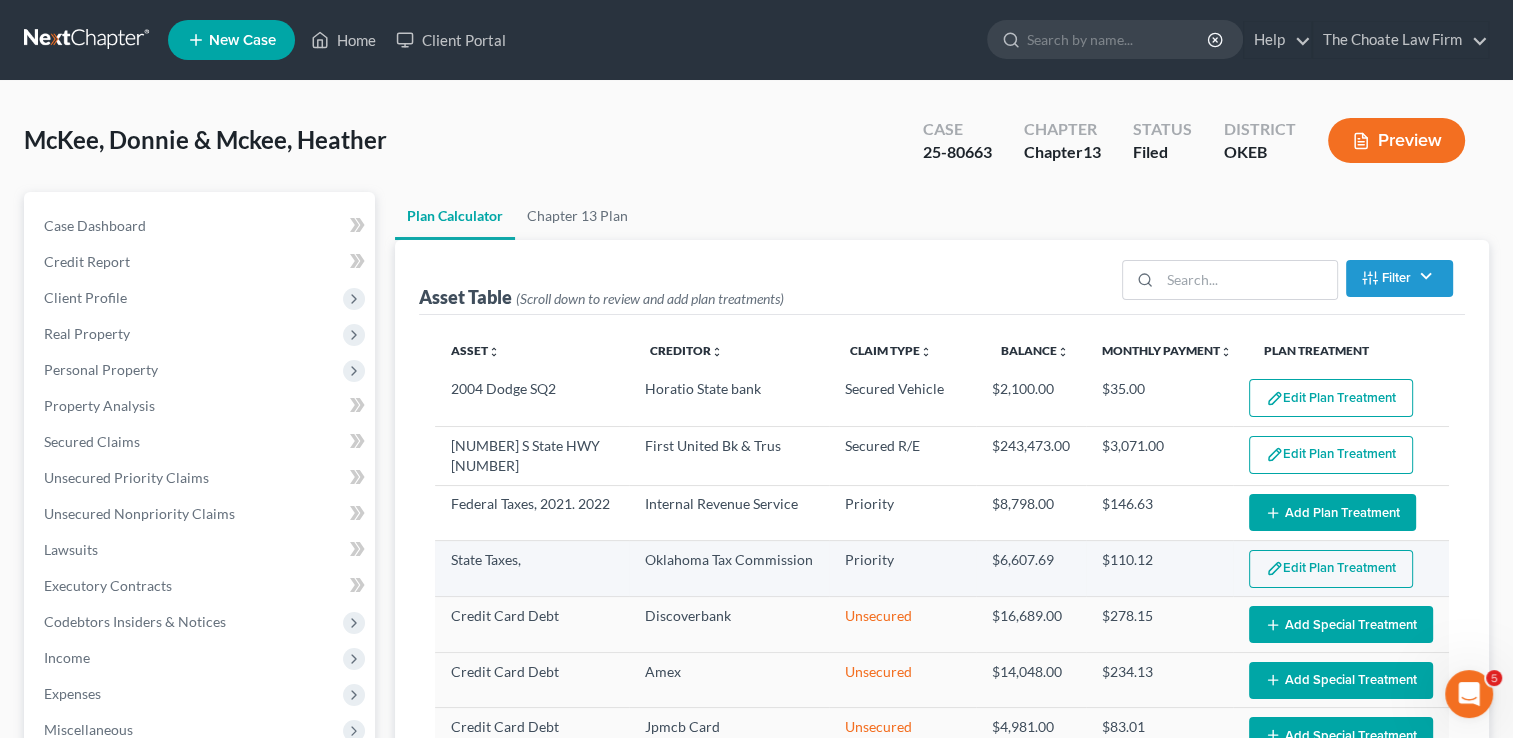 click on "Edit Plan Treatment" at bounding box center [1331, 569] 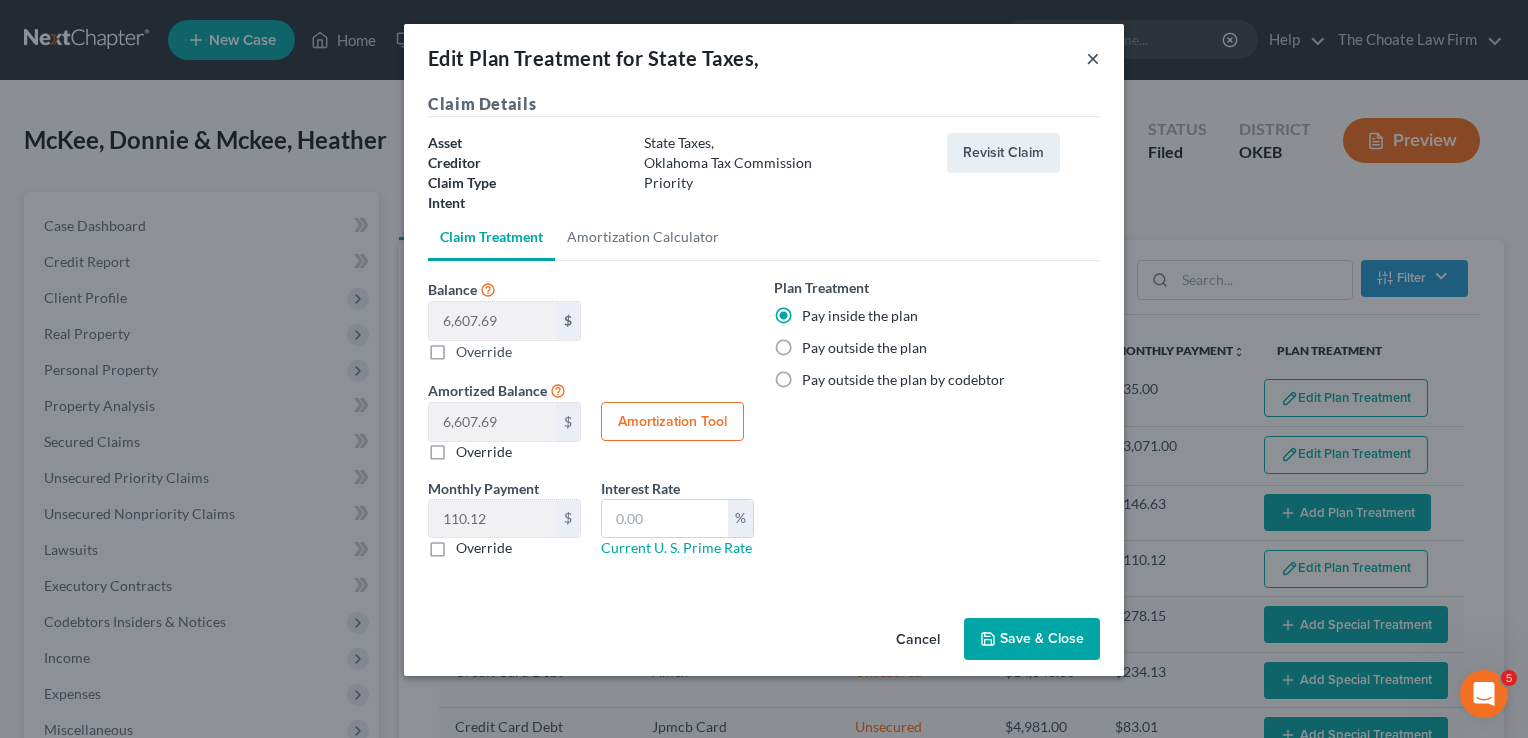 click on "×" at bounding box center [1093, 58] 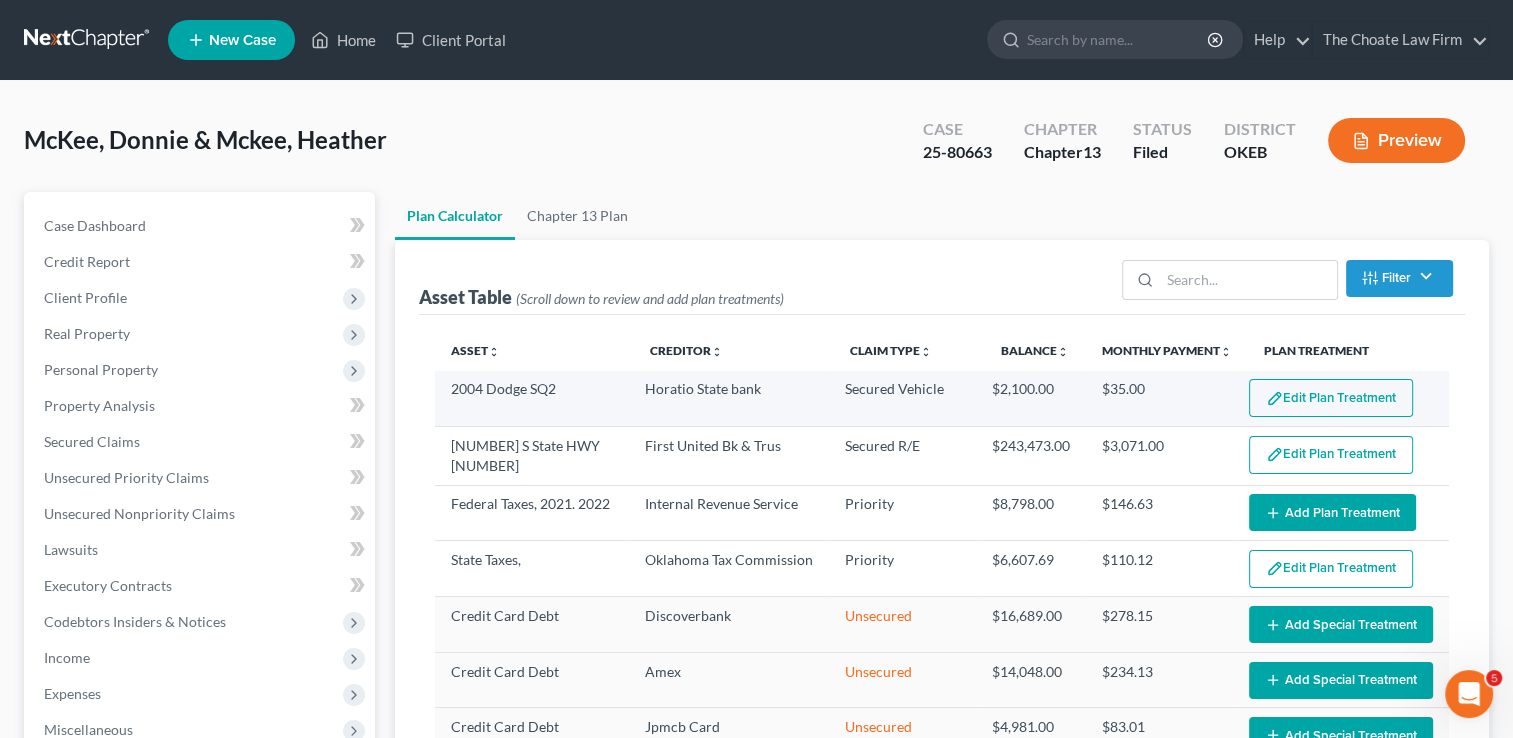 click on "Edit Plan Treatment" at bounding box center [1331, 398] 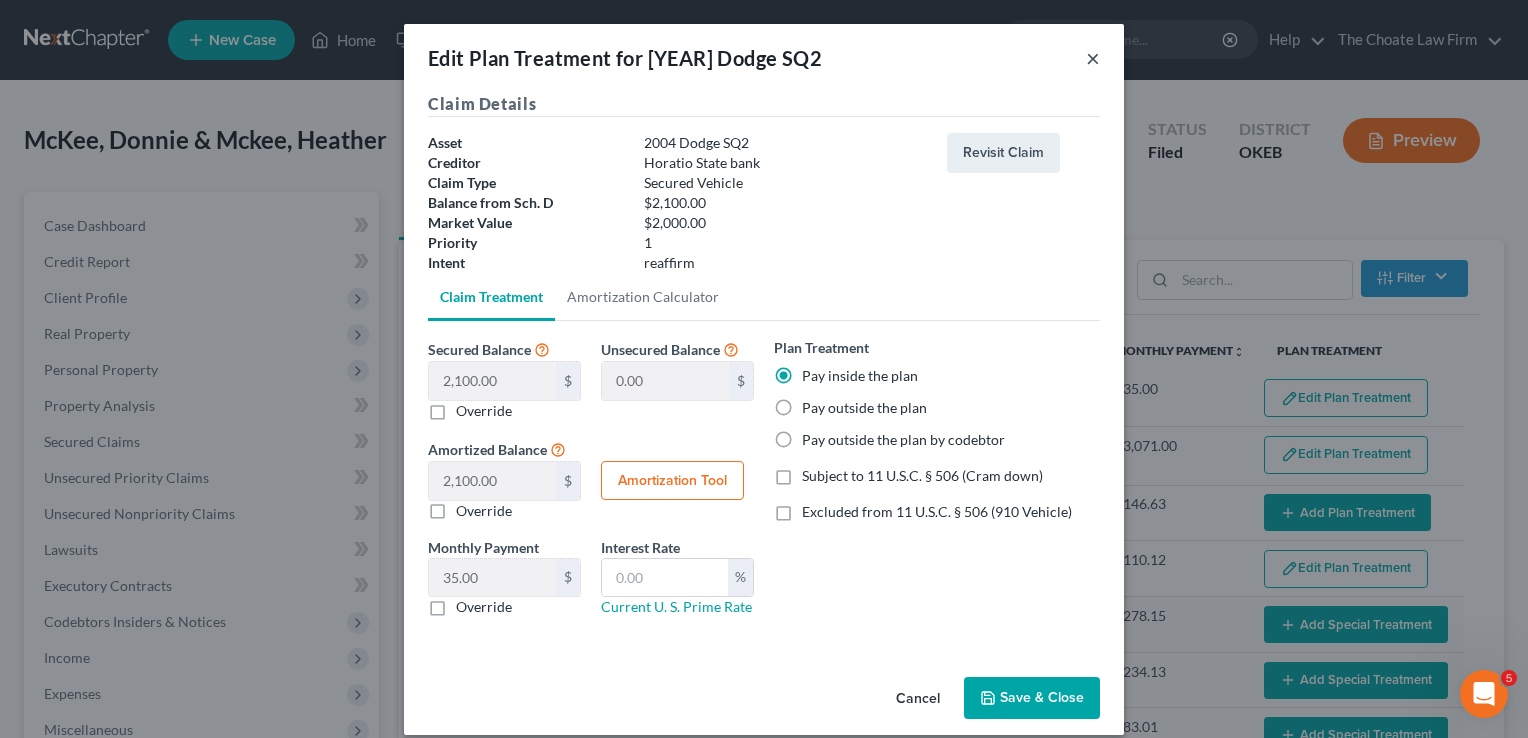 click on "×" at bounding box center [1093, 58] 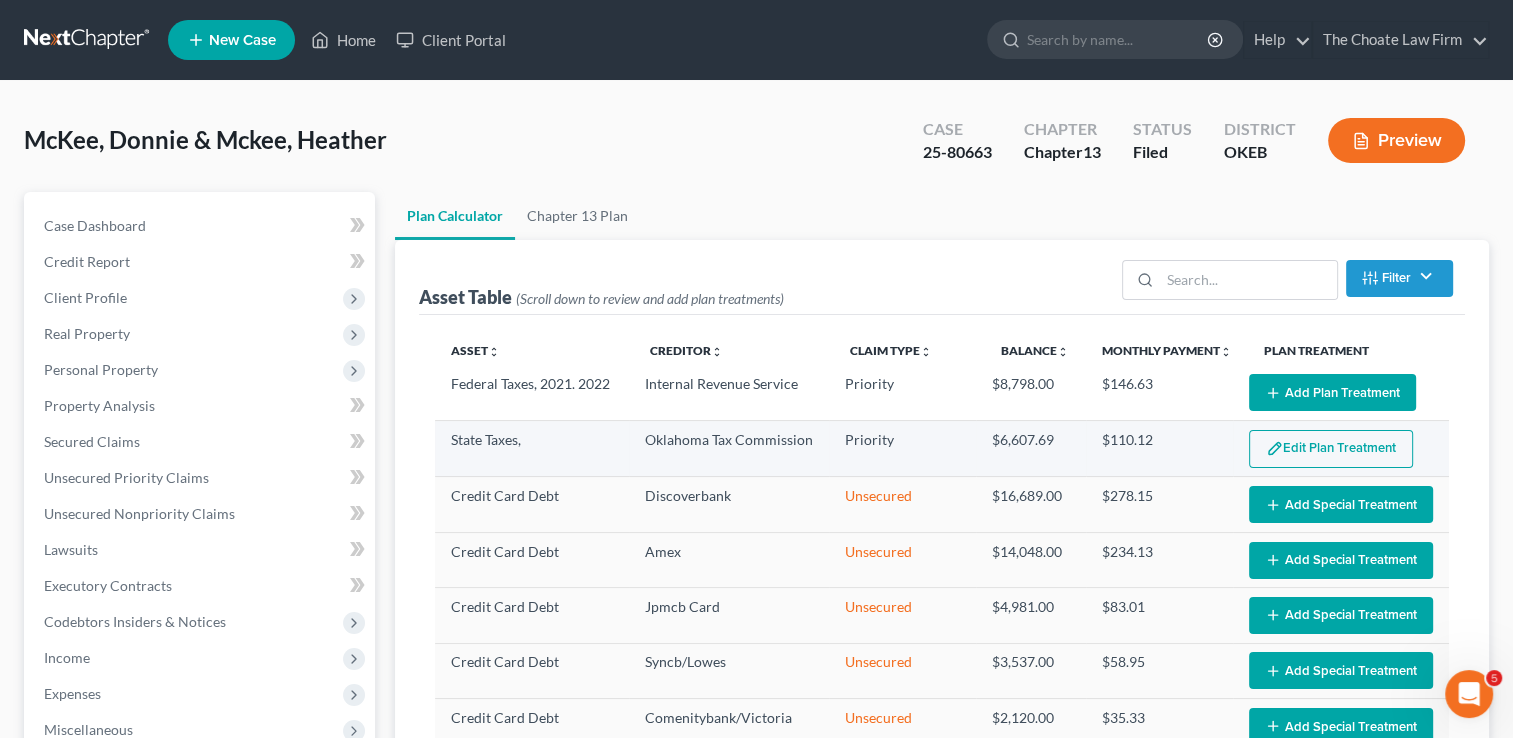 scroll, scrollTop: 0, scrollLeft: 0, axis: both 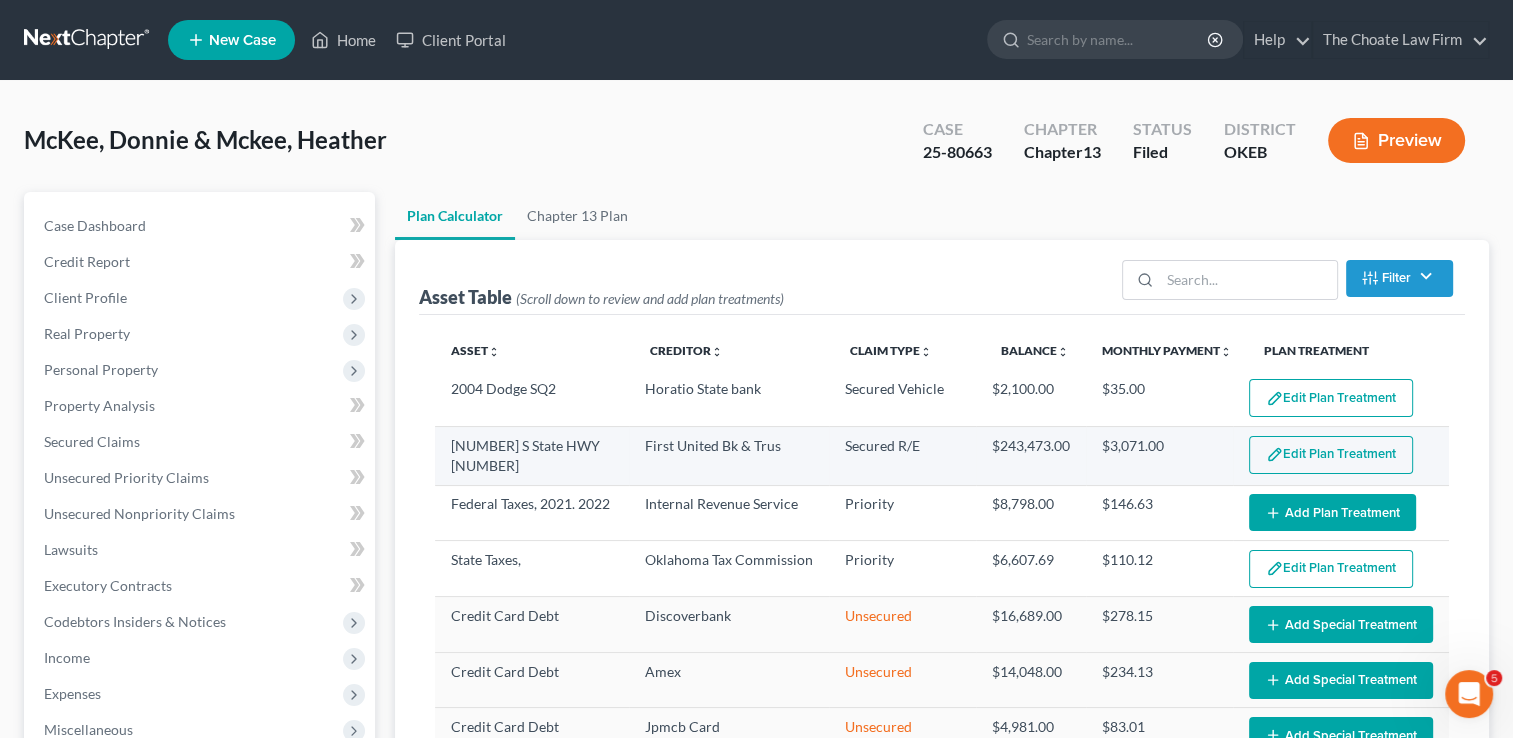 click on "Edit Plan Treatment" at bounding box center (1331, 455) 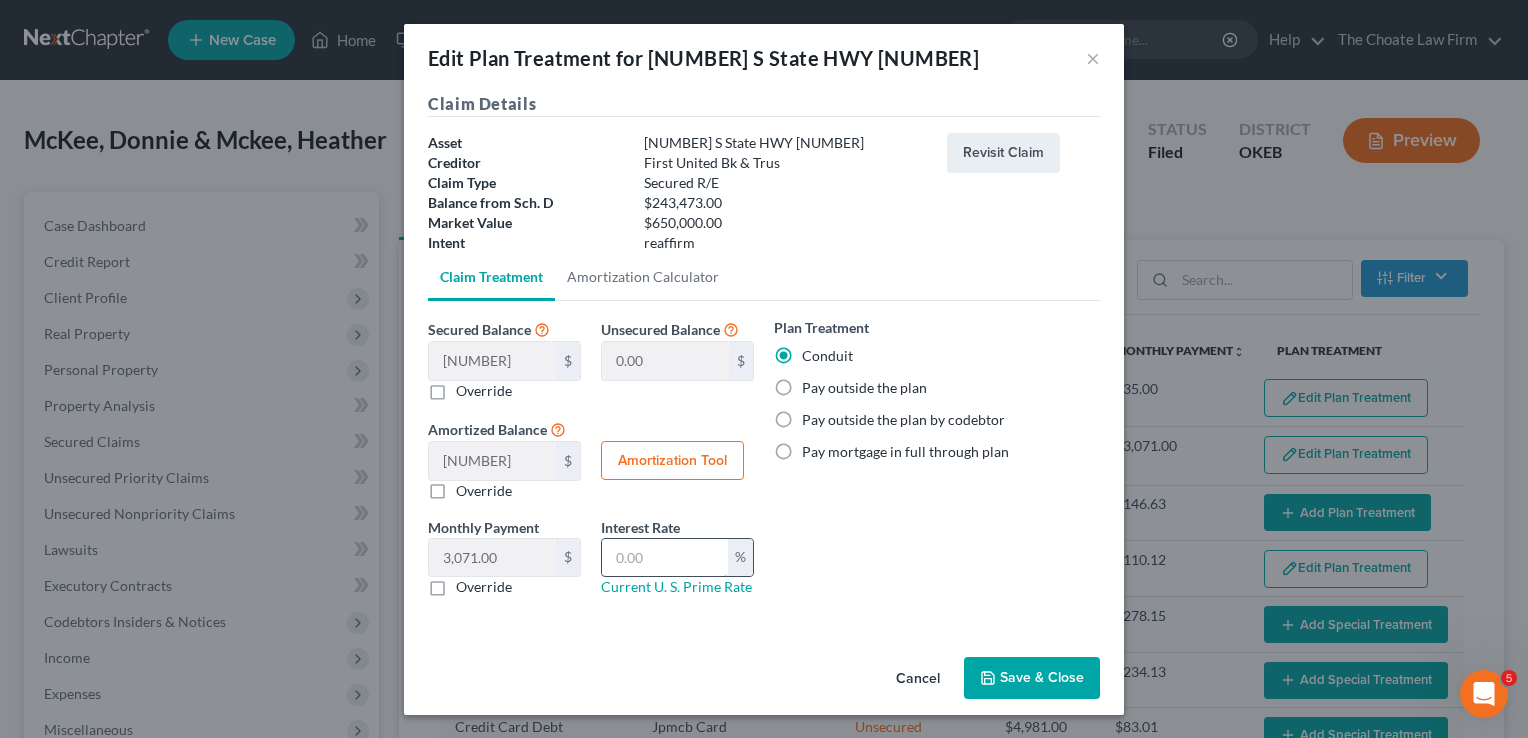 click at bounding box center (665, 558) 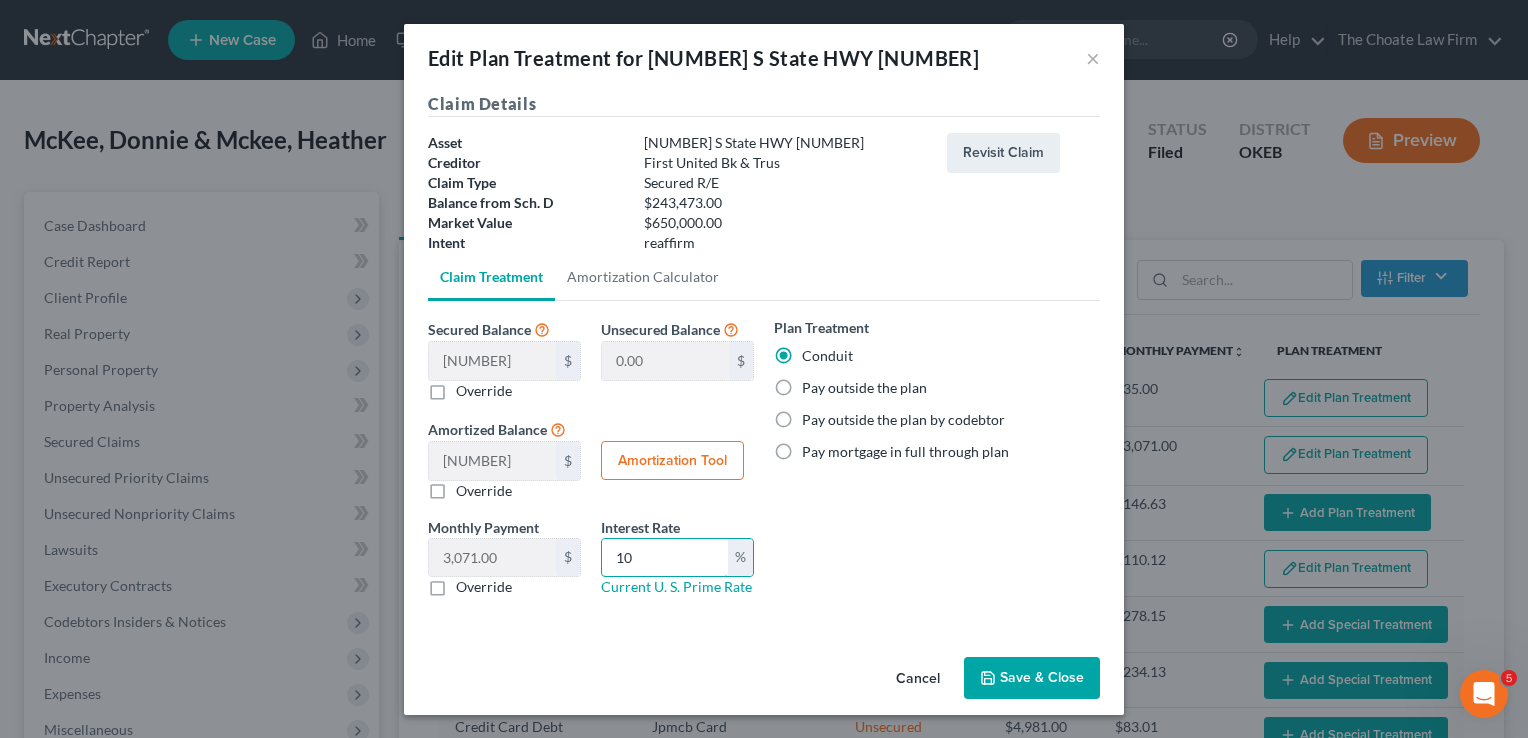 type on "10" 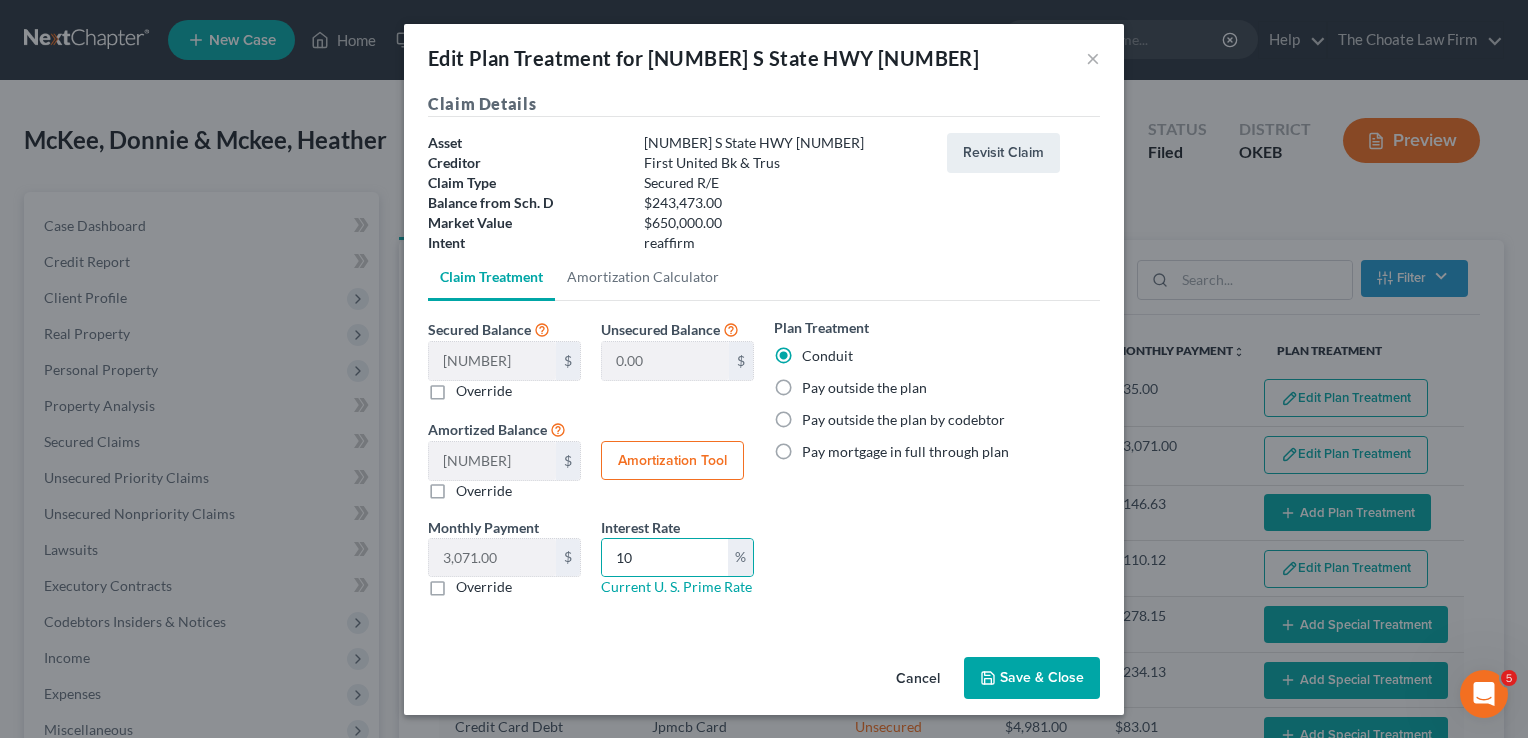click on "Save & Close" at bounding box center [1032, 678] 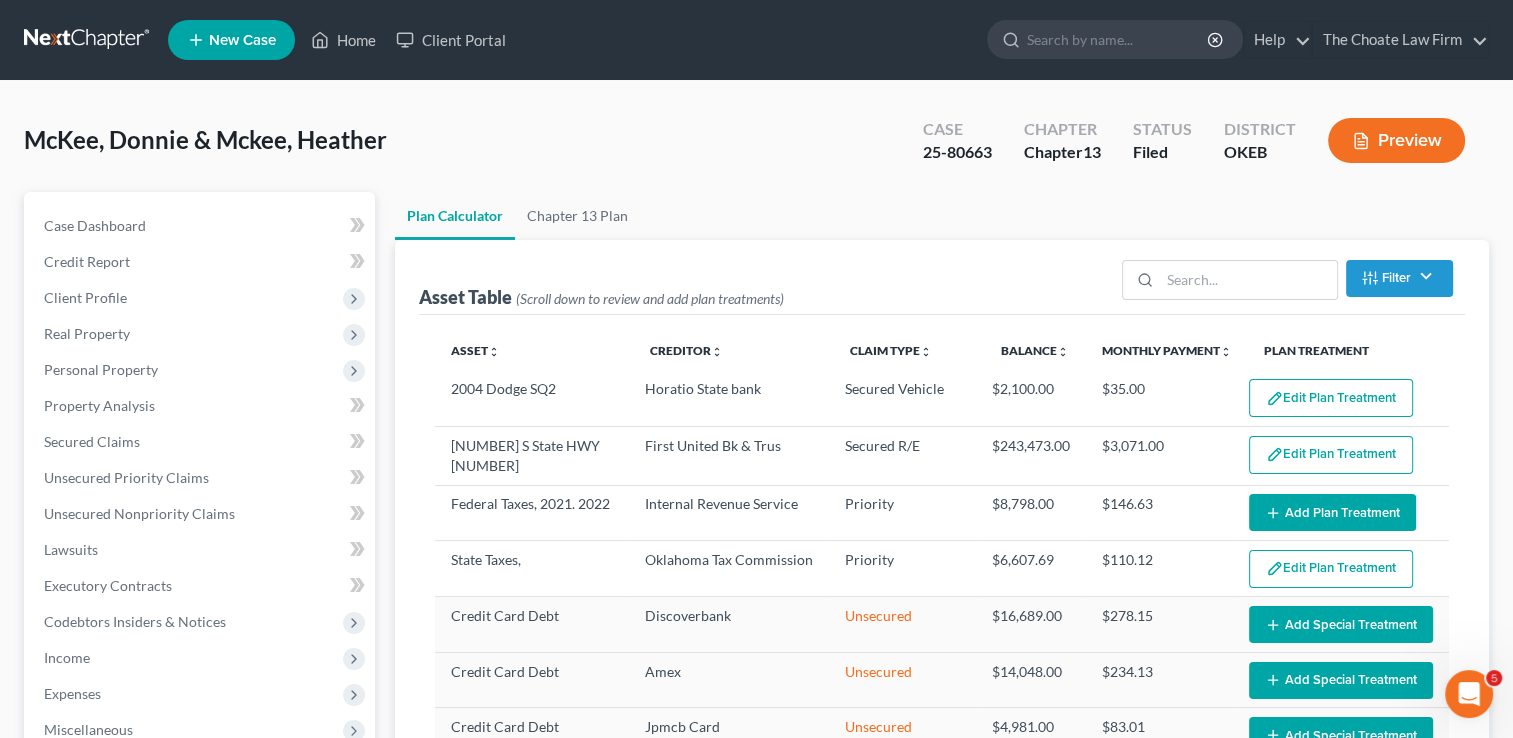 select on "59" 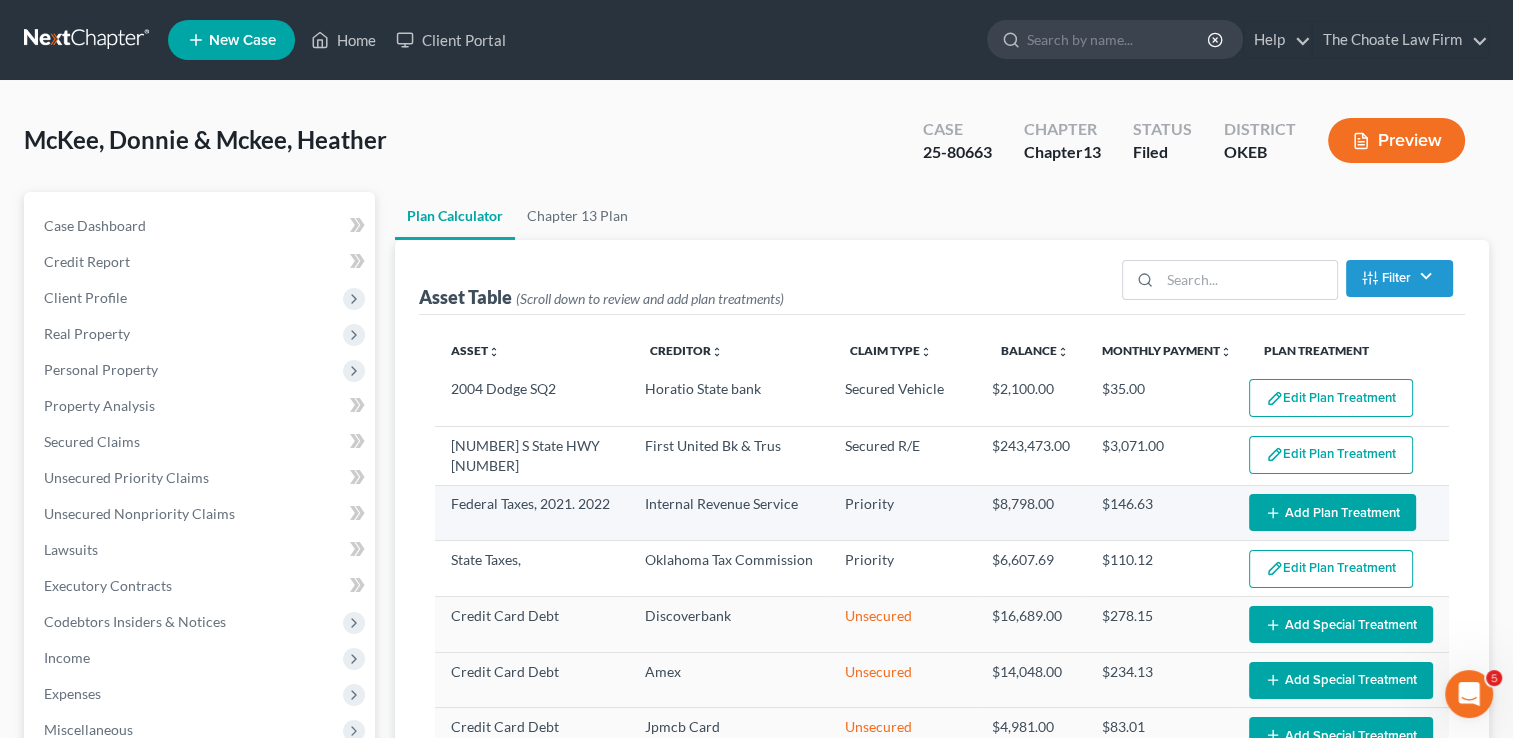 click on "Add Plan Treatment" at bounding box center [1332, 512] 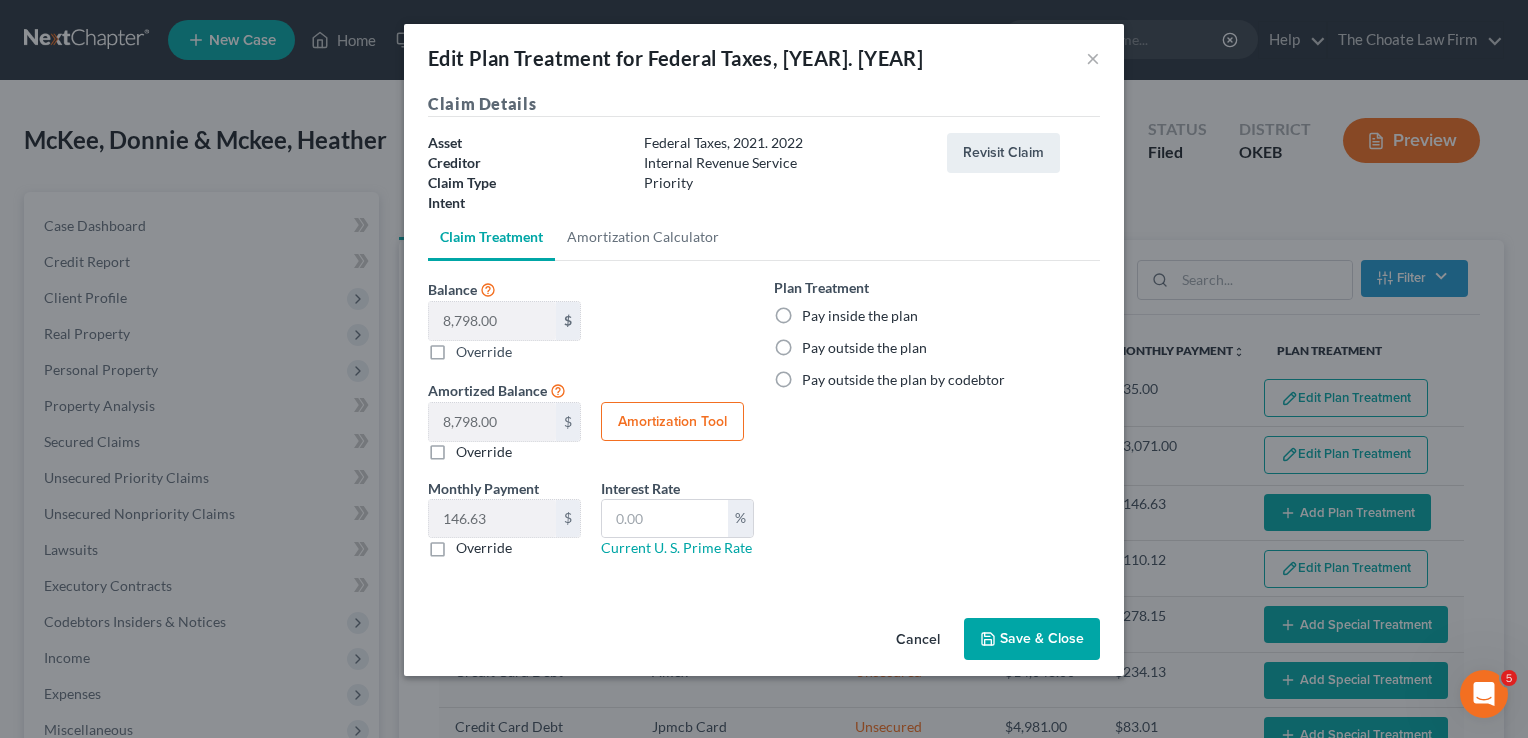 click on "Pay inside the plan" at bounding box center (860, 316) 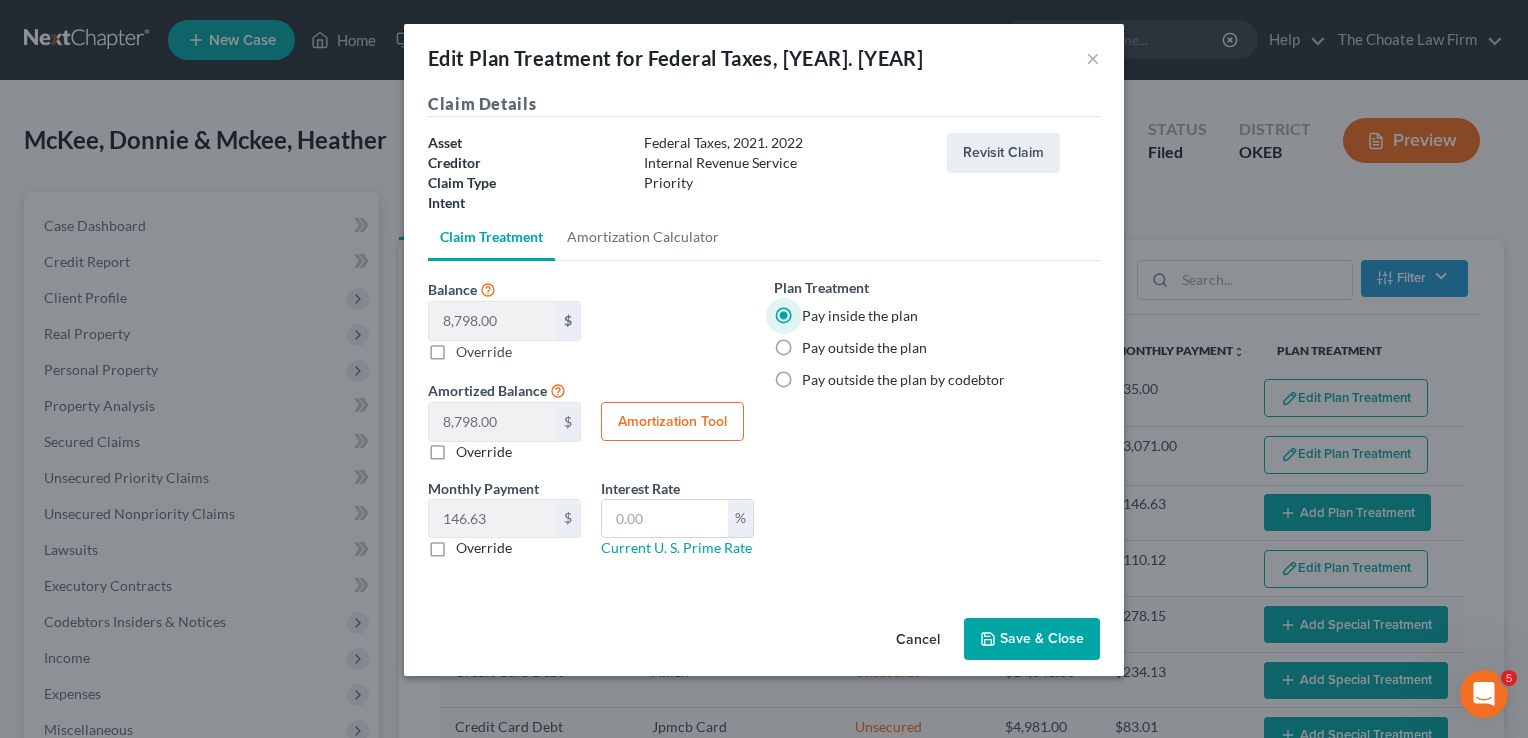 click on "Save & Close" at bounding box center (1032, 639) 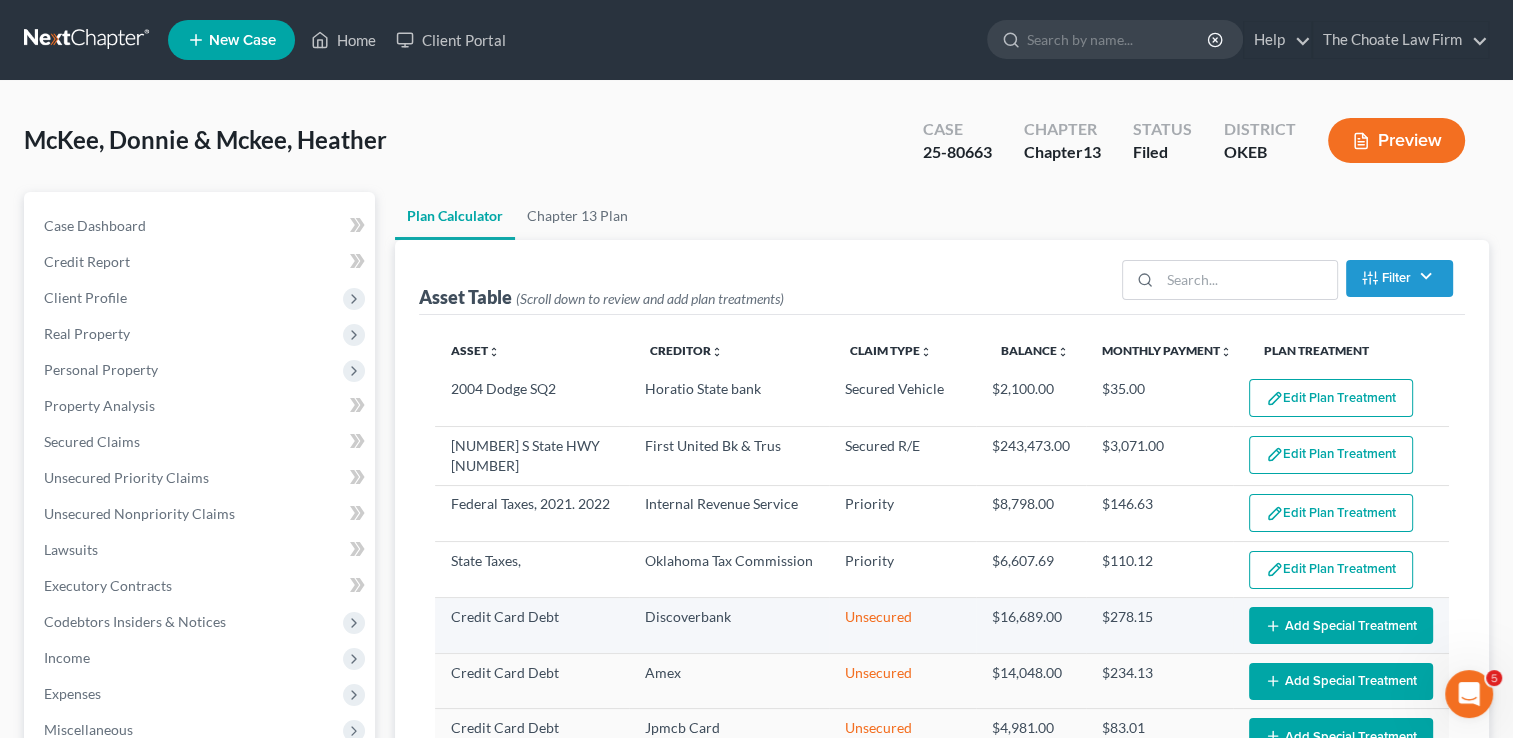 select on "59" 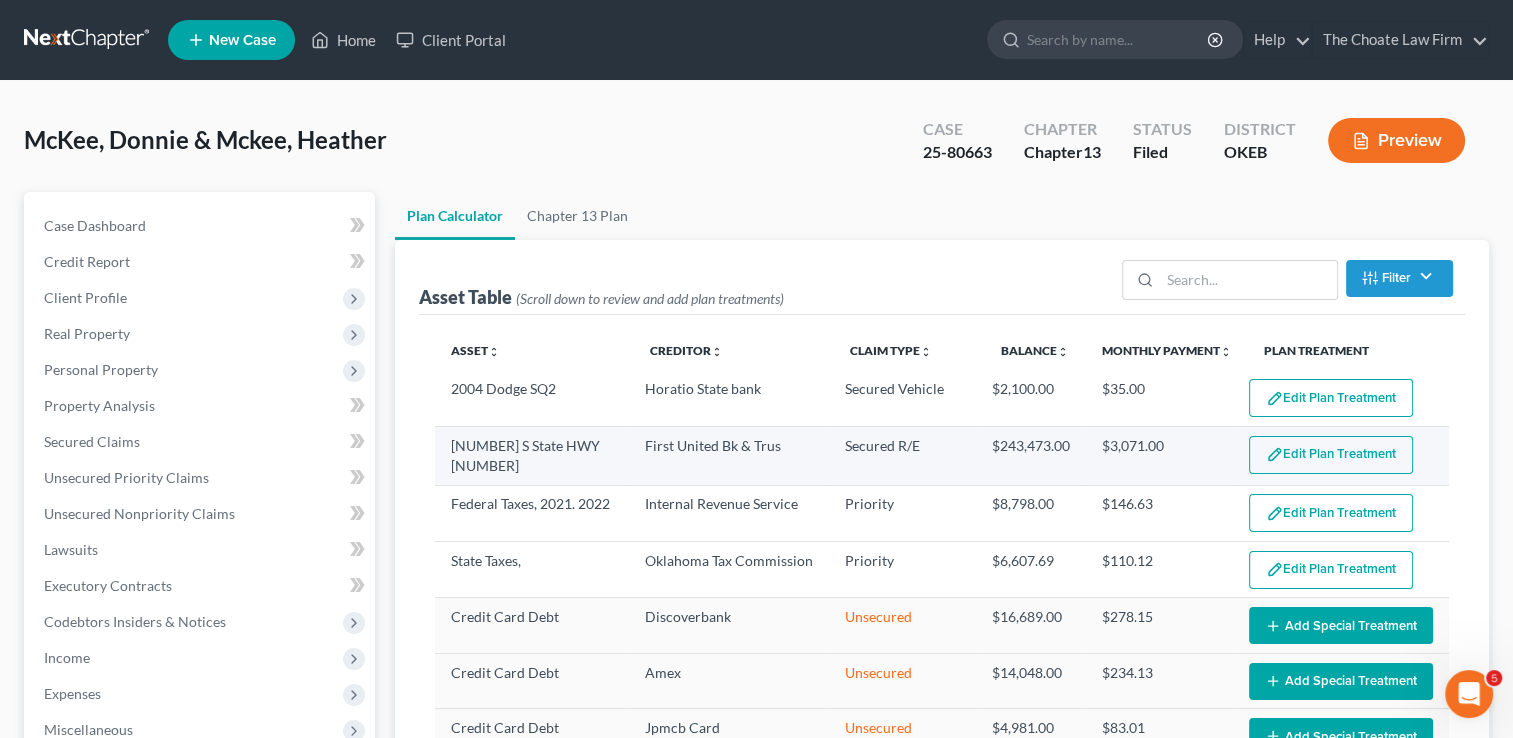 click on "Edit Plan Treatment" at bounding box center (1331, 455) 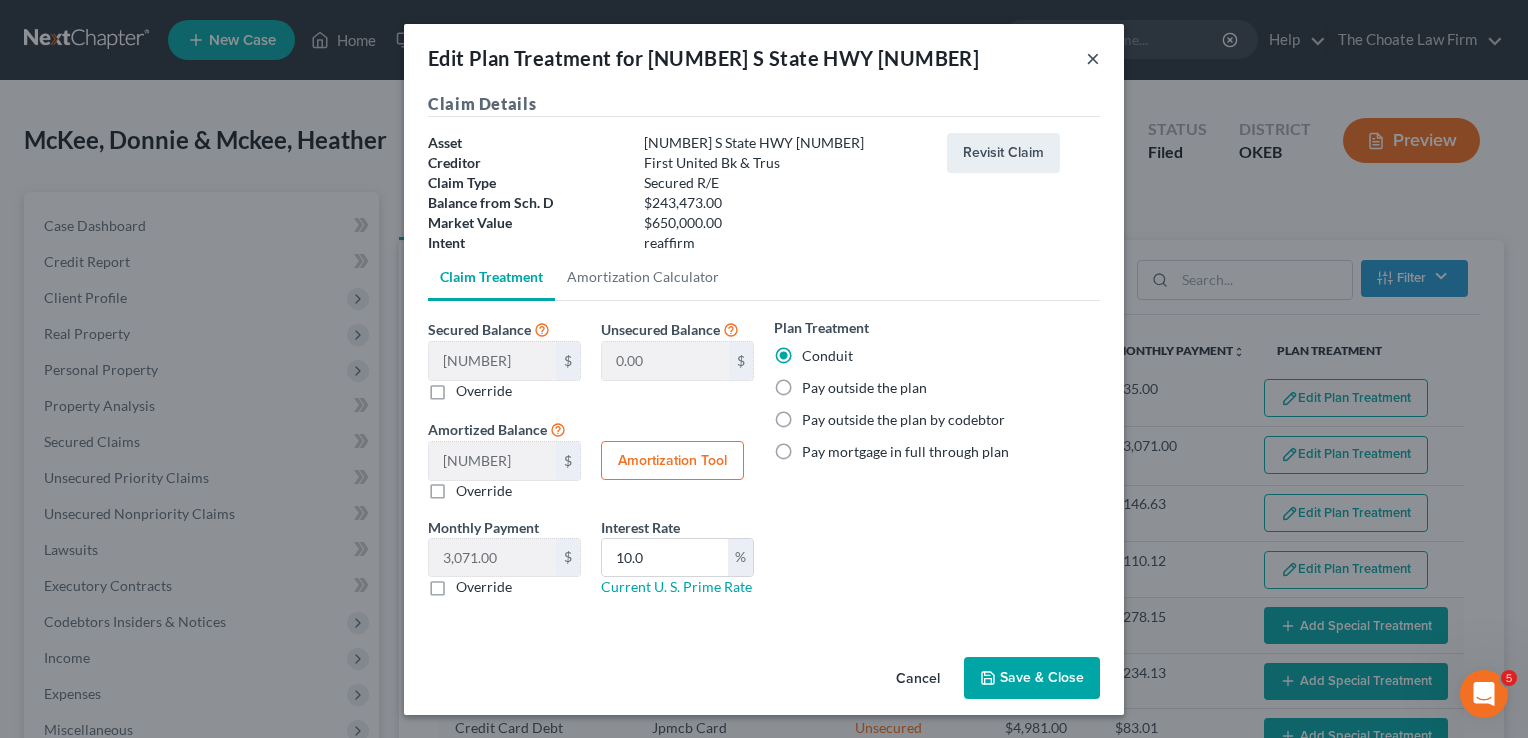 click on "×" at bounding box center [1093, 58] 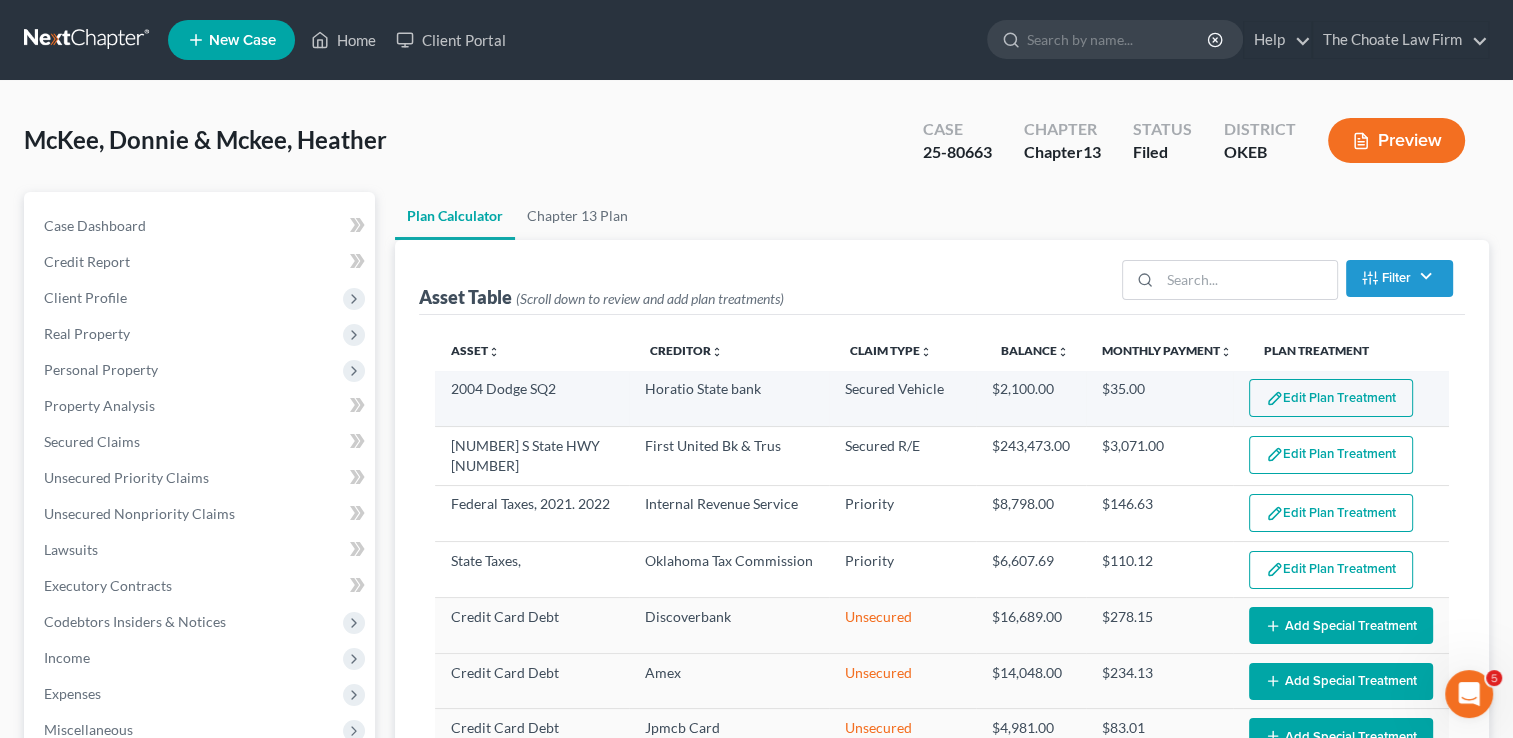 click on "Edit Plan Treatment" at bounding box center [1331, 398] 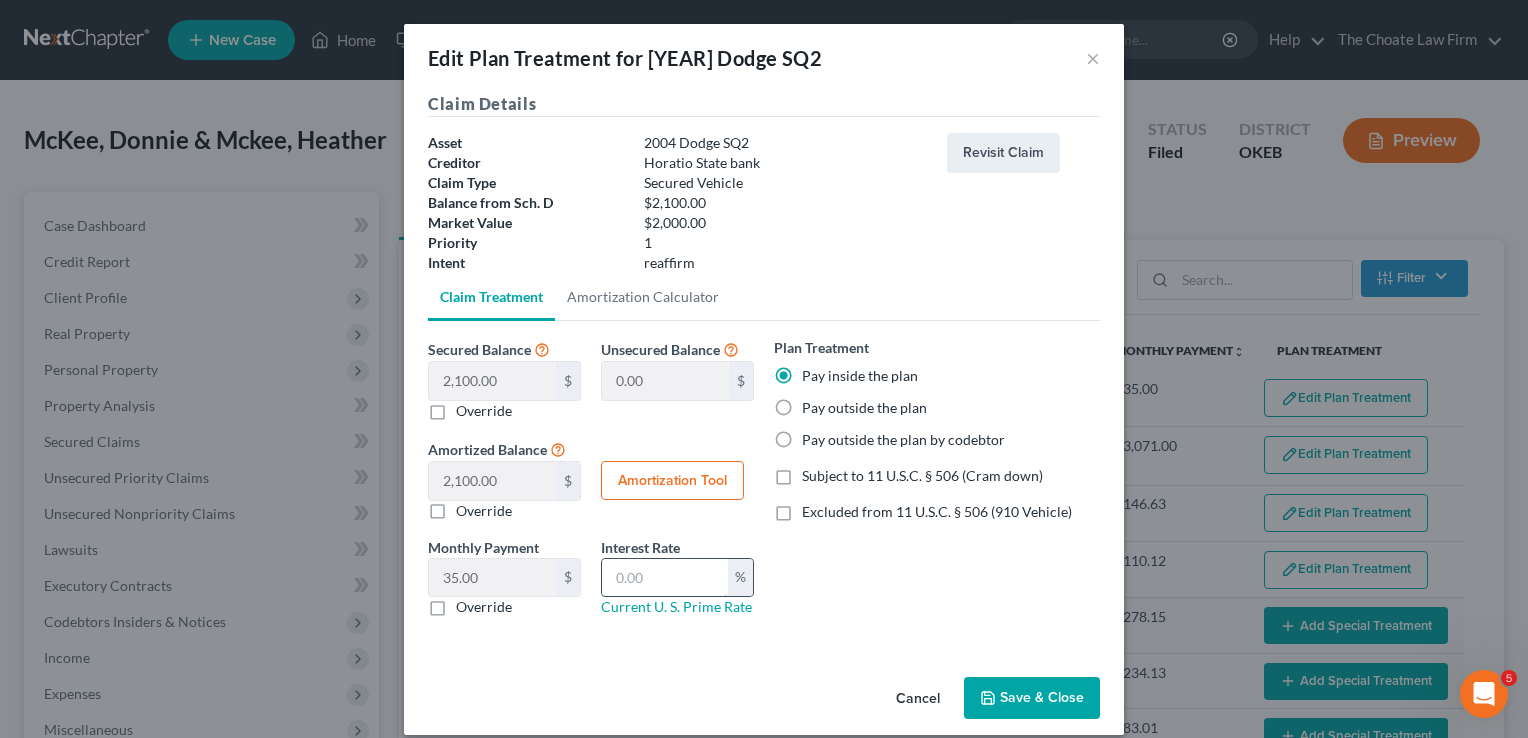 click at bounding box center [665, 578] 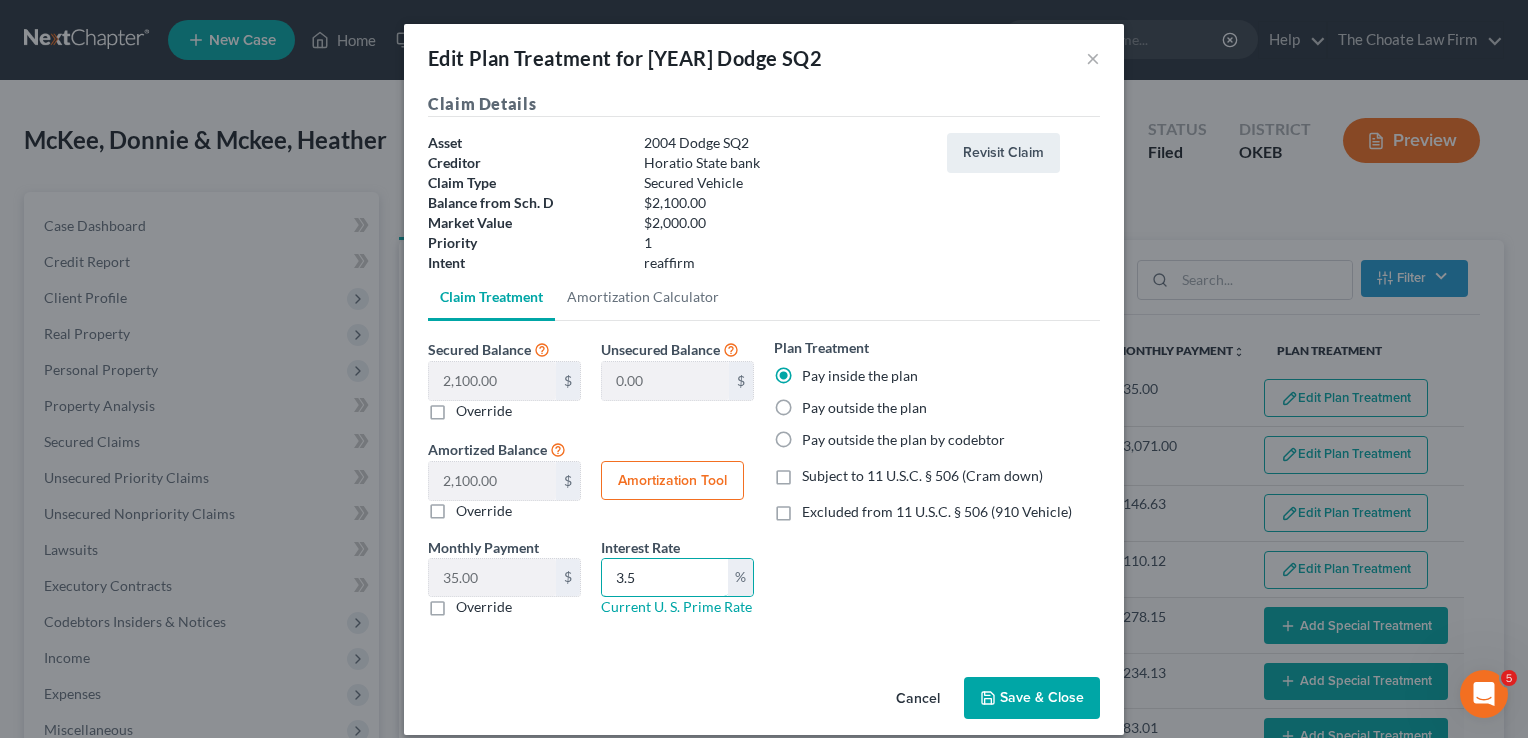 type on "3.5" 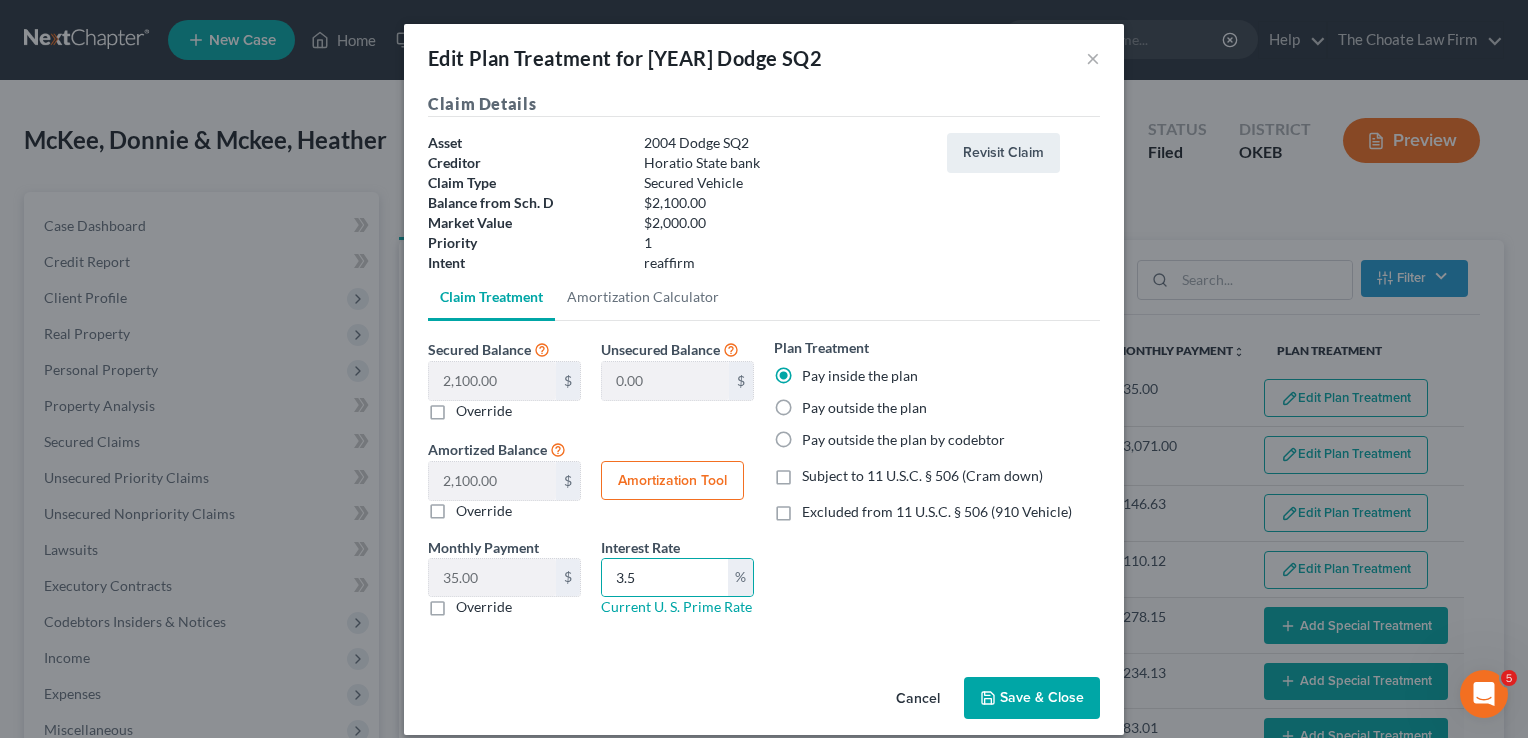 click on "Save & Close" at bounding box center [1032, 698] 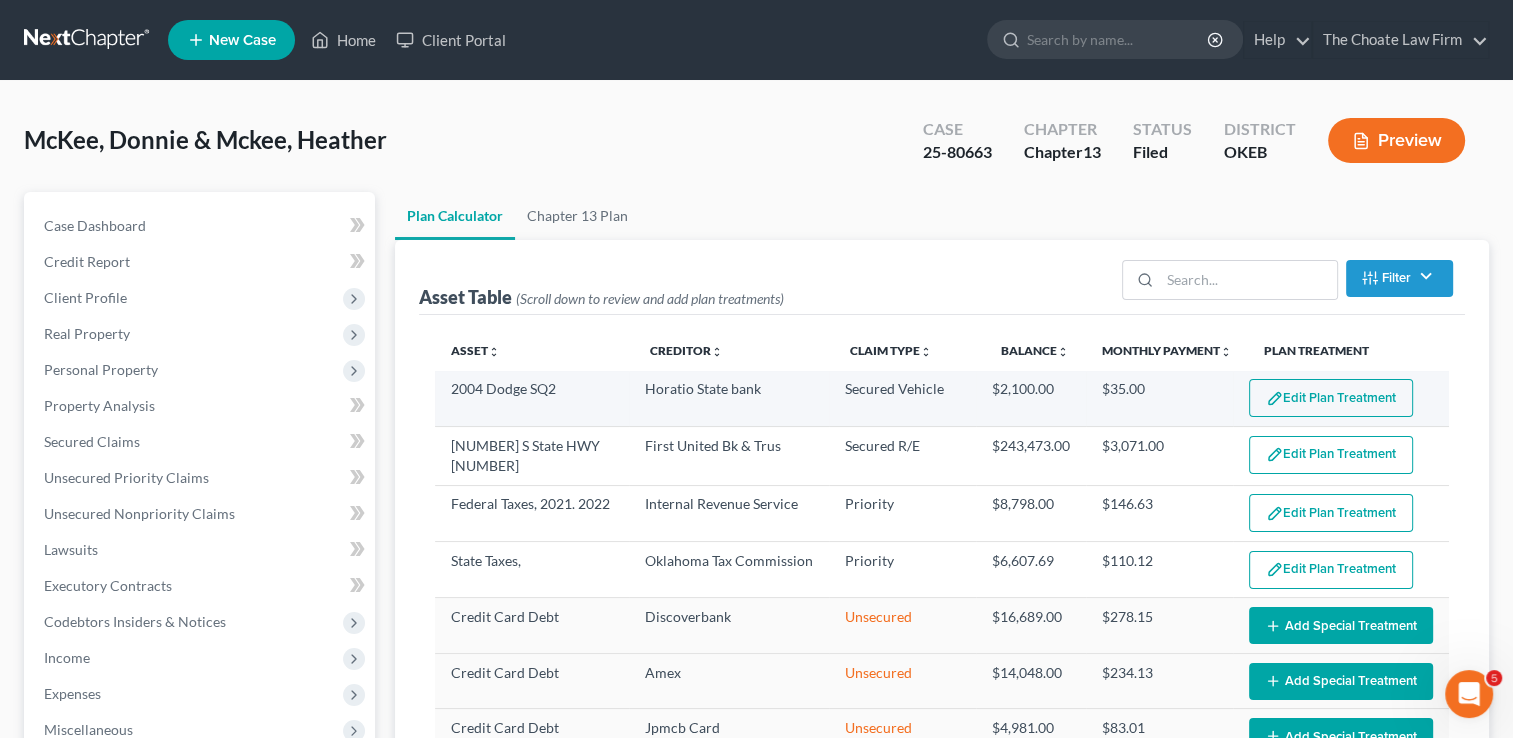 select on "59" 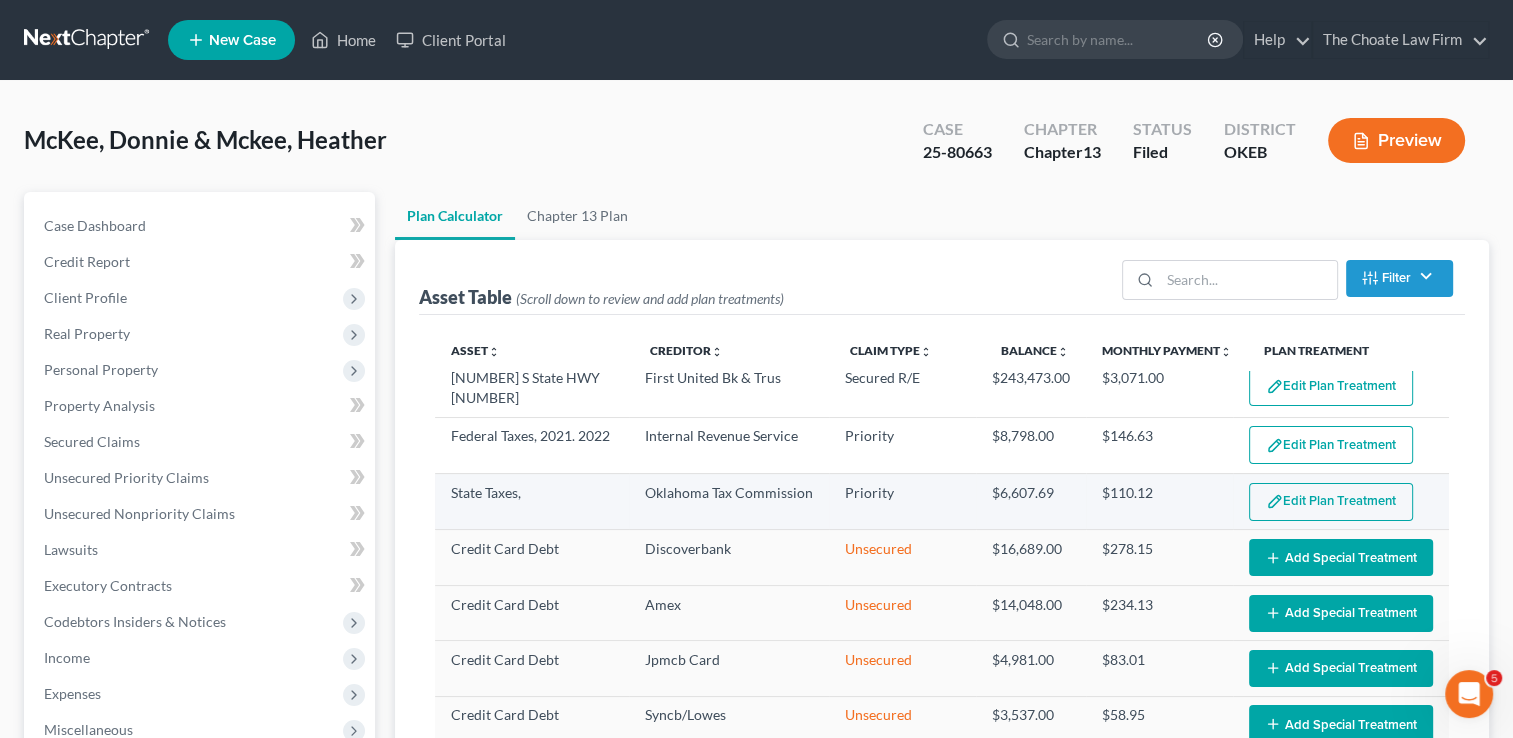 scroll, scrollTop: 100, scrollLeft: 0, axis: vertical 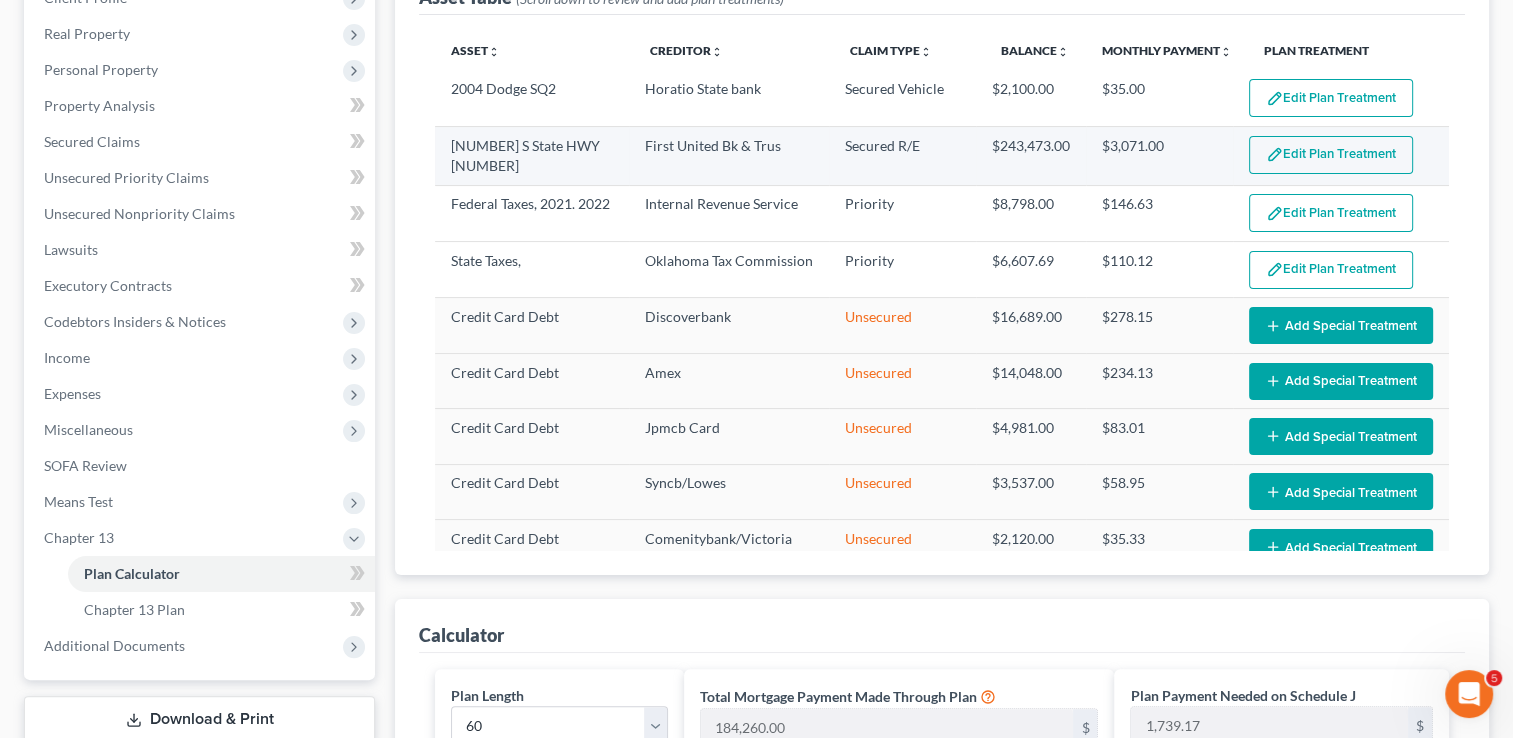 click on "Edit Plan Treatment" at bounding box center [1331, 155] 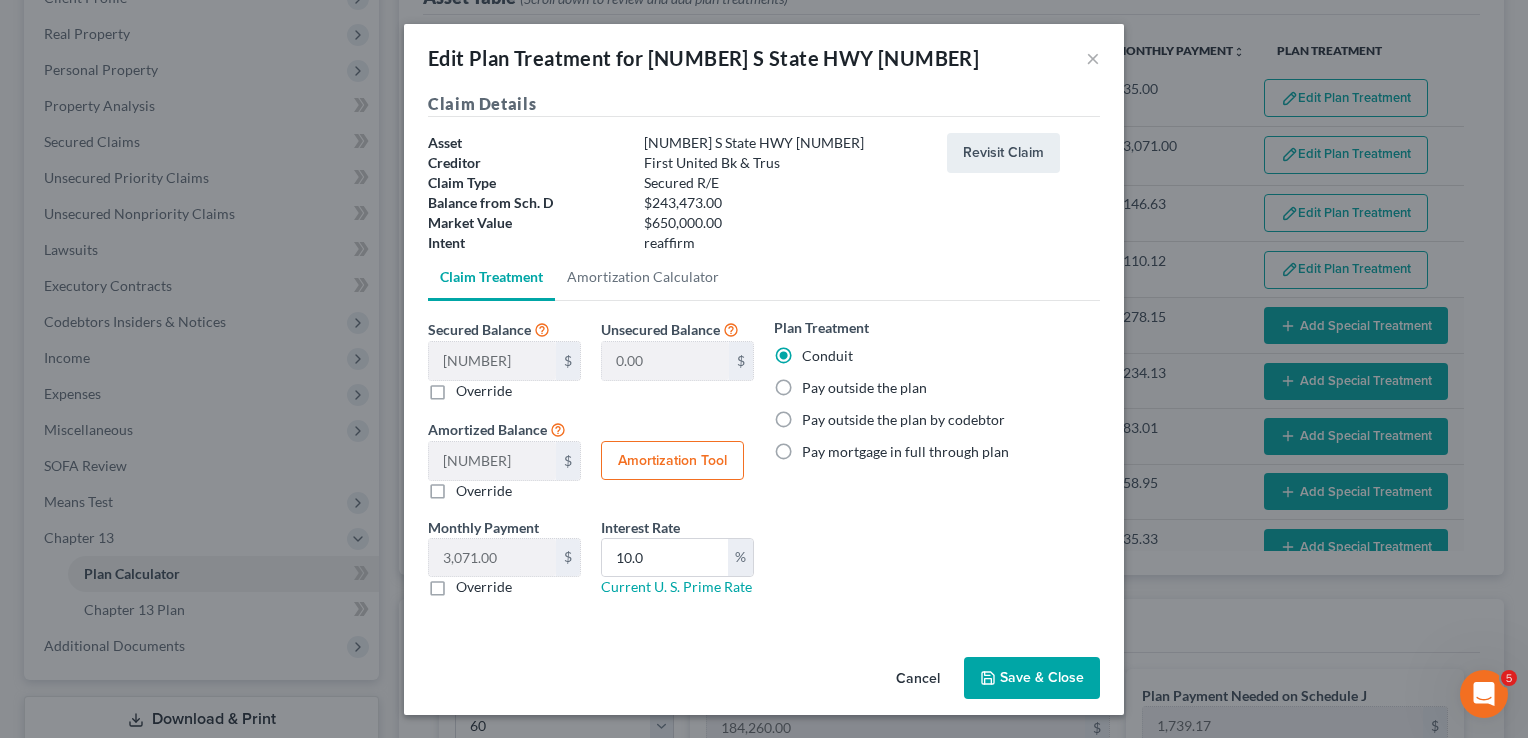click on "Save & Close" at bounding box center (1032, 678) 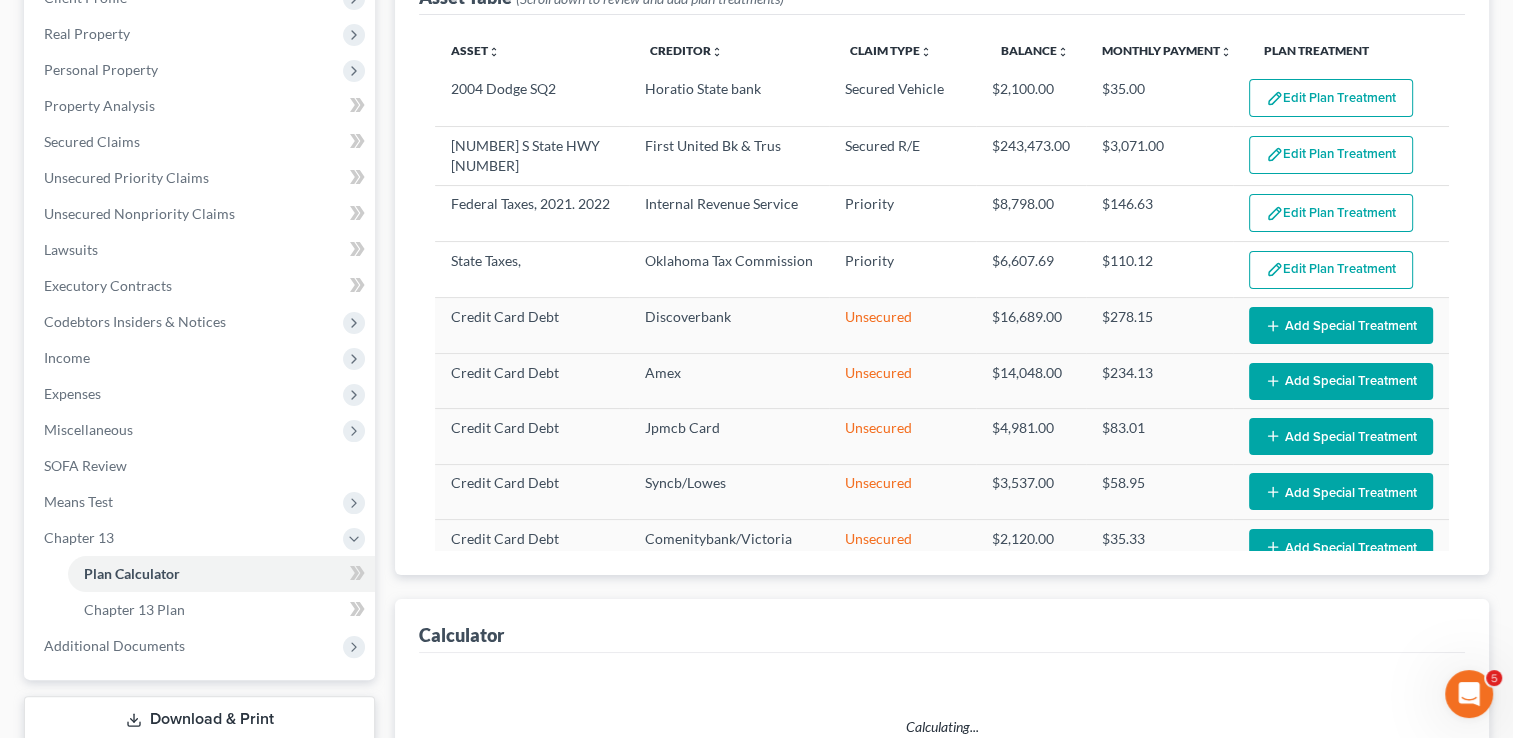 select on "59" 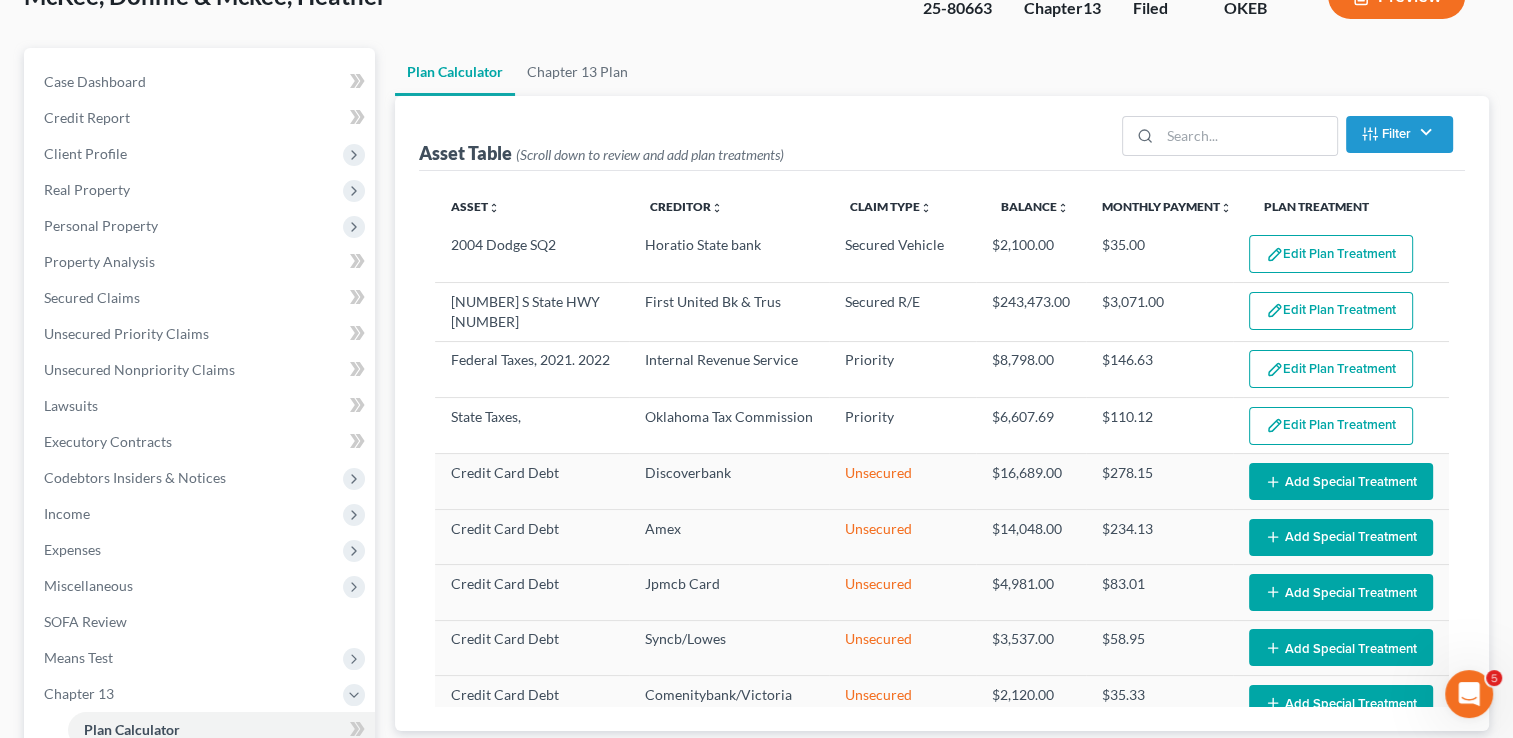 scroll, scrollTop: 0, scrollLeft: 0, axis: both 